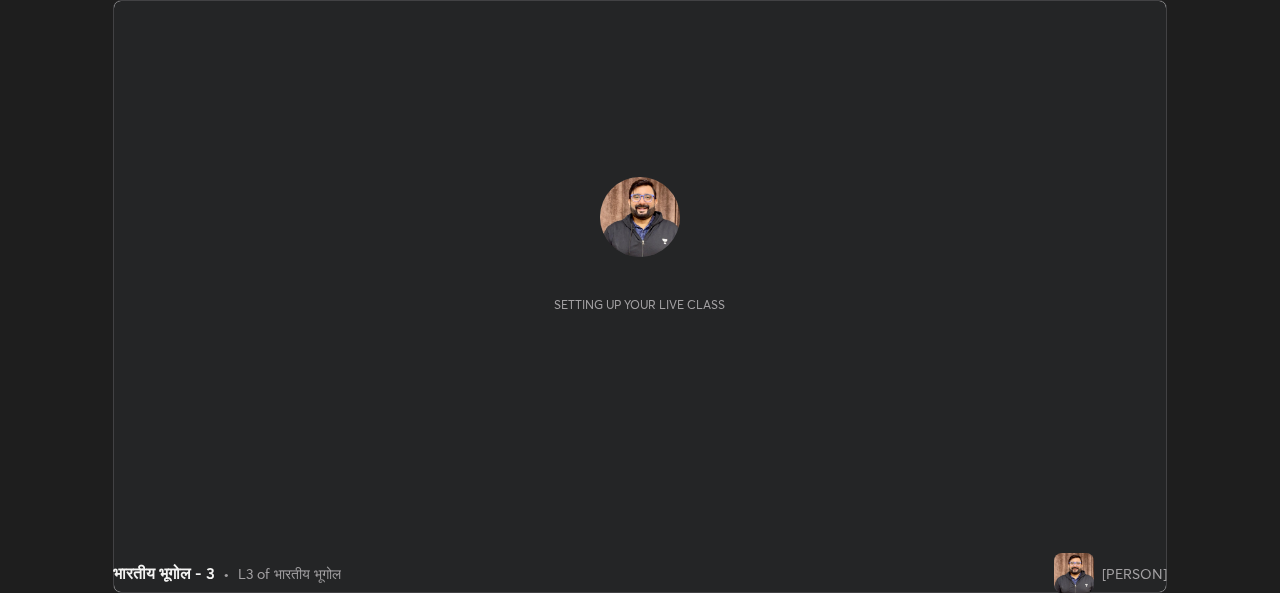 scroll, scrollTop: 0, scrollLeft: 0, axis: both 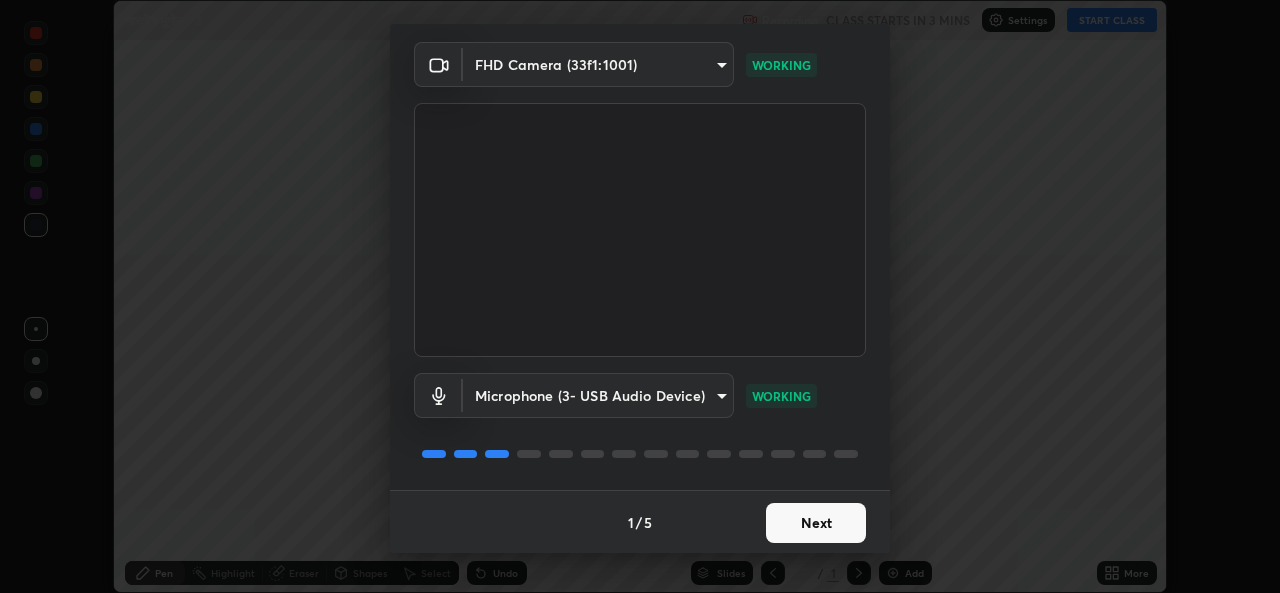 click on "Next" at bounding box center (816, 523) 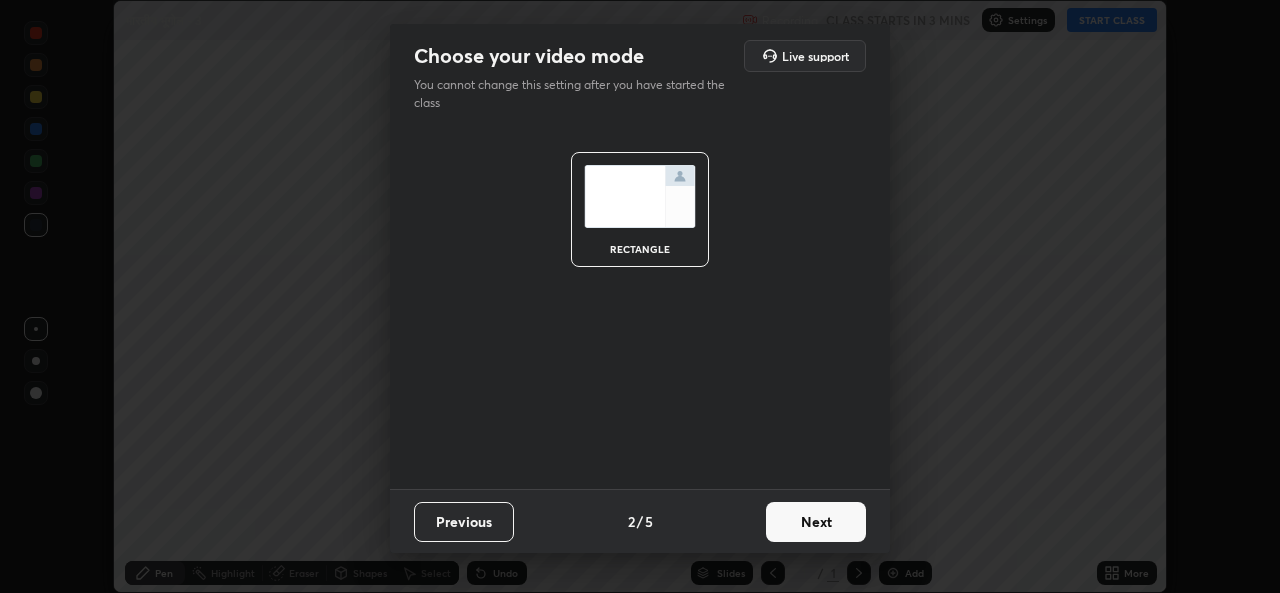 click on "Next" at bounding box center [816, 522] 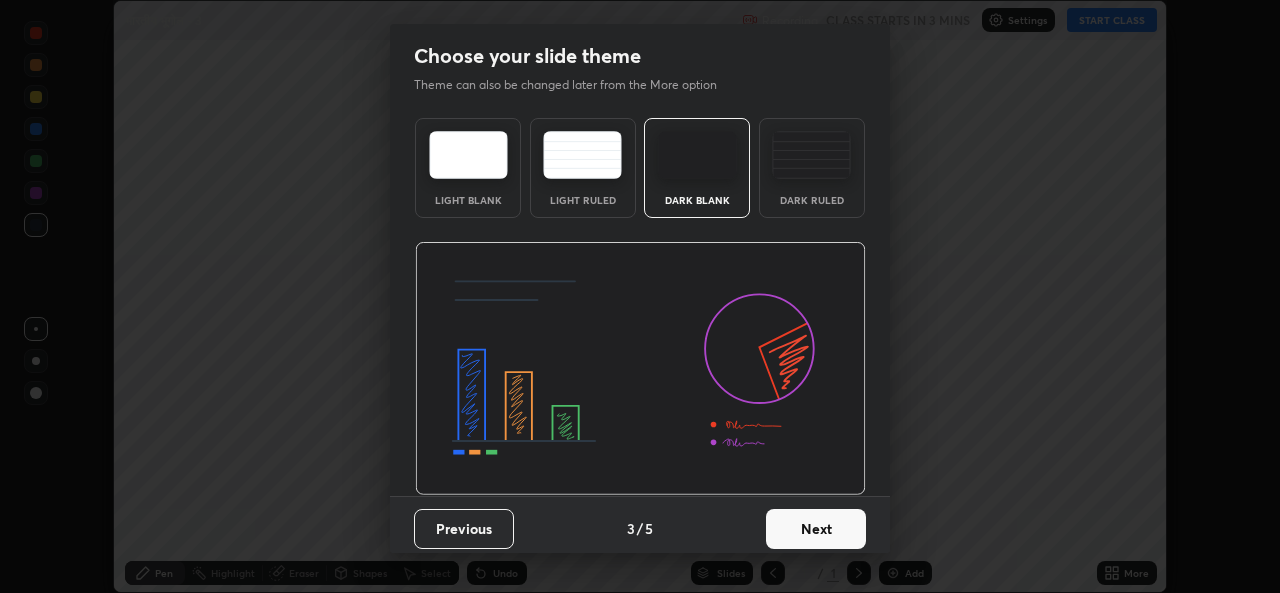 click on "Next" at bounding box center (816, 529) 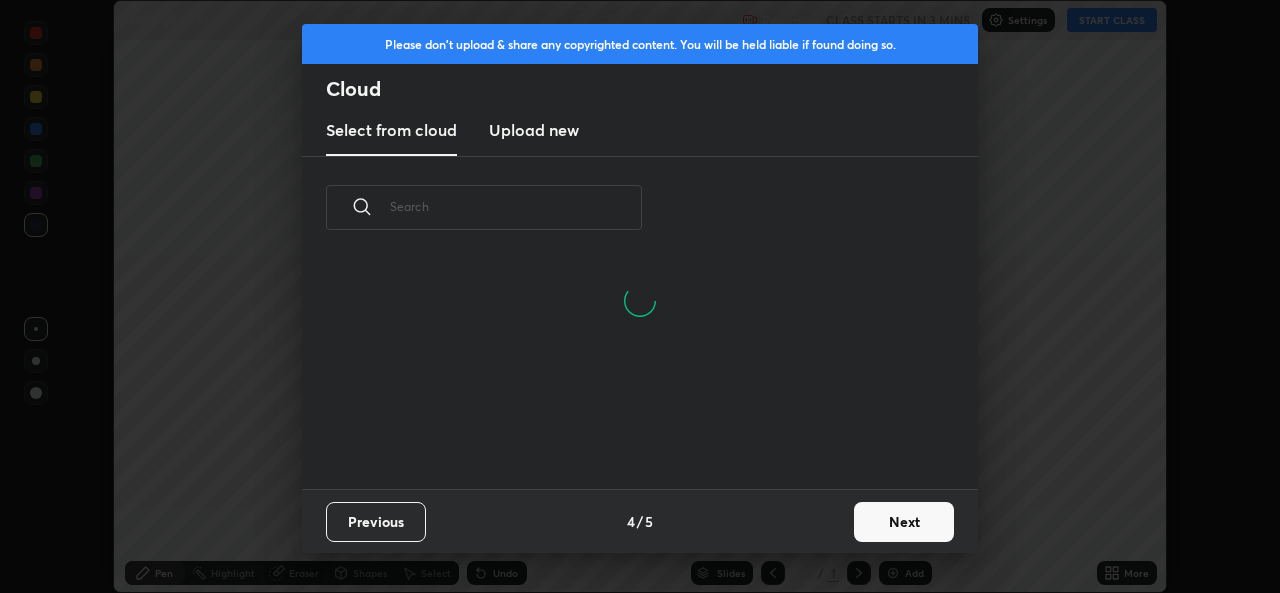 scroll, scrollTop: 6, scrollLeft: 11, axis: both 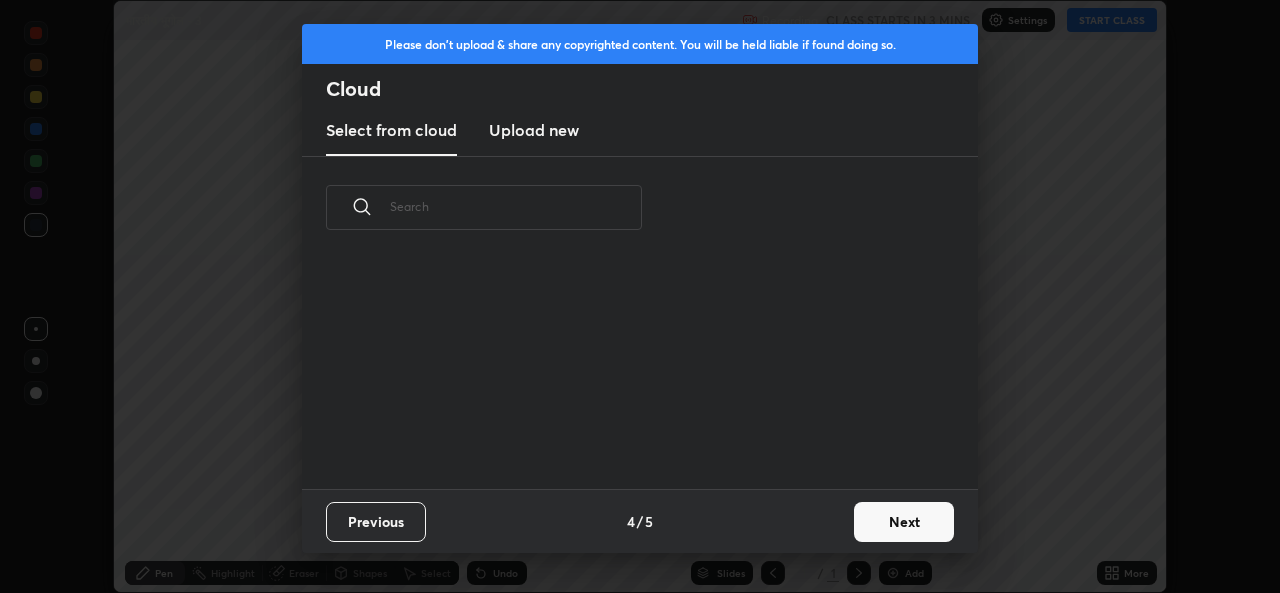 click on "Next" at bounding box center (904, 522) 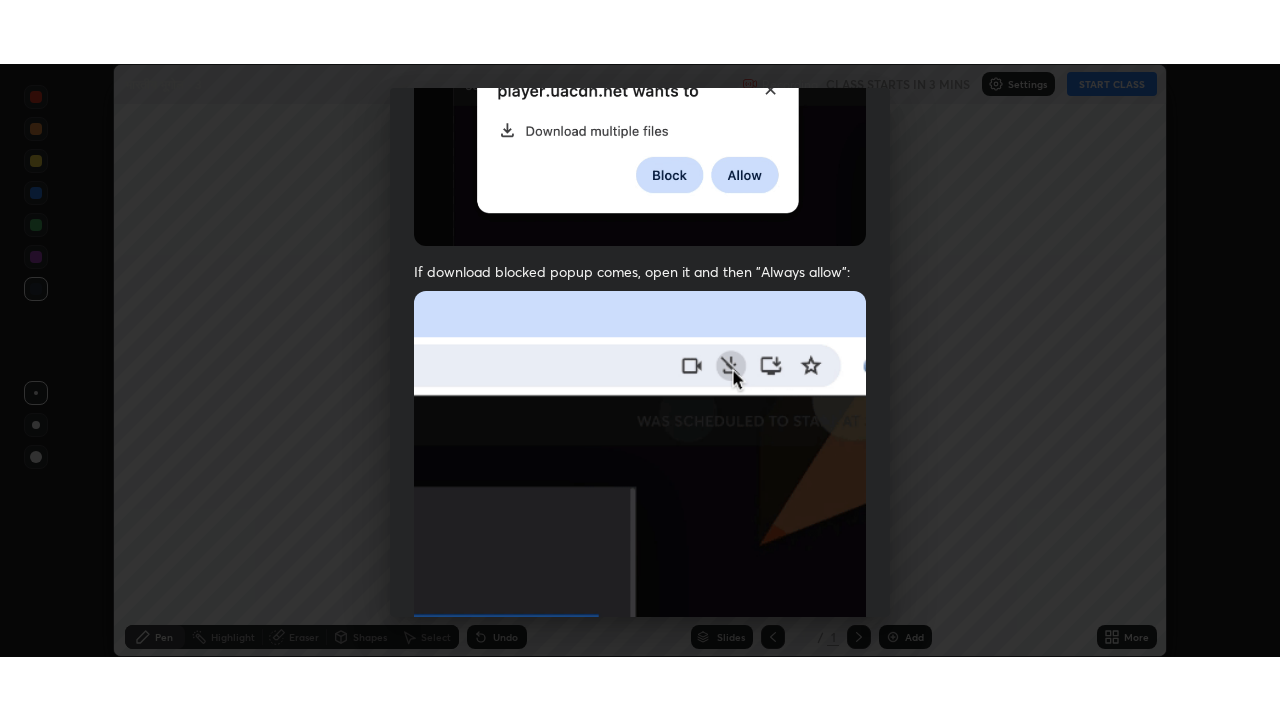 scroll, scrollTop: 470, scrollLeft: 0, axis: vertical 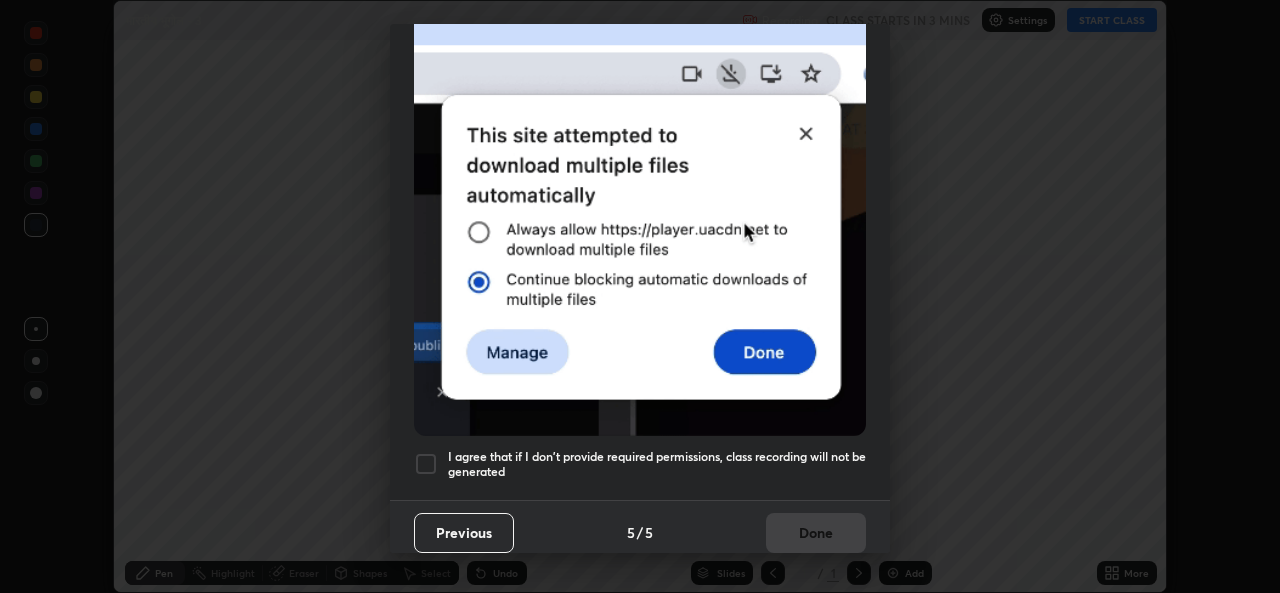 click on "I agree that if I don't provide required permissions, class recording will not be generated" at bounding box center [657, 464] 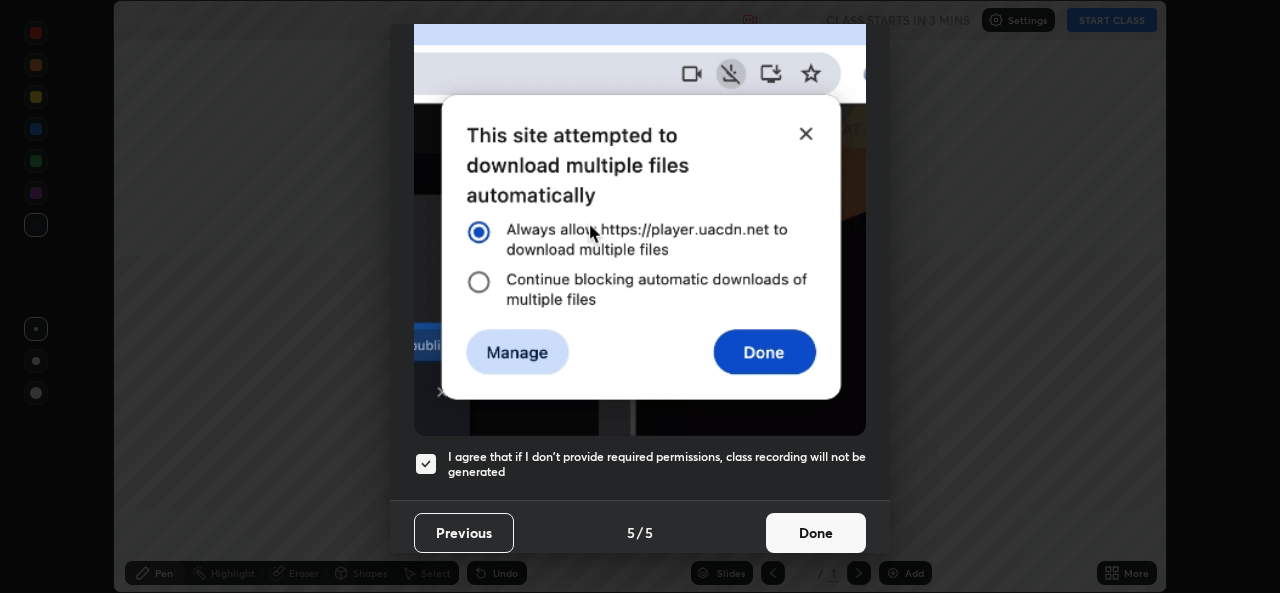 click on "Done" at bounding box center [816, 533] 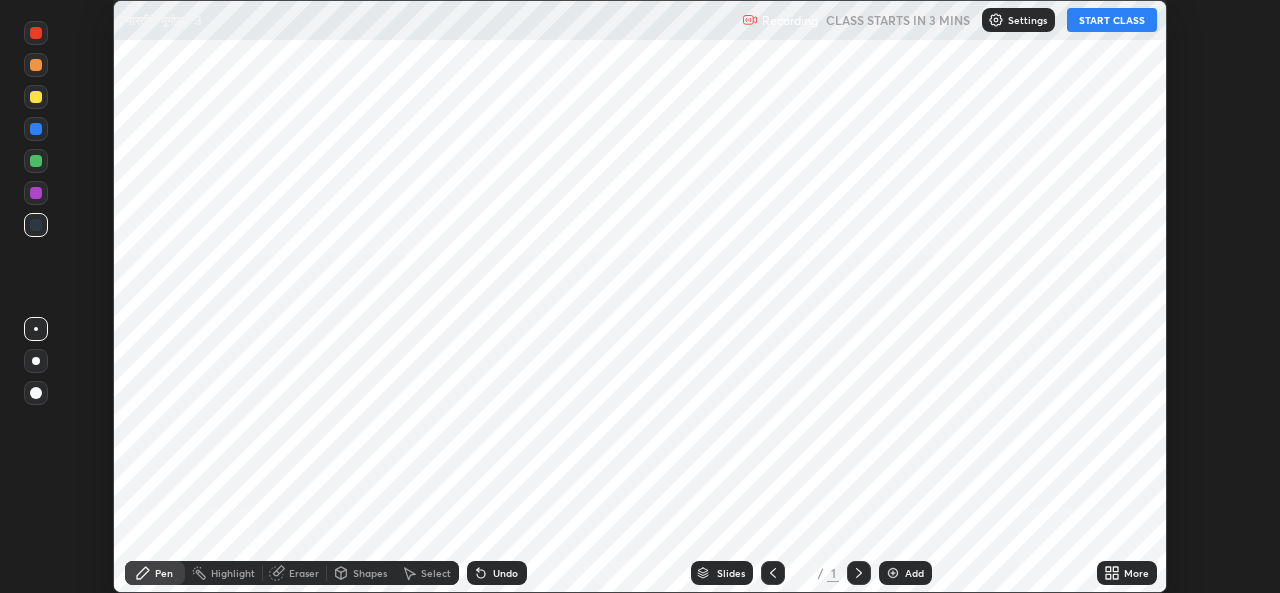 click at bounding box center [893, 573] 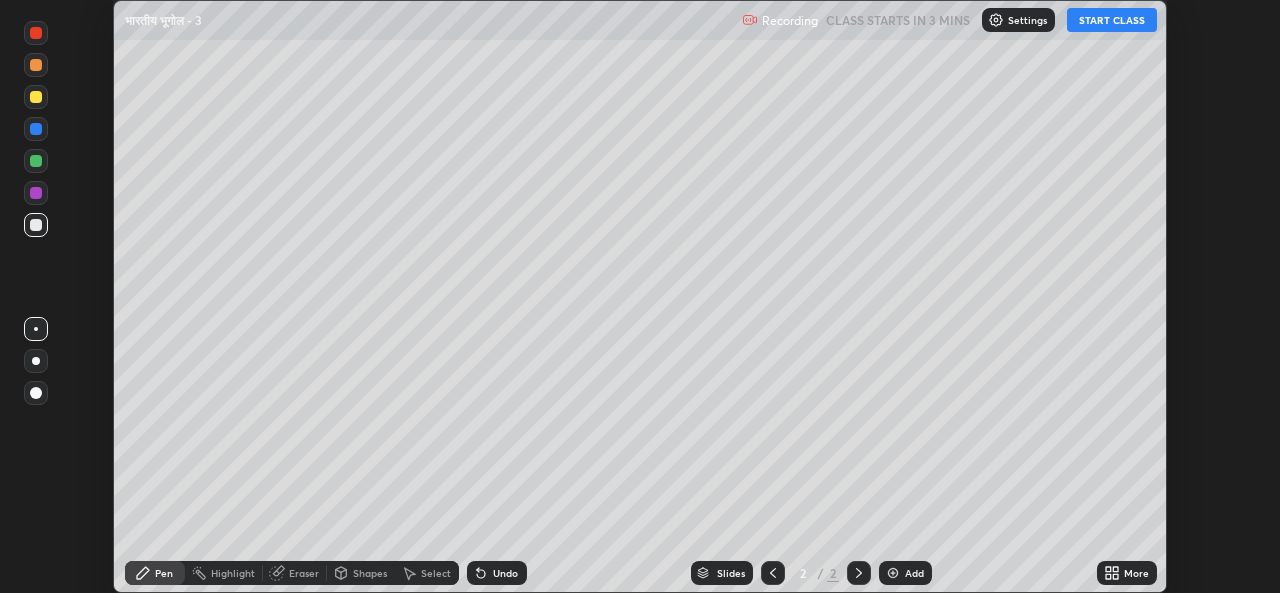 click 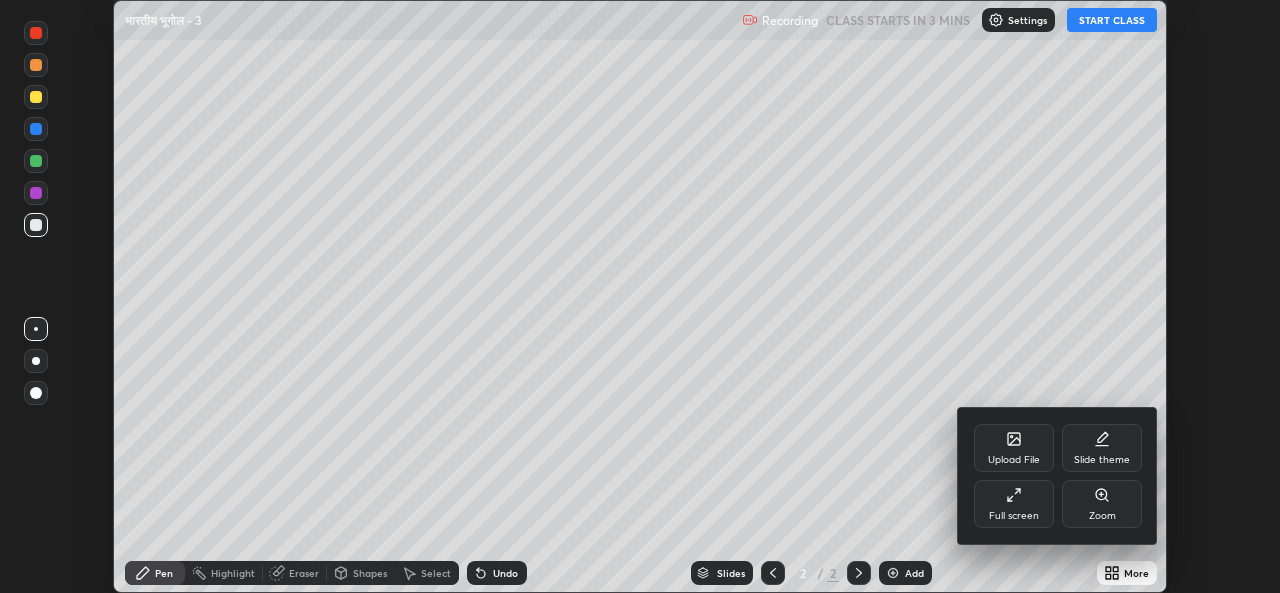 click on "Full screen" at bounding box center [1014, 504] 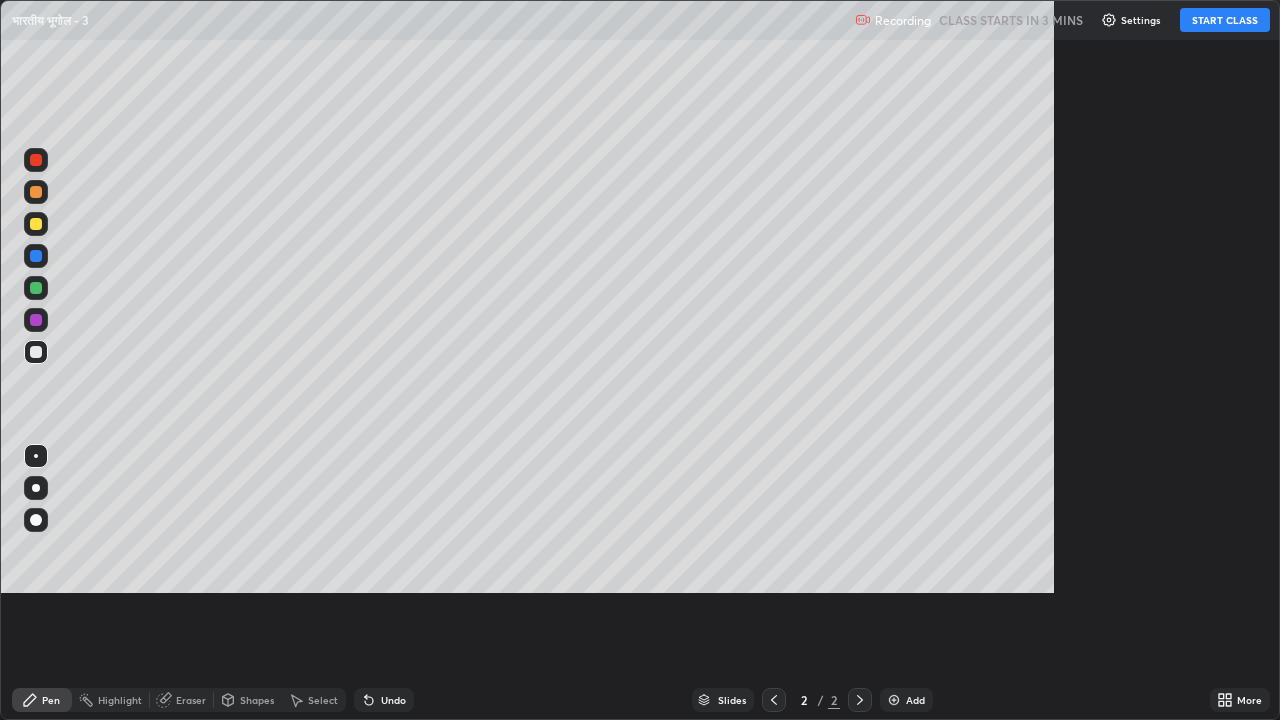 scroll, scrollTop: 99280, scrollLeft: 98720, axis: both 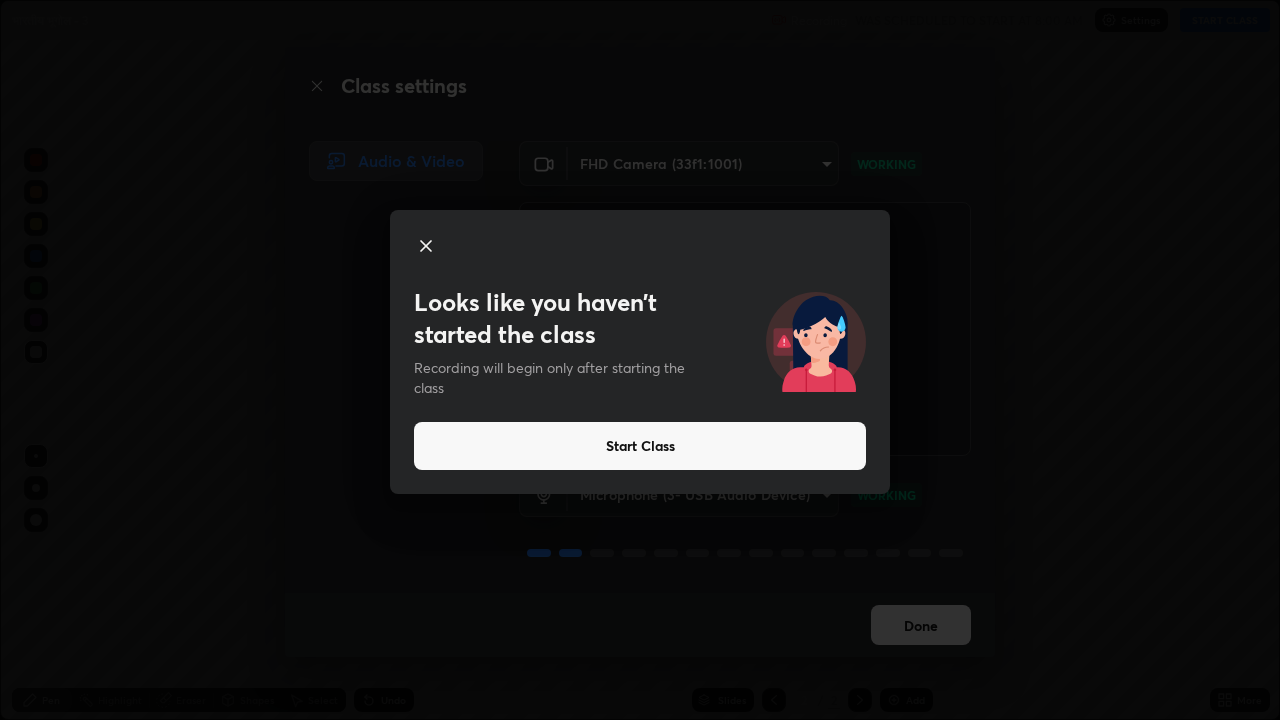 click on "Start Class" at bounding box center (640, 446) 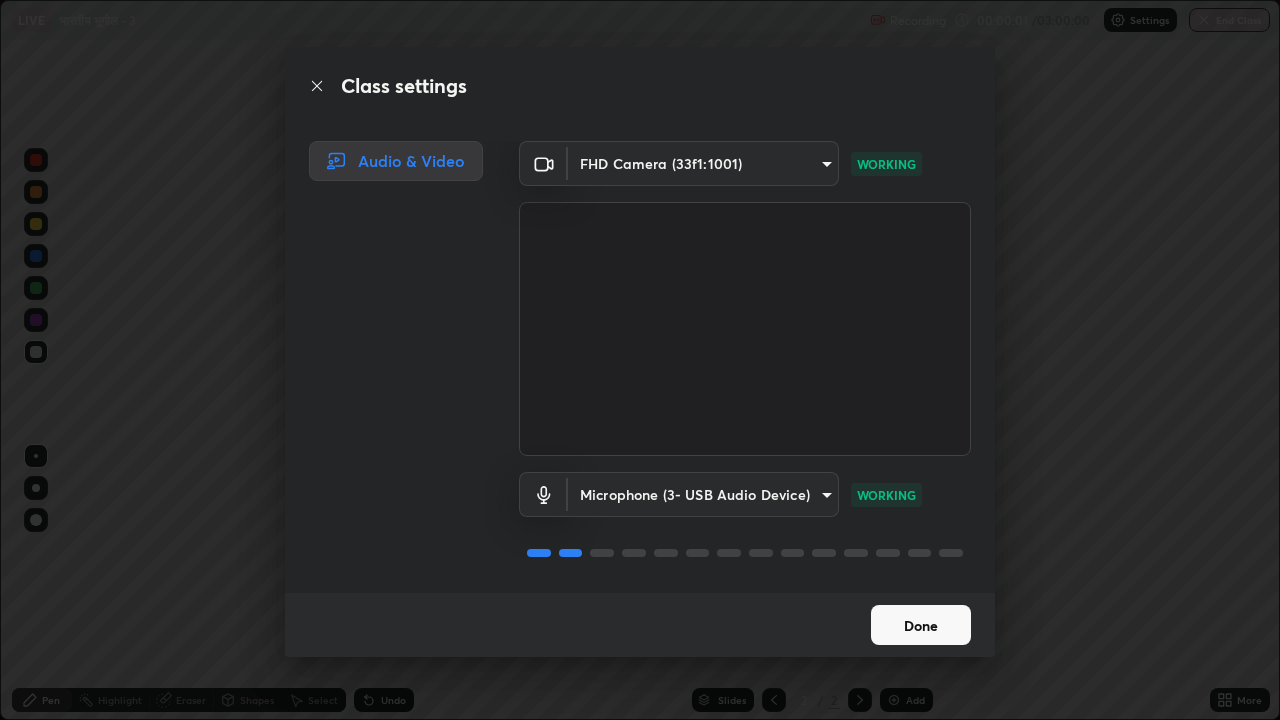 click on "Done" at bounding box center (921, 625) 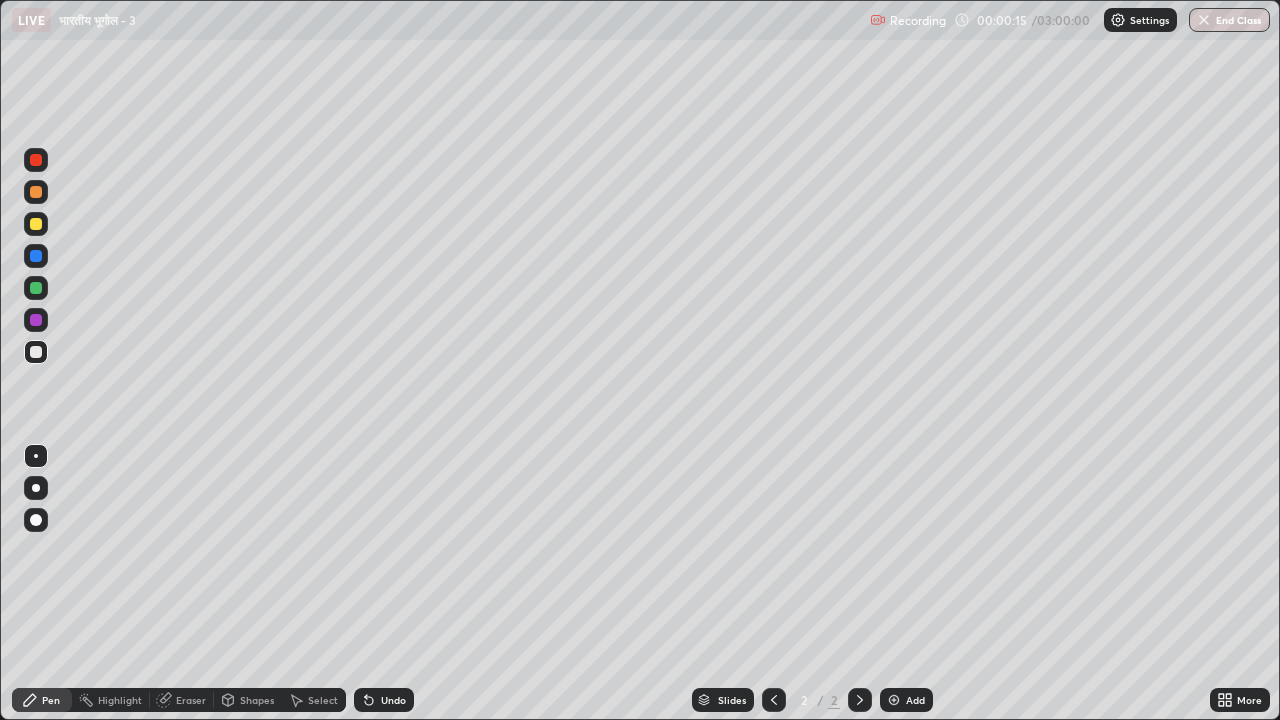 click at bounding box center [36, 488] 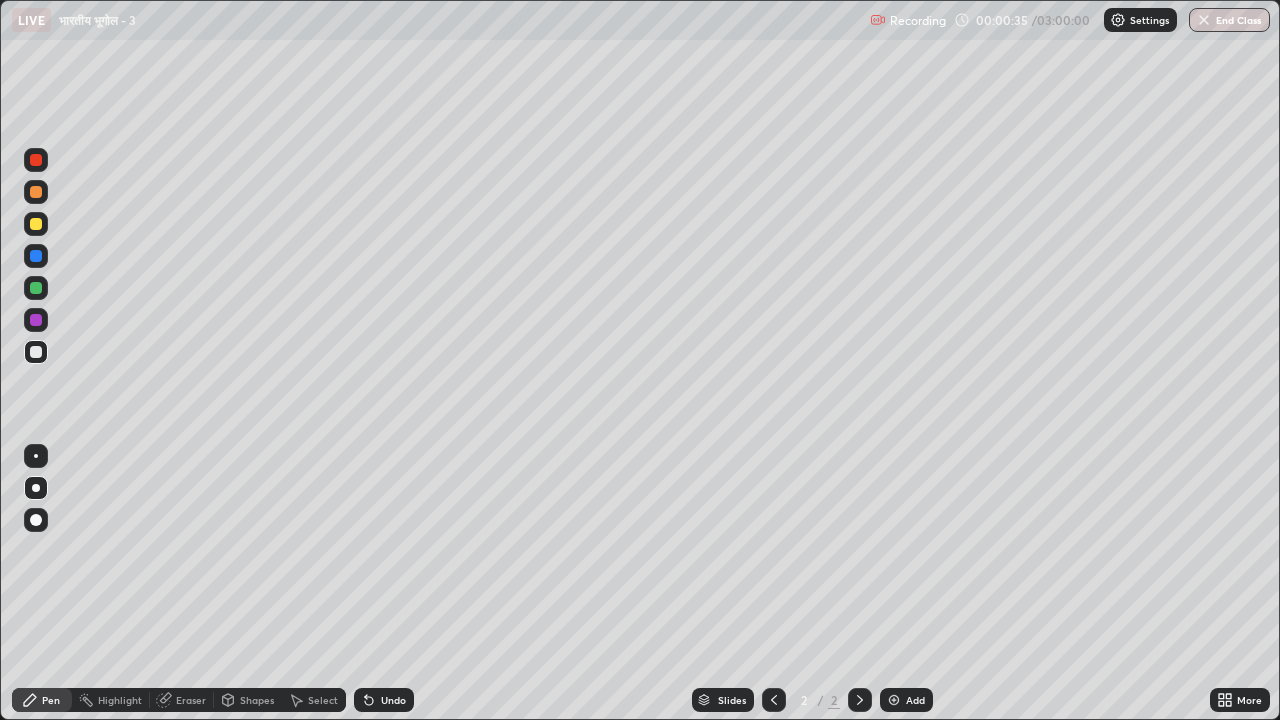 click at bounding box center (36, 288) 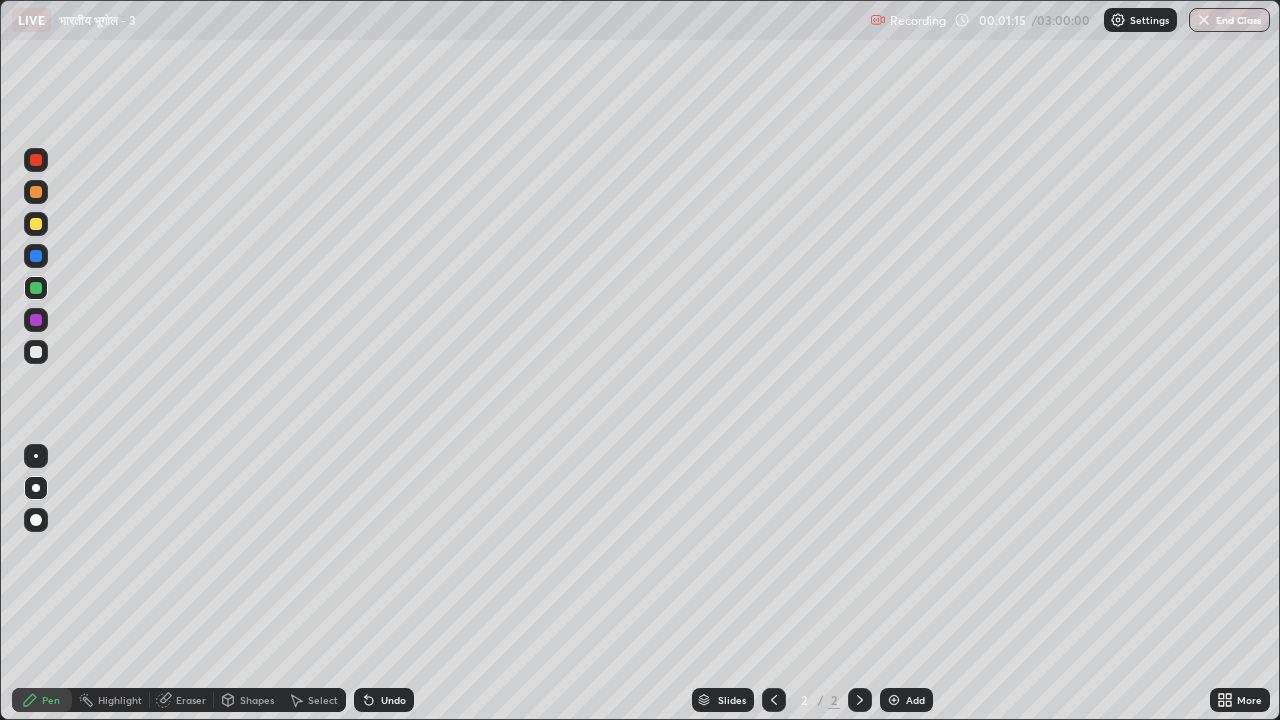 click at bounding box center [36, 352] 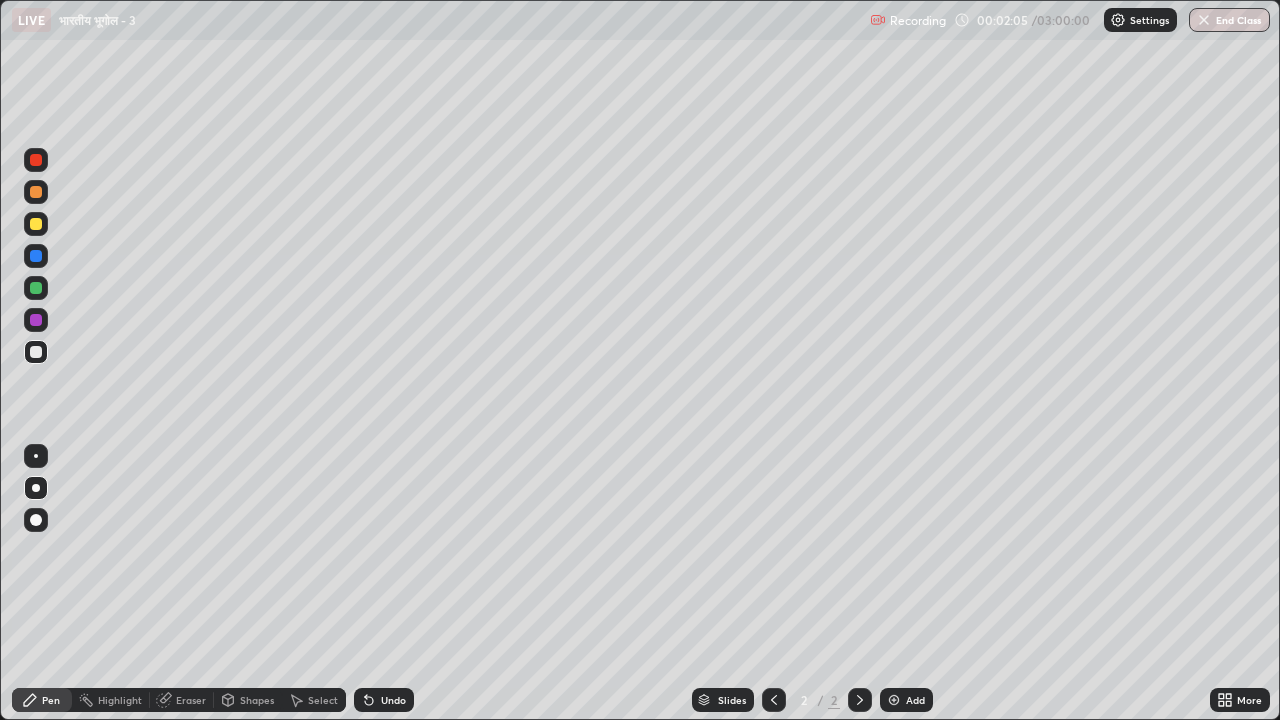 click at bounding box center (36, 224) 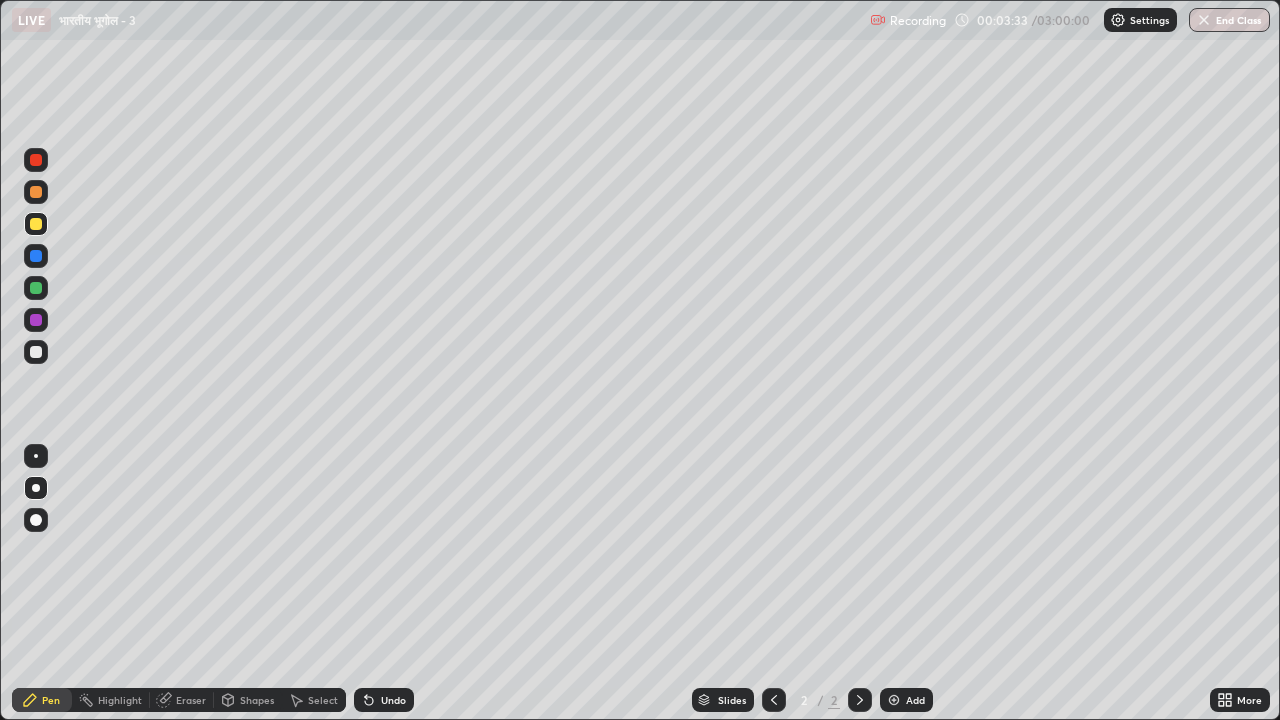 click at bounding box center [36, 224] 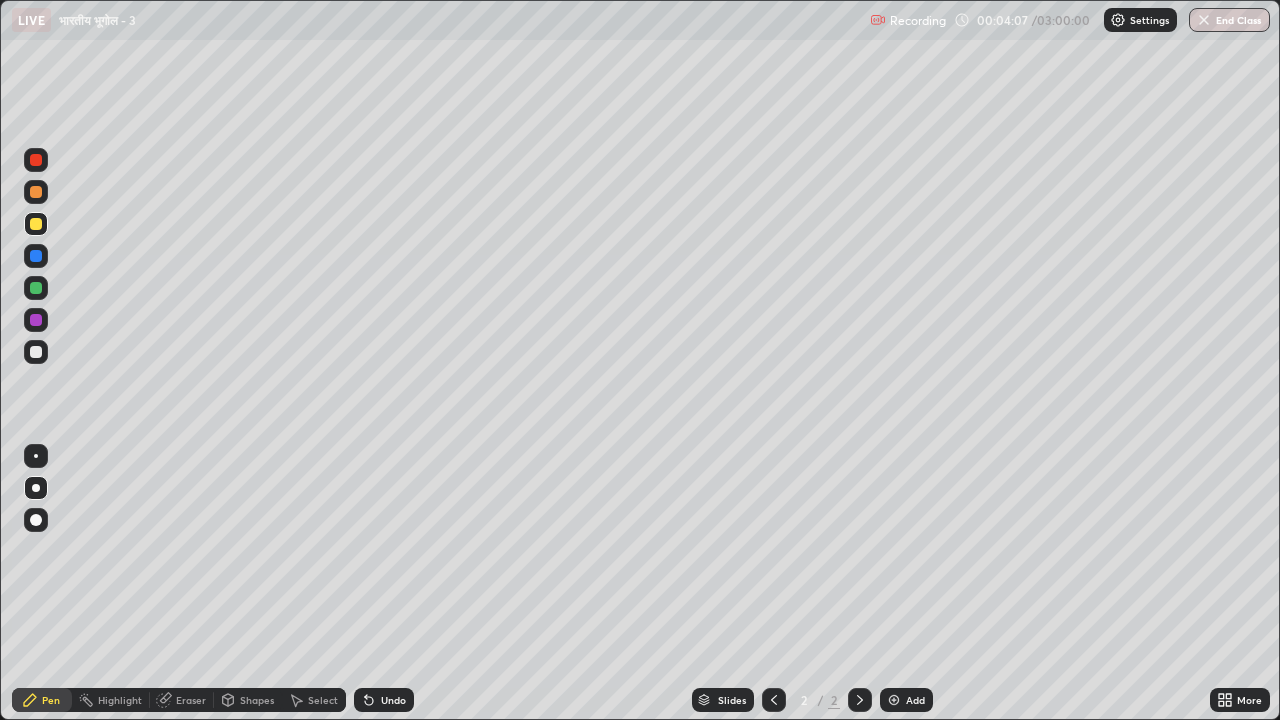 click at bounding box center [36, 288] 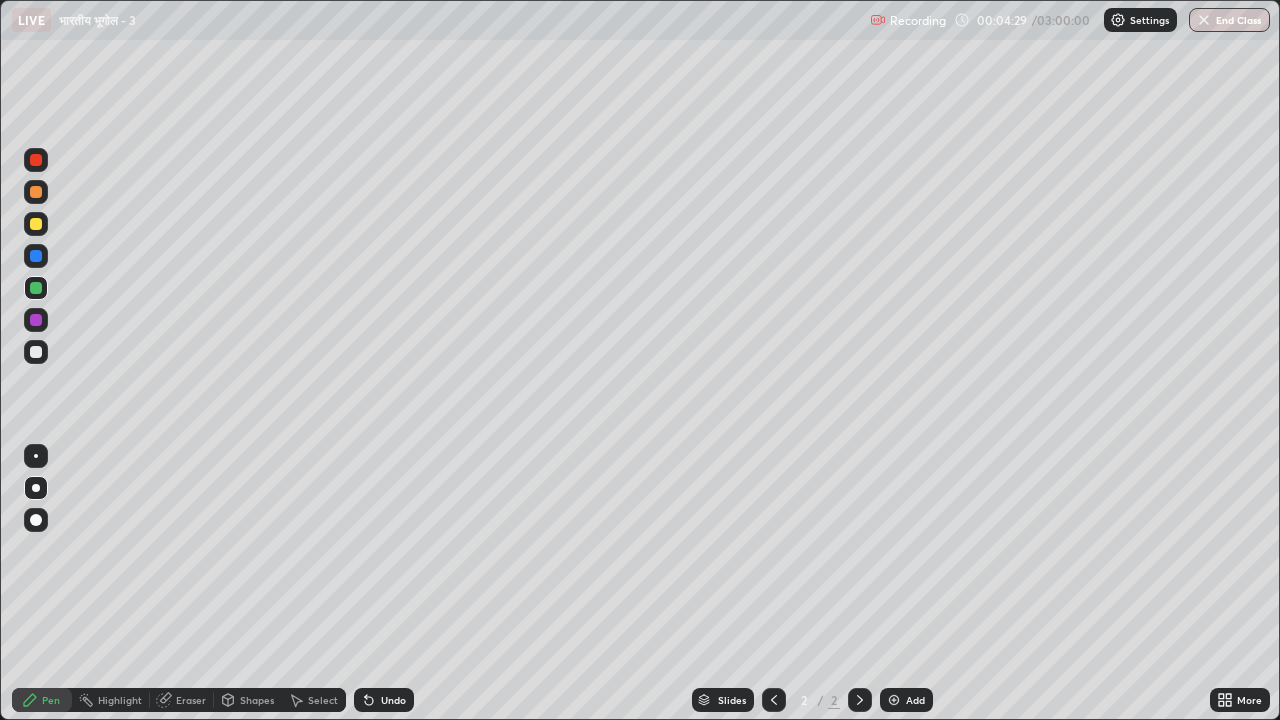 click at bounding box center [36, 192] 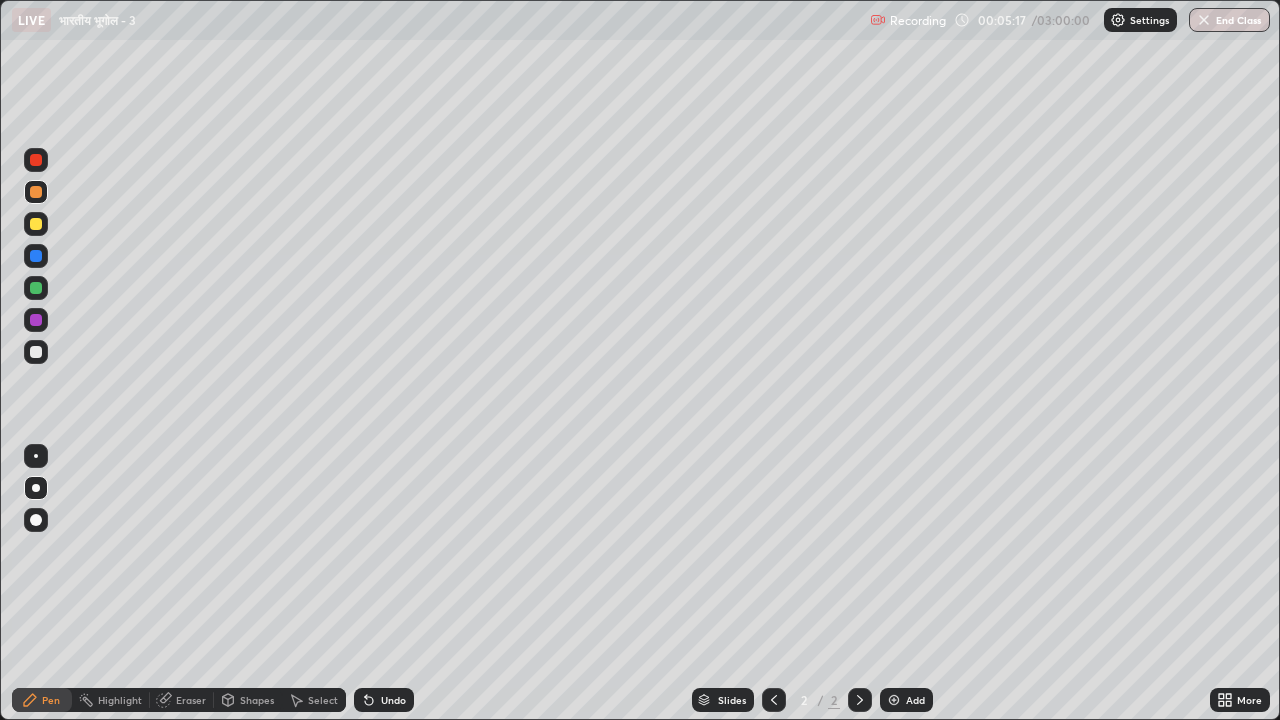 click at bounding box center (36, 224) 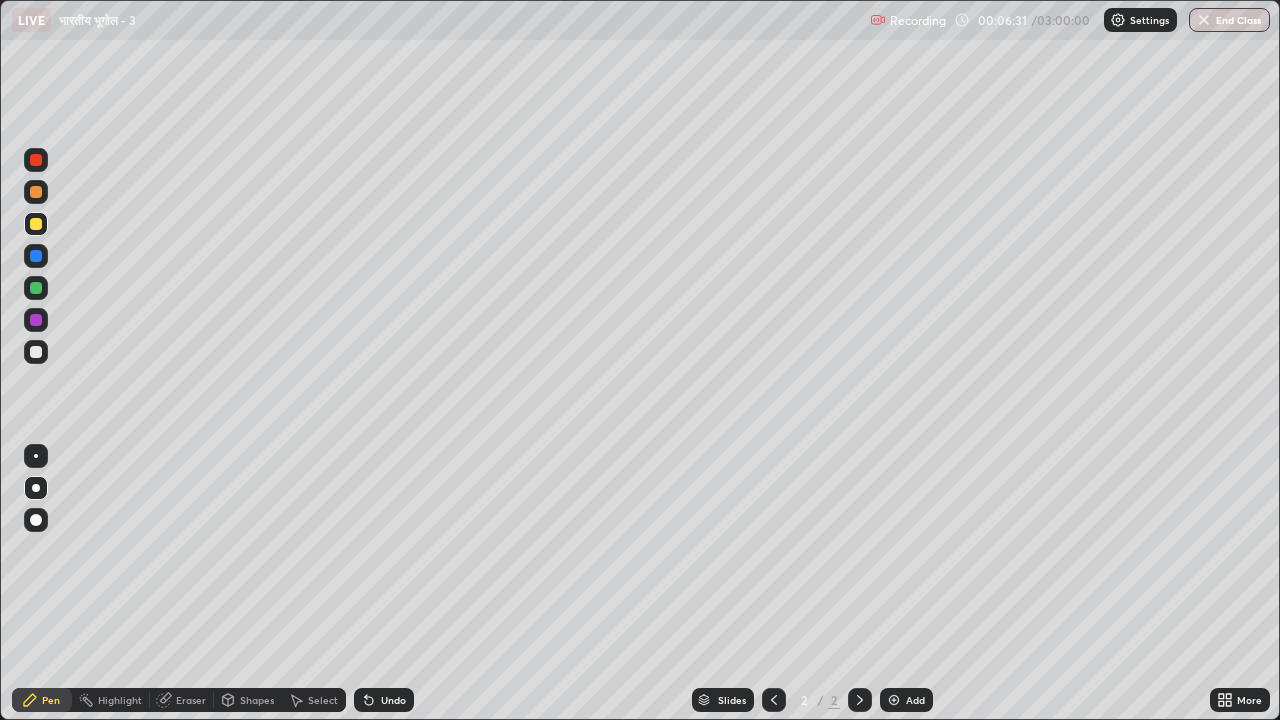 click at bounding box center [894, 700] 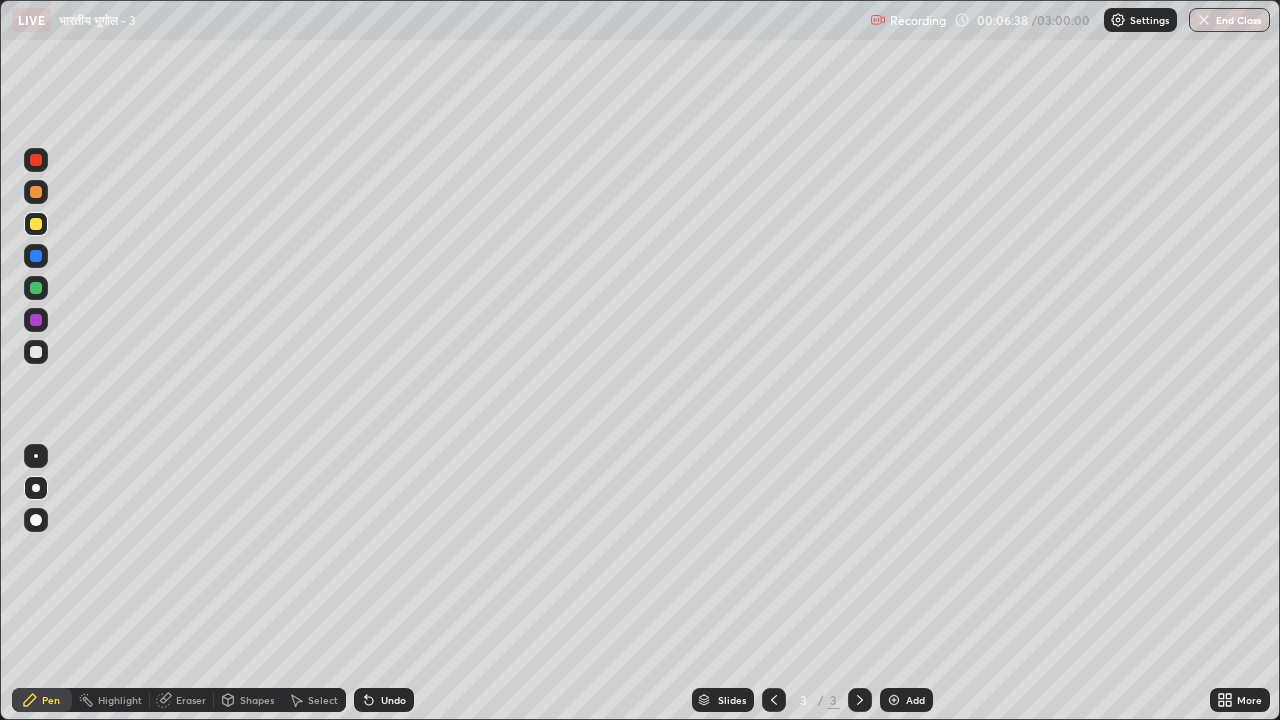 click at bounding box center (36, 320) 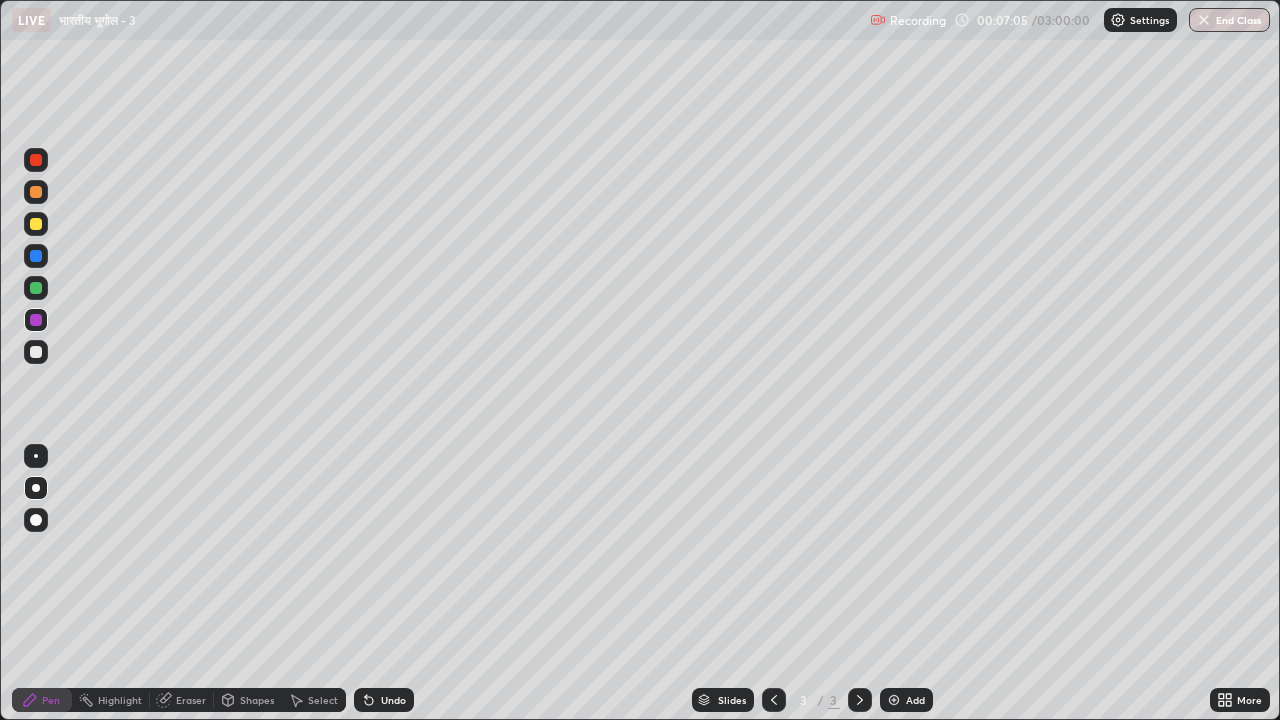 click at bounding box center (36, 288) 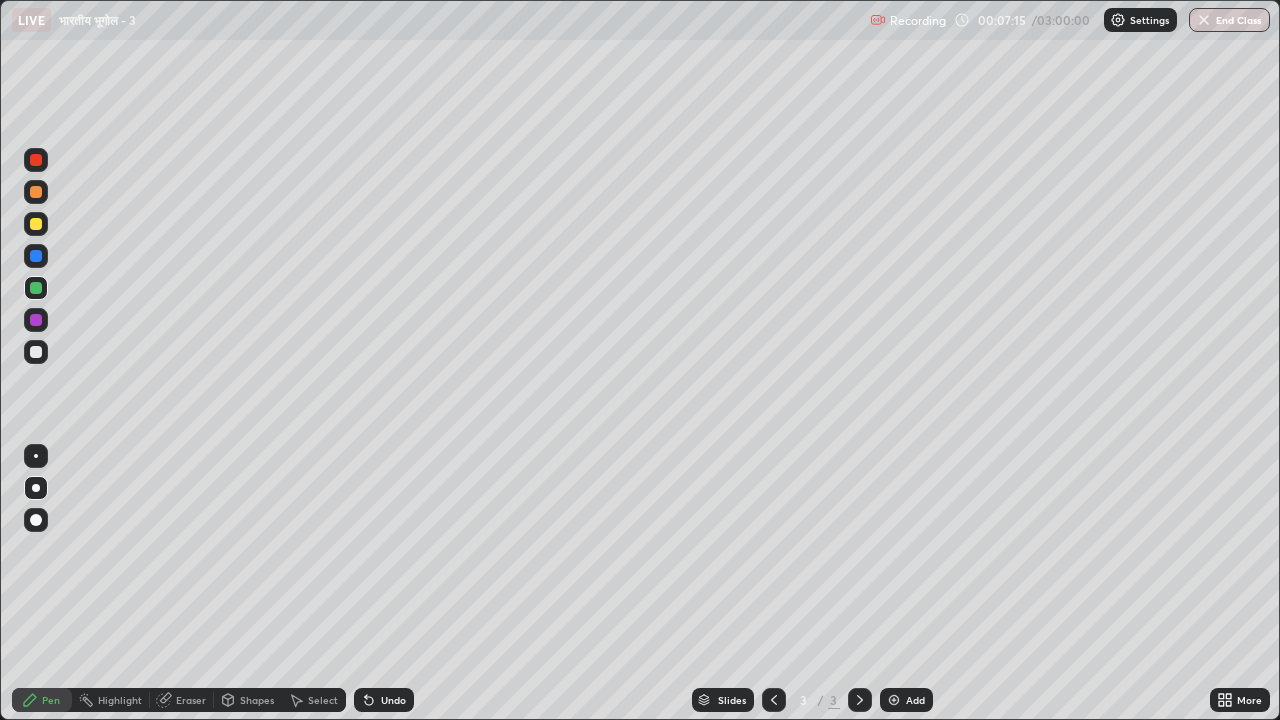 click at bounding box center [36, 352] 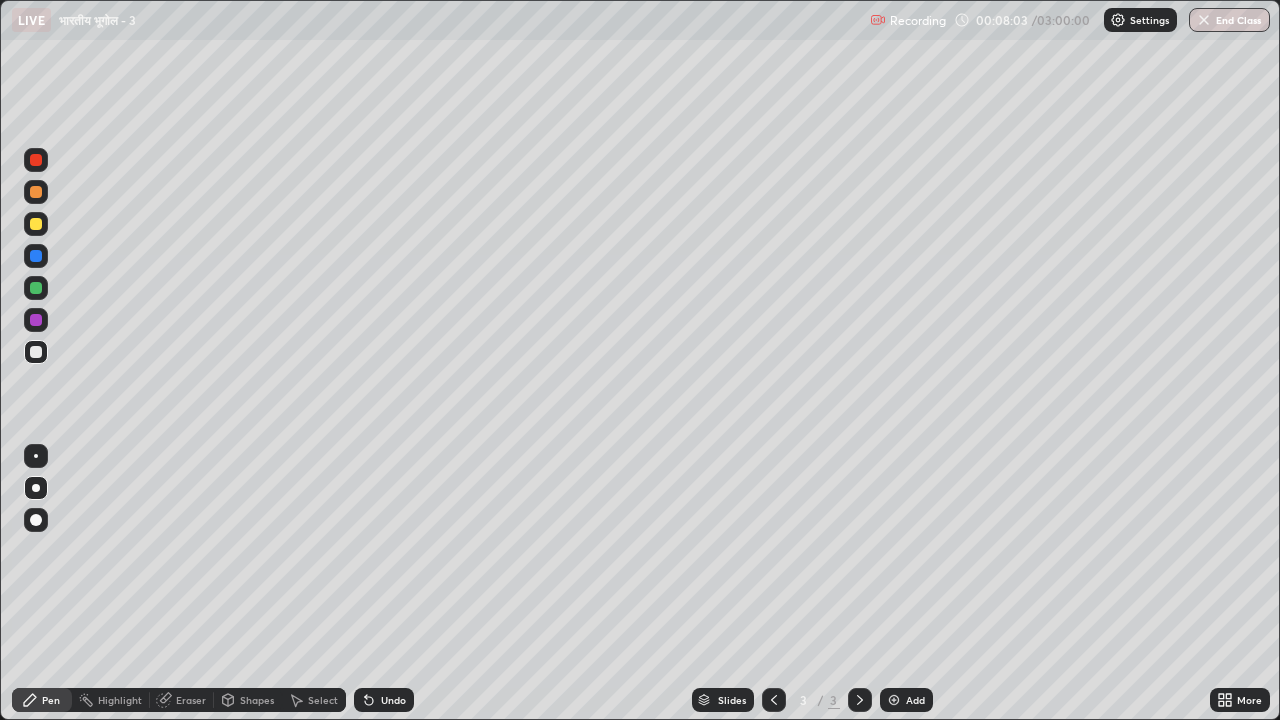 click at bounding box center [36, 288] 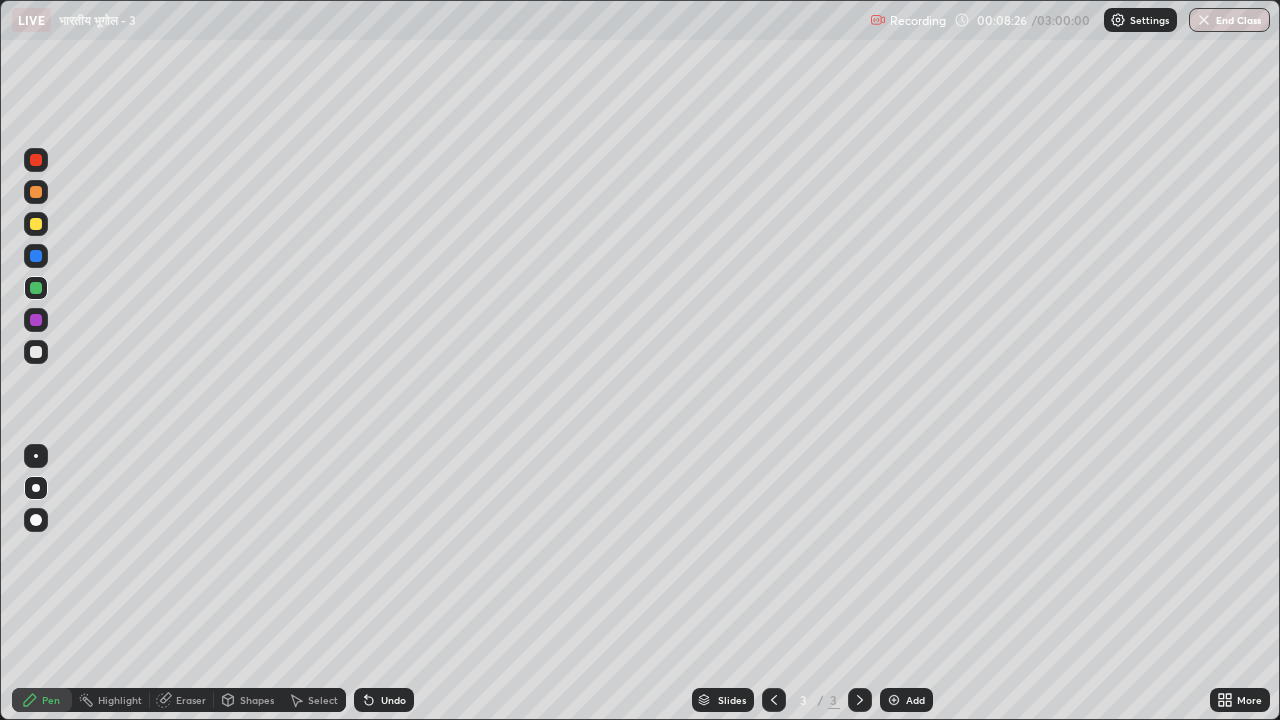 click at bounding box center (36, 352) 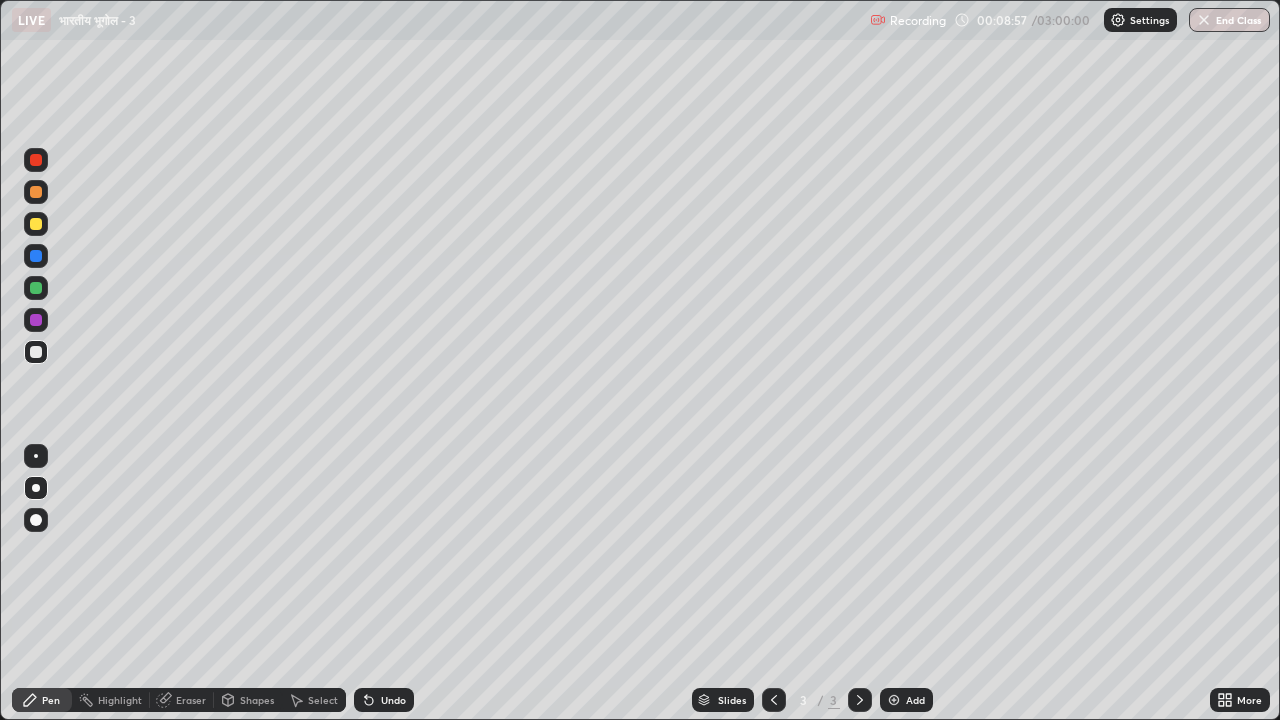 click at bounding box center (36, 224) 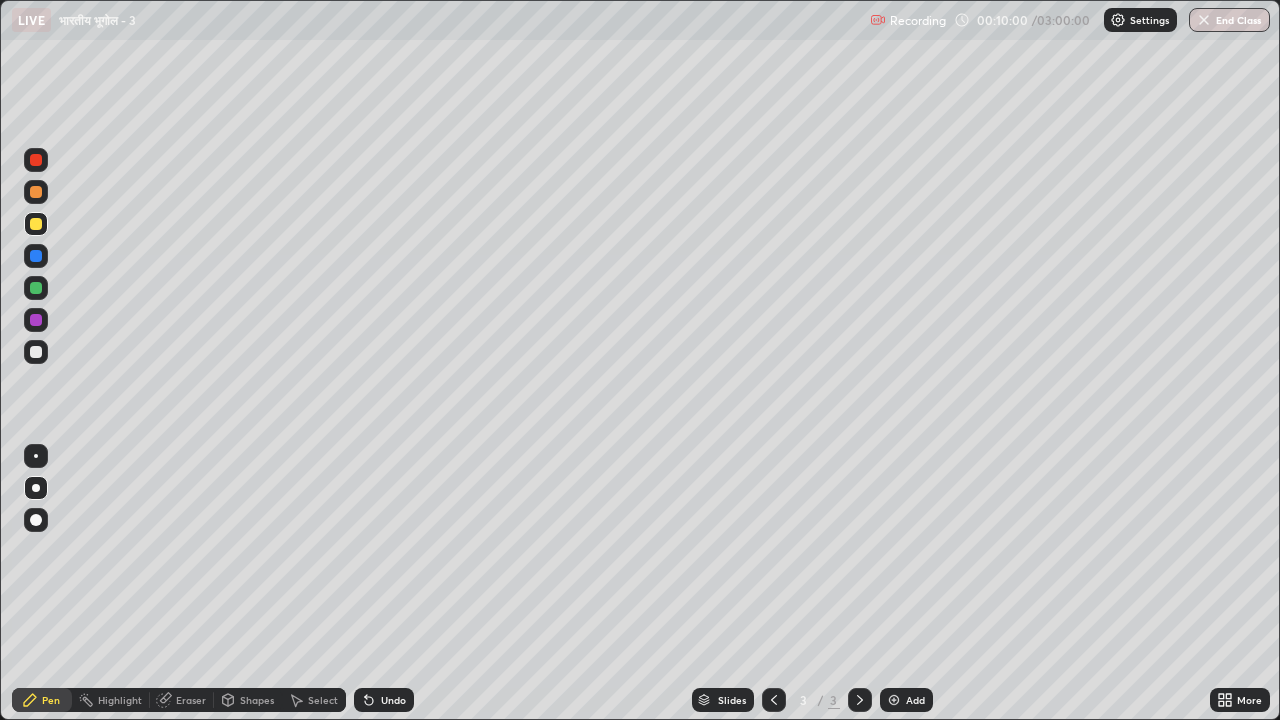 click at bounding box center (36, 352) 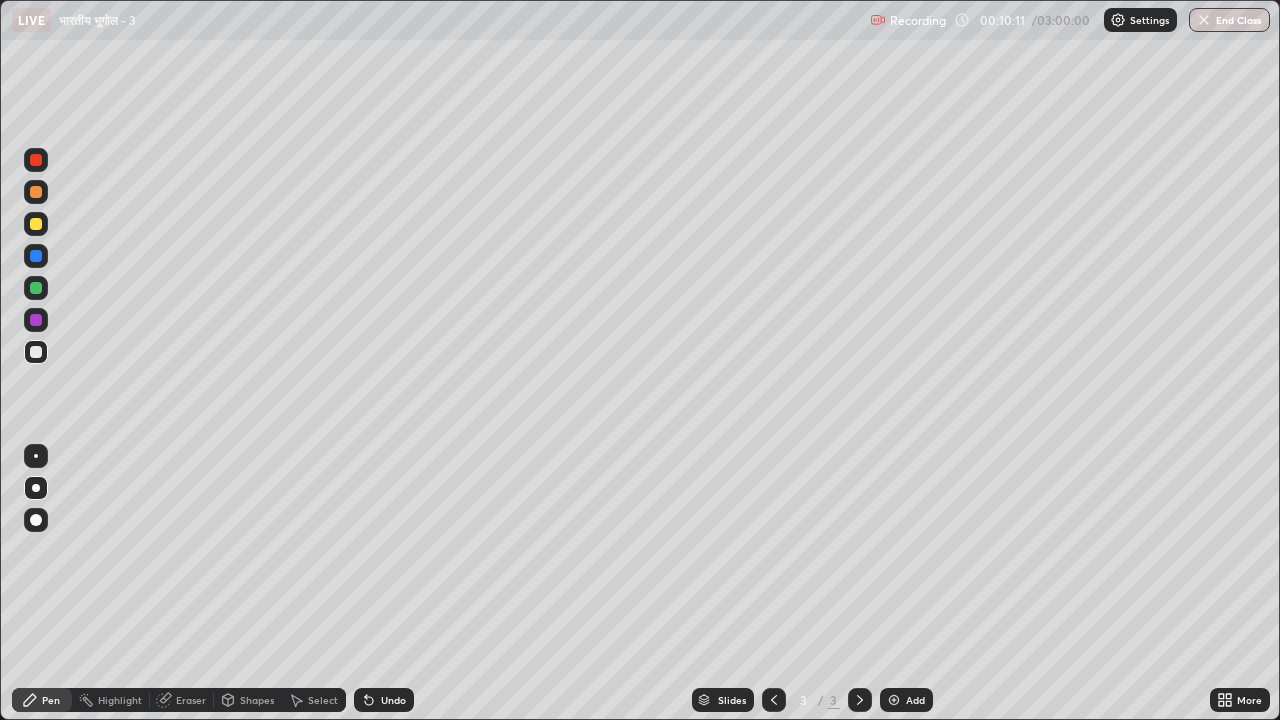 click at bounding box center (894, 700) 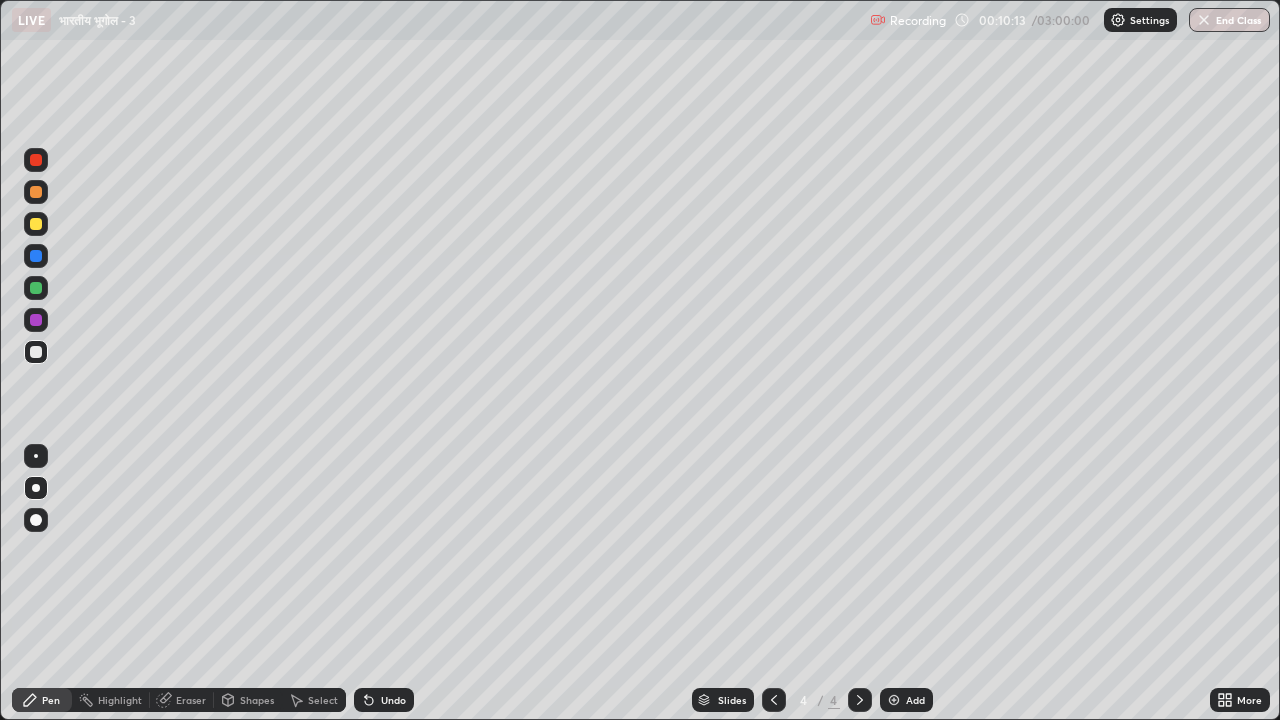 click at bounding box center [36, 288] 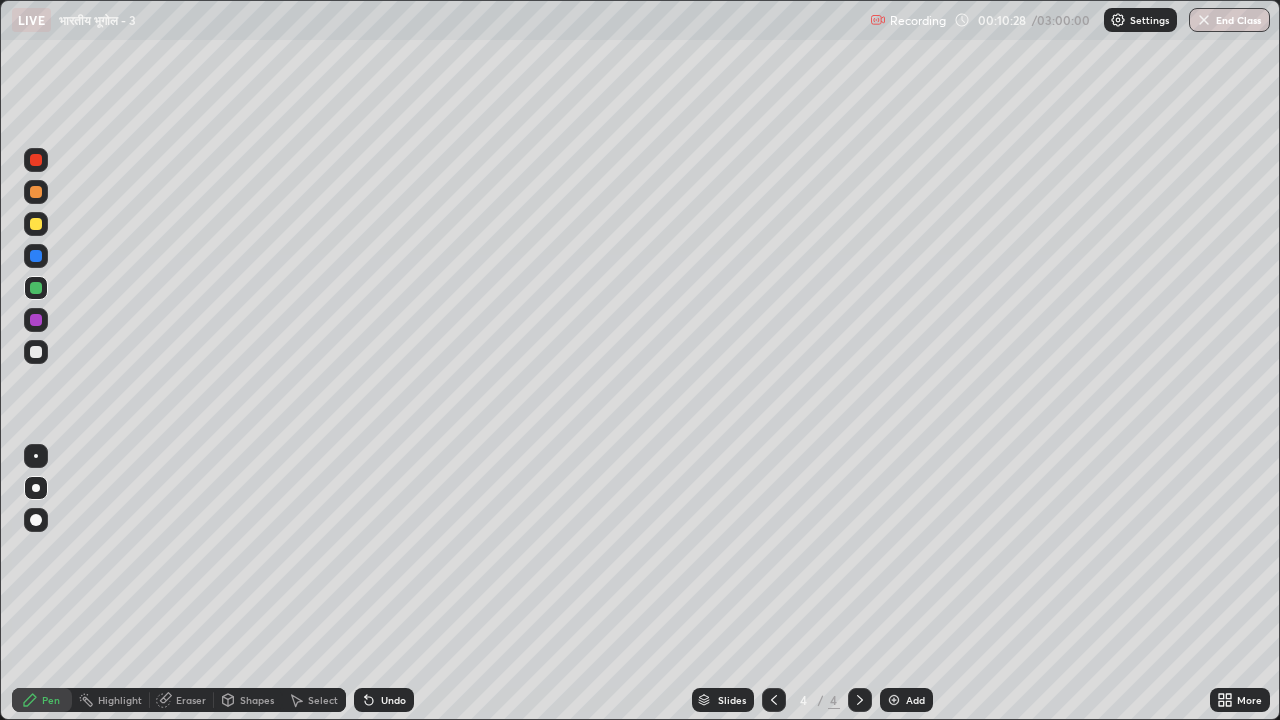 click at bounding box center (36, 352) 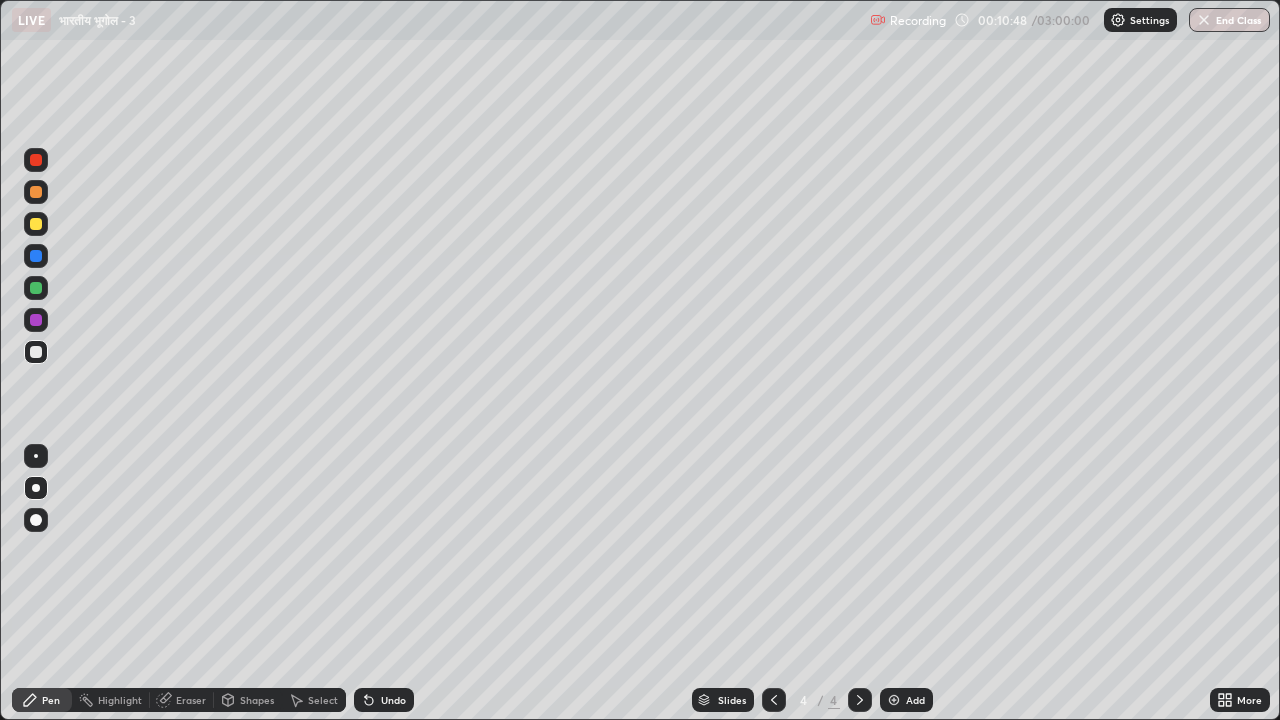 click at bounding box center [36, 352] 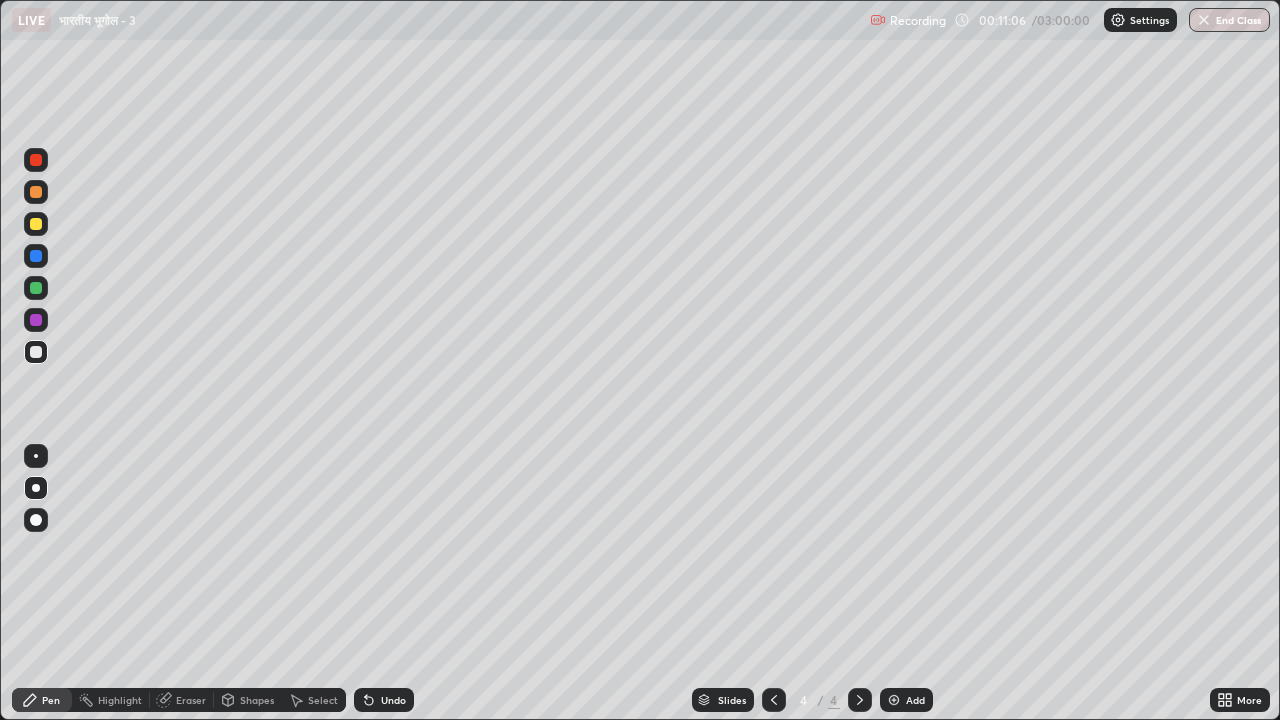 click at bounding box center (36, 288) 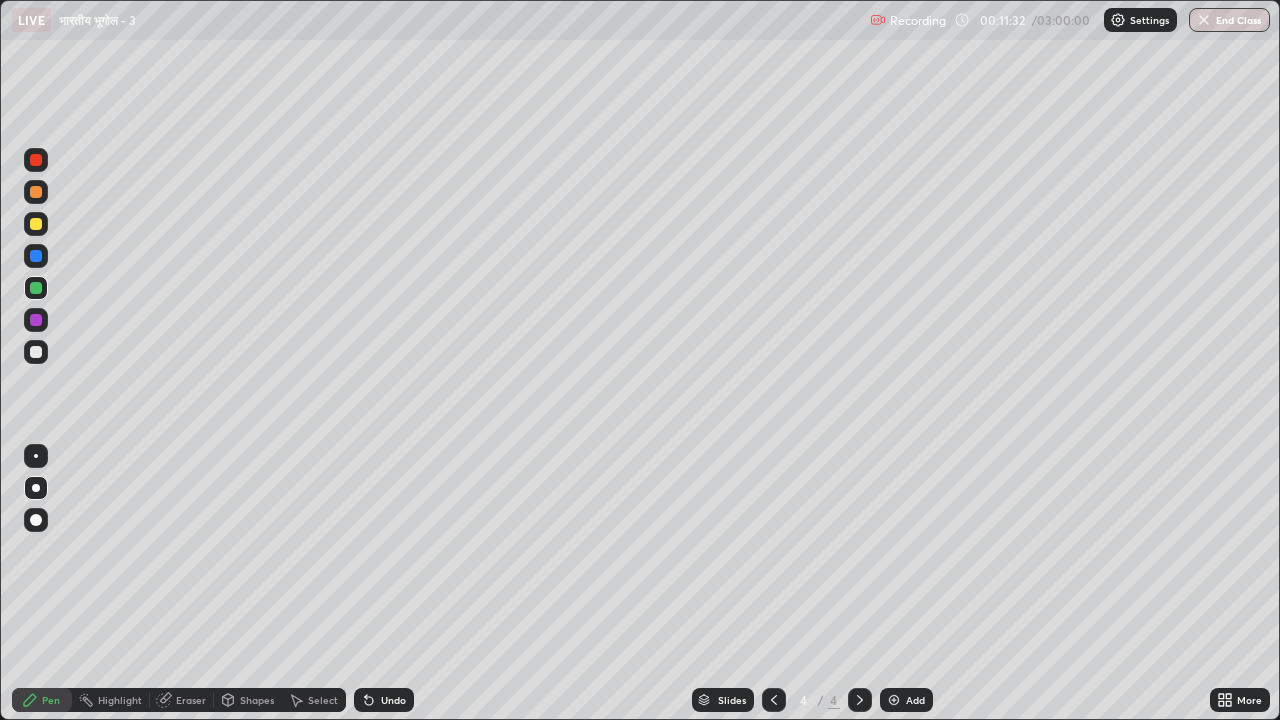 click at bounding box center (36, 192) 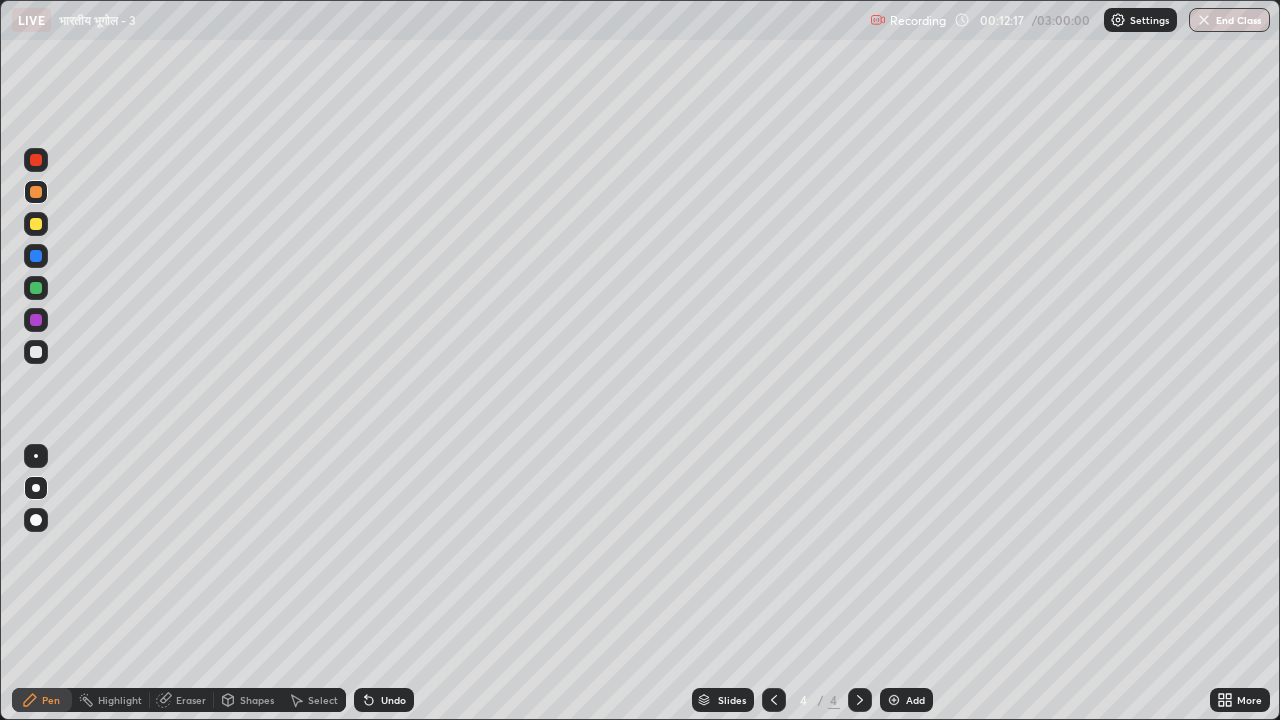 click at bounding box center (36, 320) 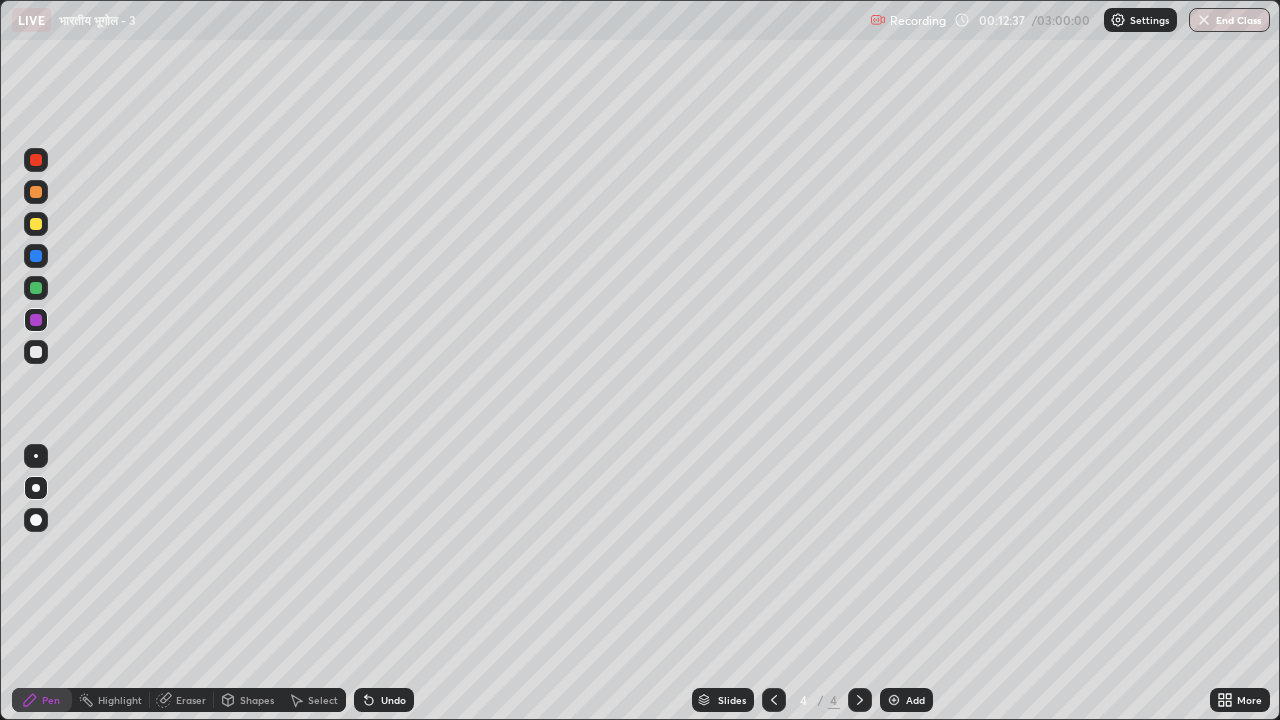 click at bounding box center [36, 192] 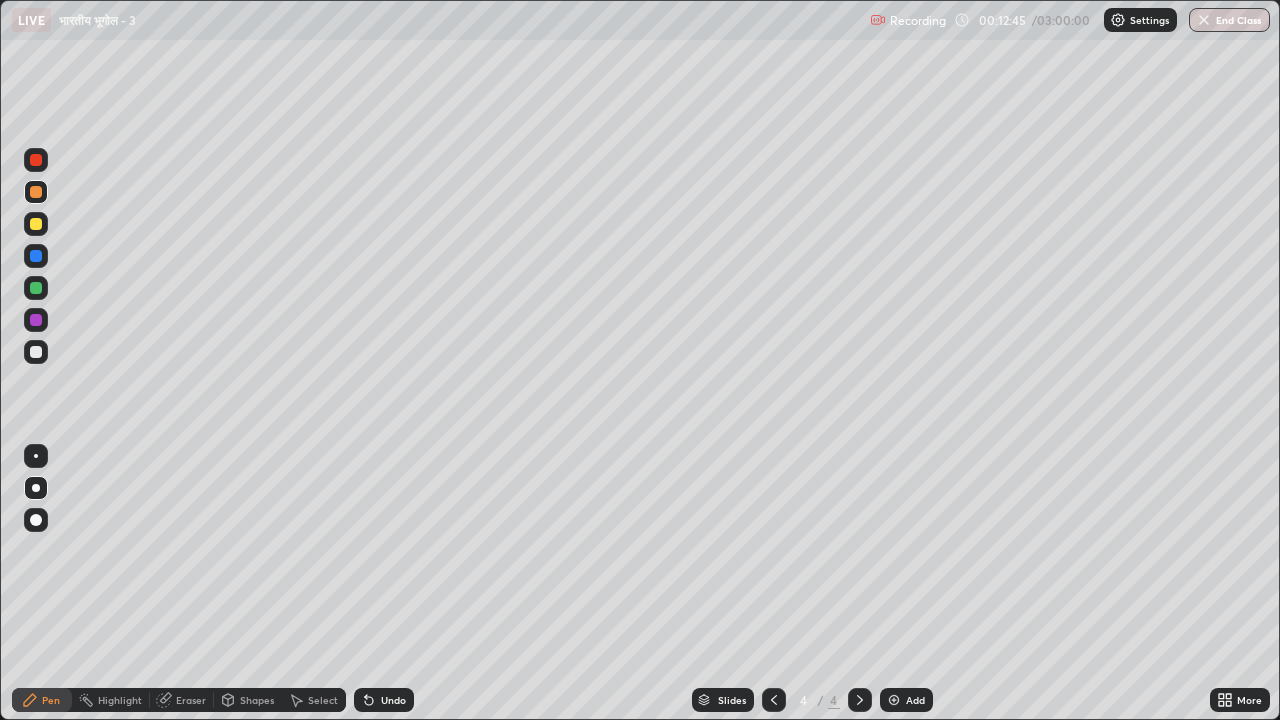 click at bounding box center [36, 352] 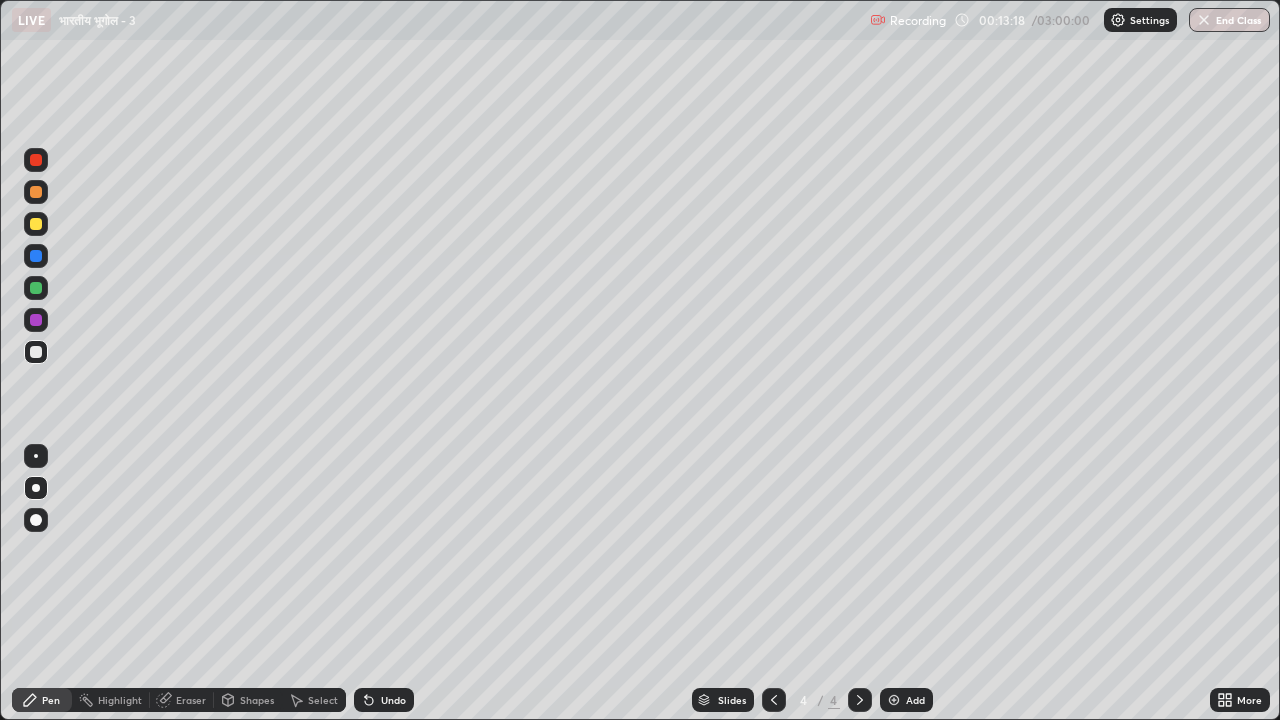 click at bounding box center (36, 224) 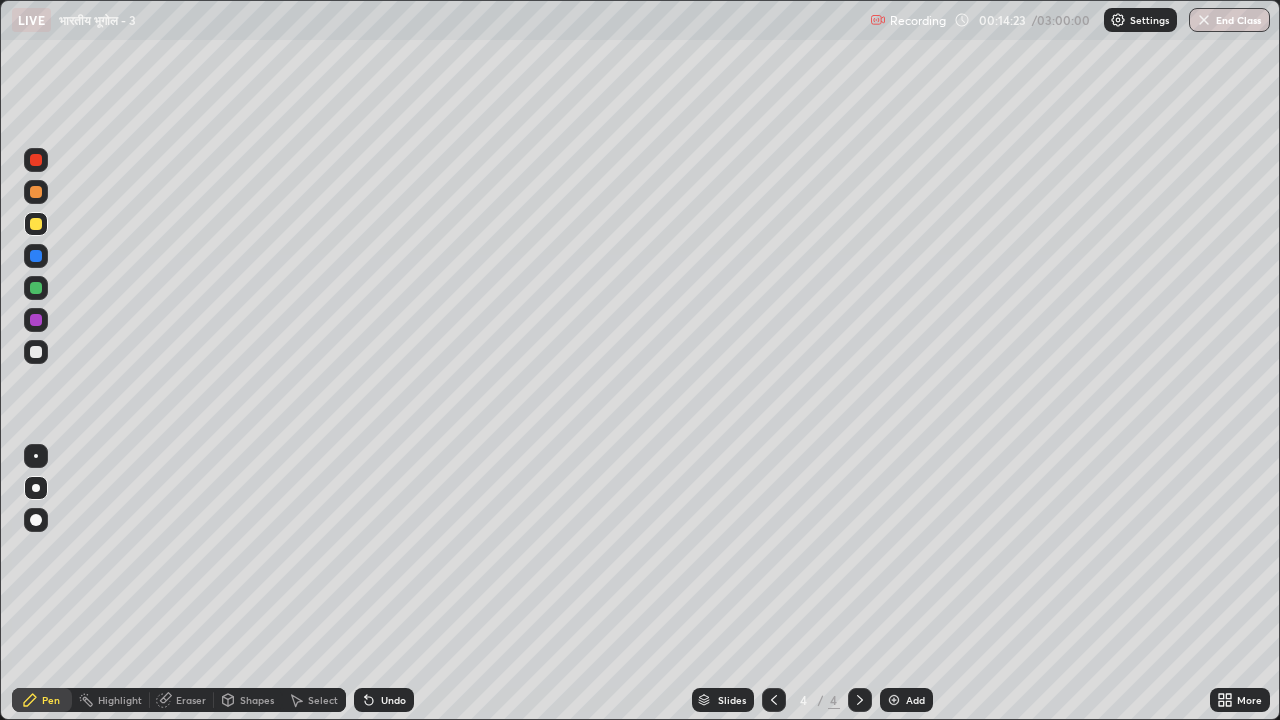 click at bounding box center [36, 192] 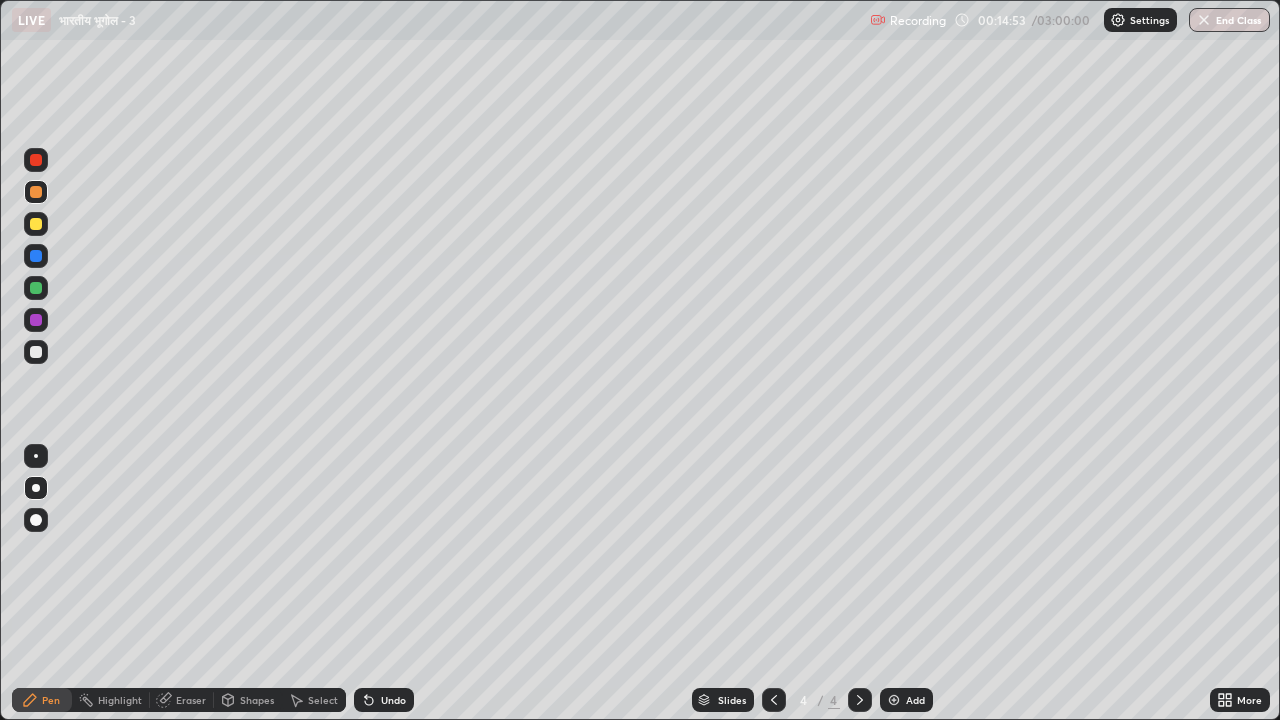click at bounding box center (36, 224) 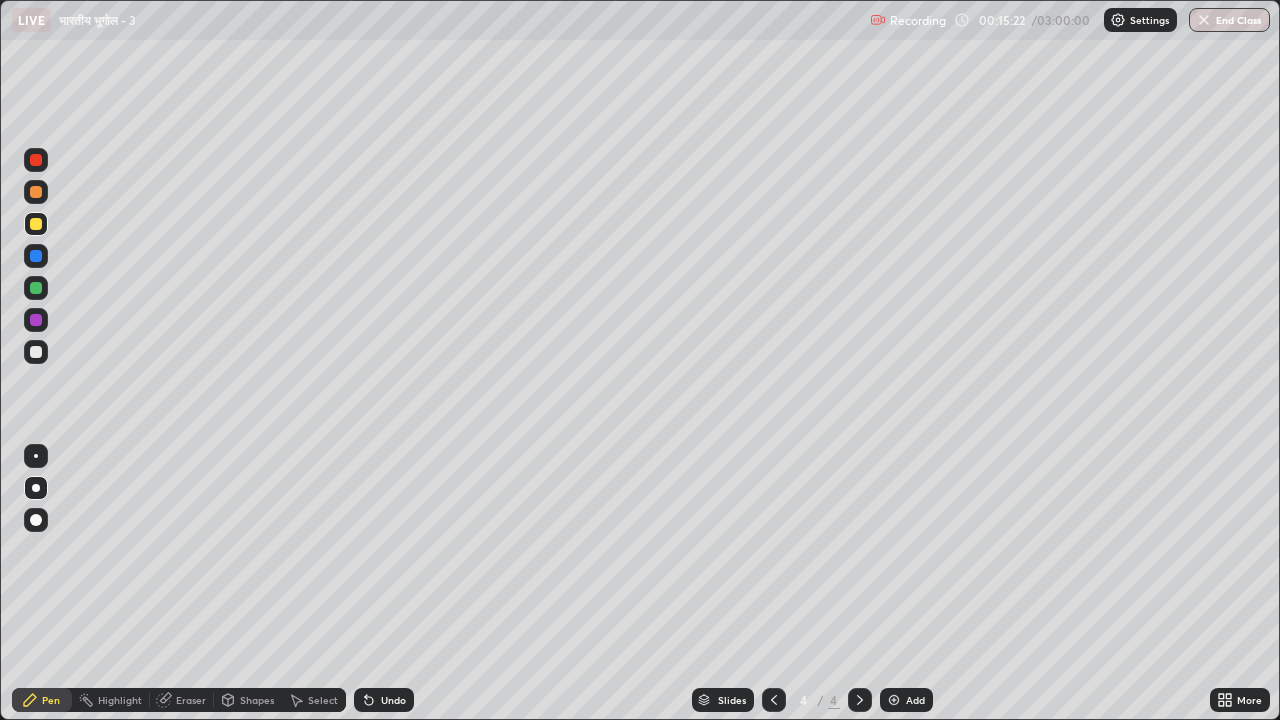 click at bounding box center [36, 320] 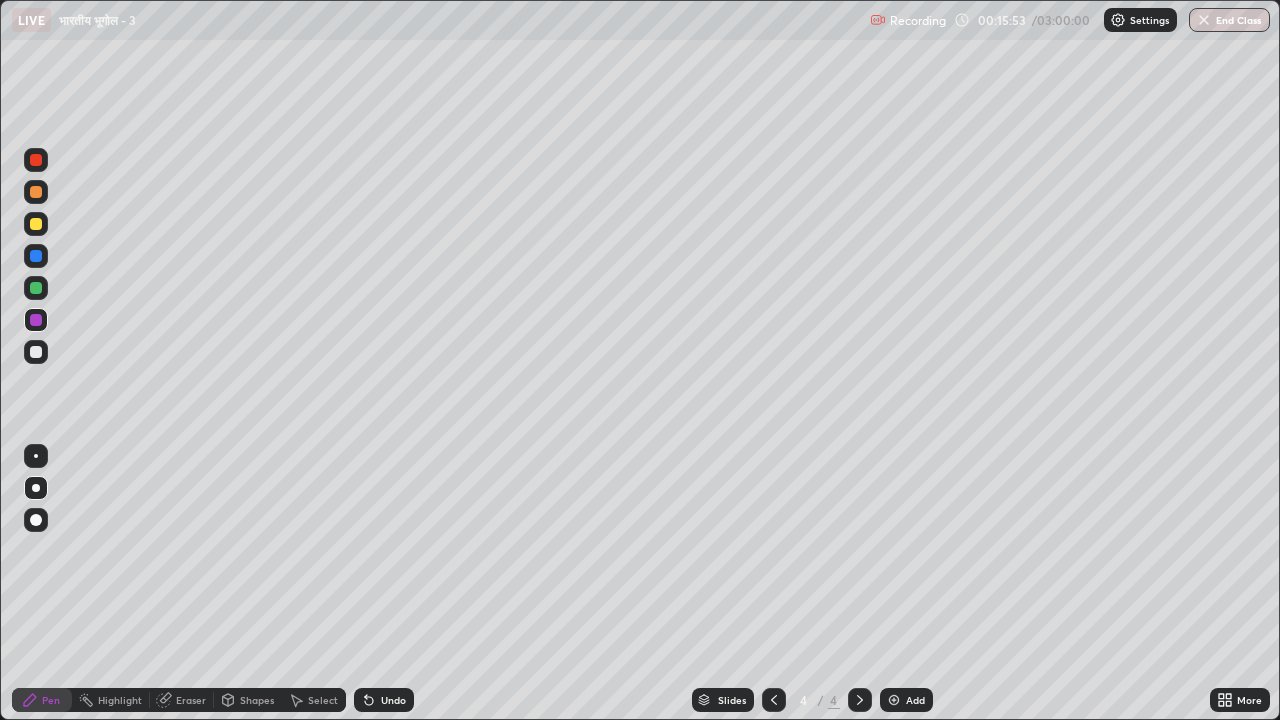 click at bounding box center [36, 352] 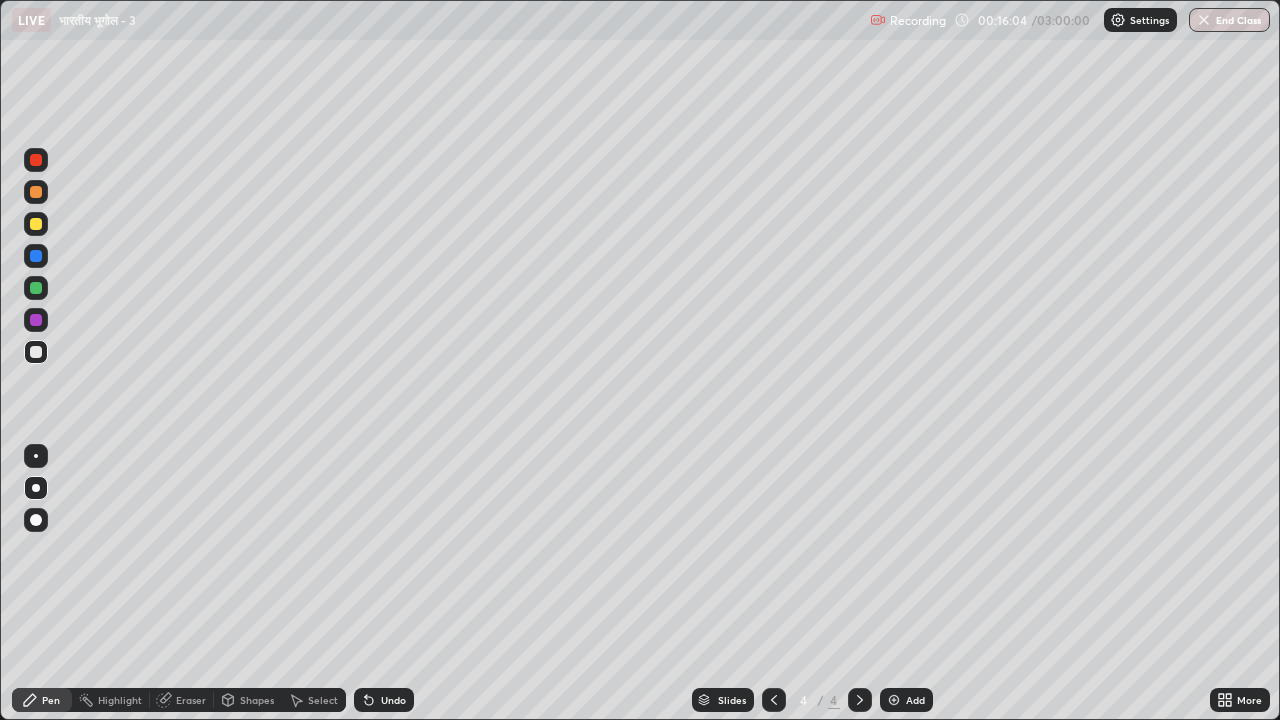 click at bounding box center [36, 288] 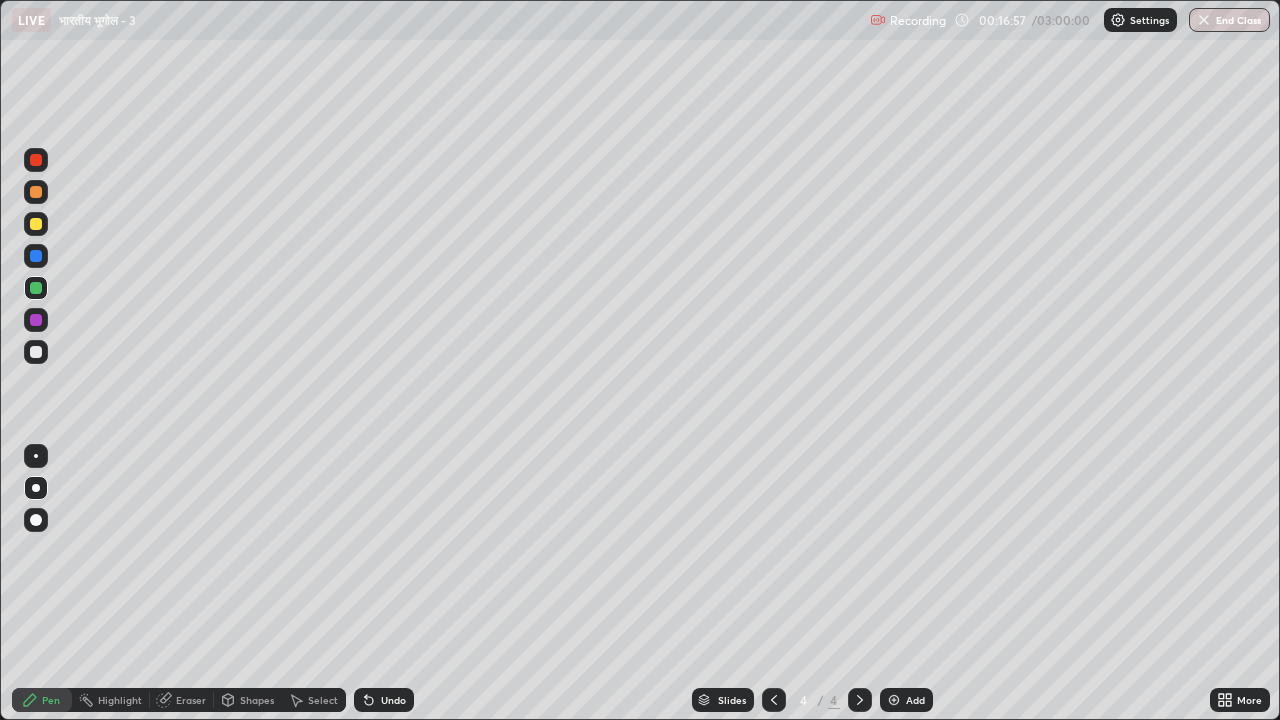 click at bounding box center (36, 256) 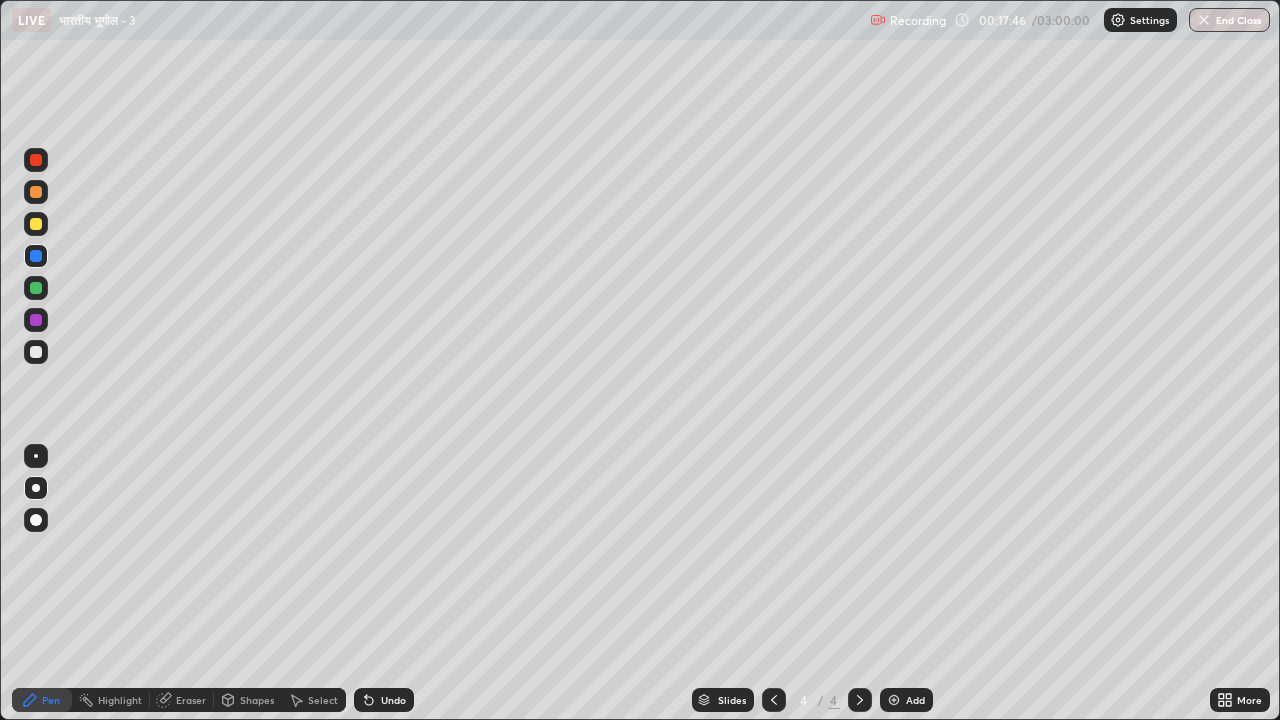 click at bounding box center [894, 700] 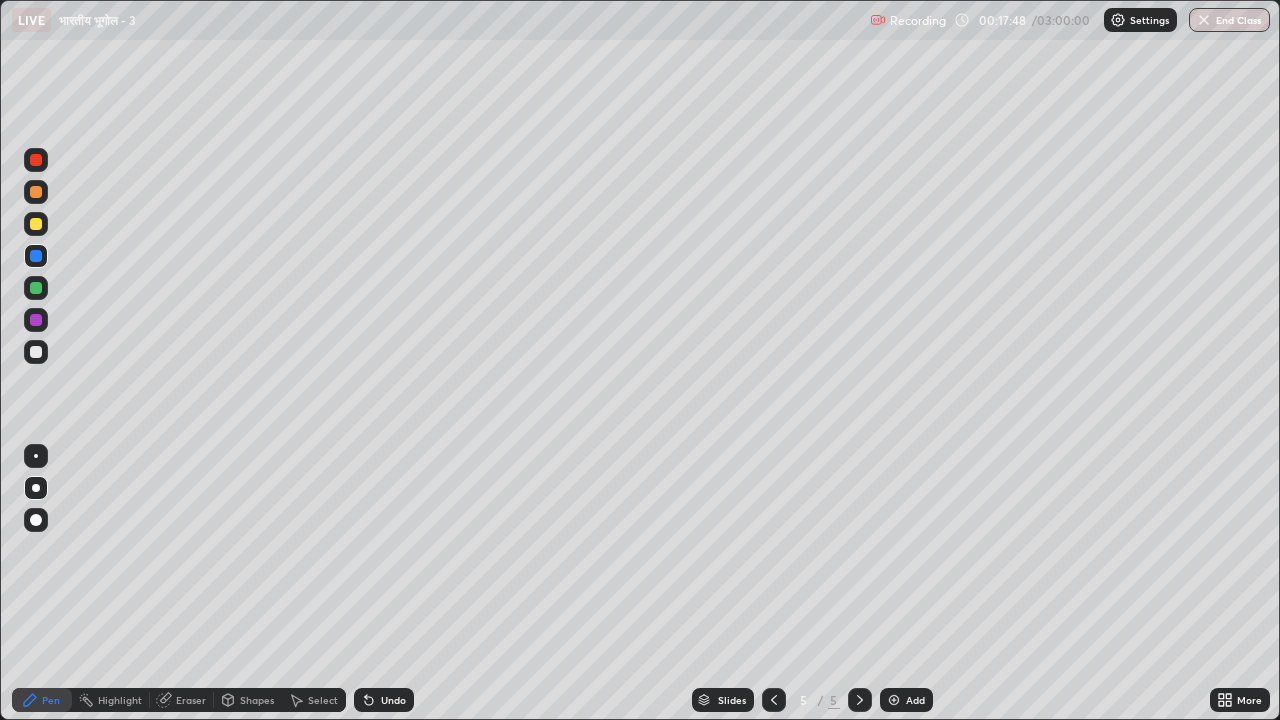 click at bounding box center (36, 352) 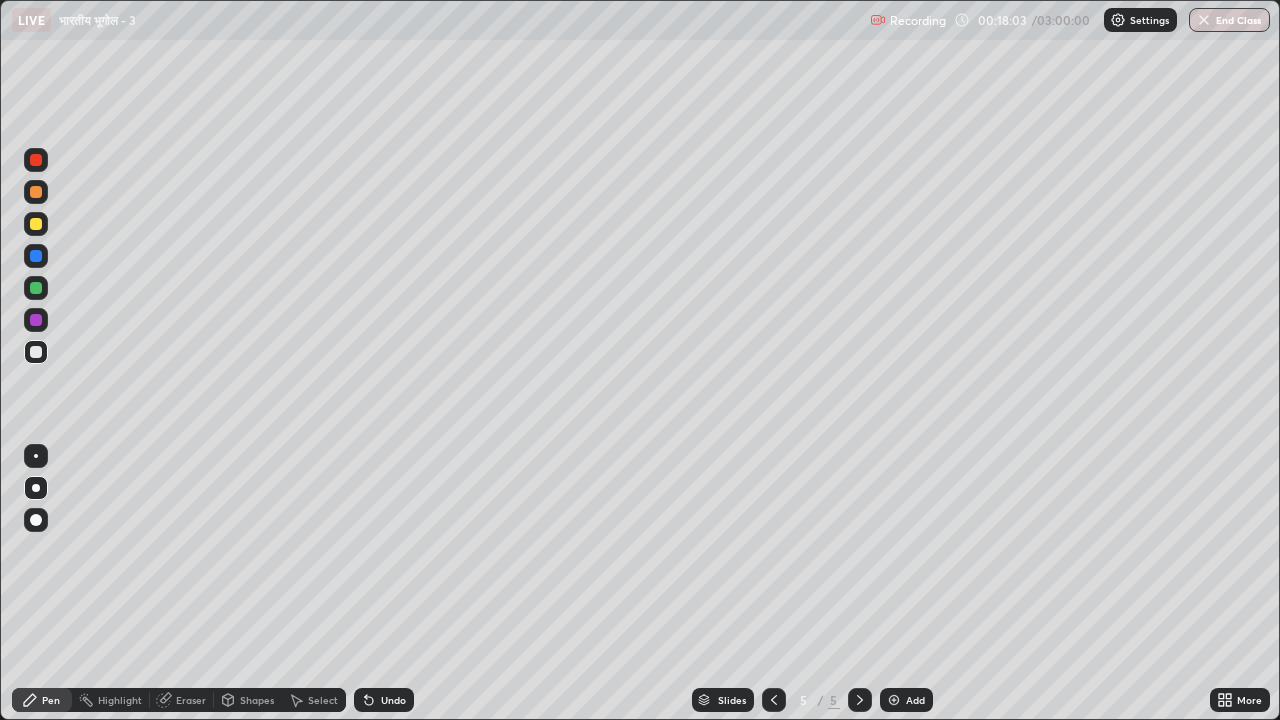 click at bounding box center [36, 224] 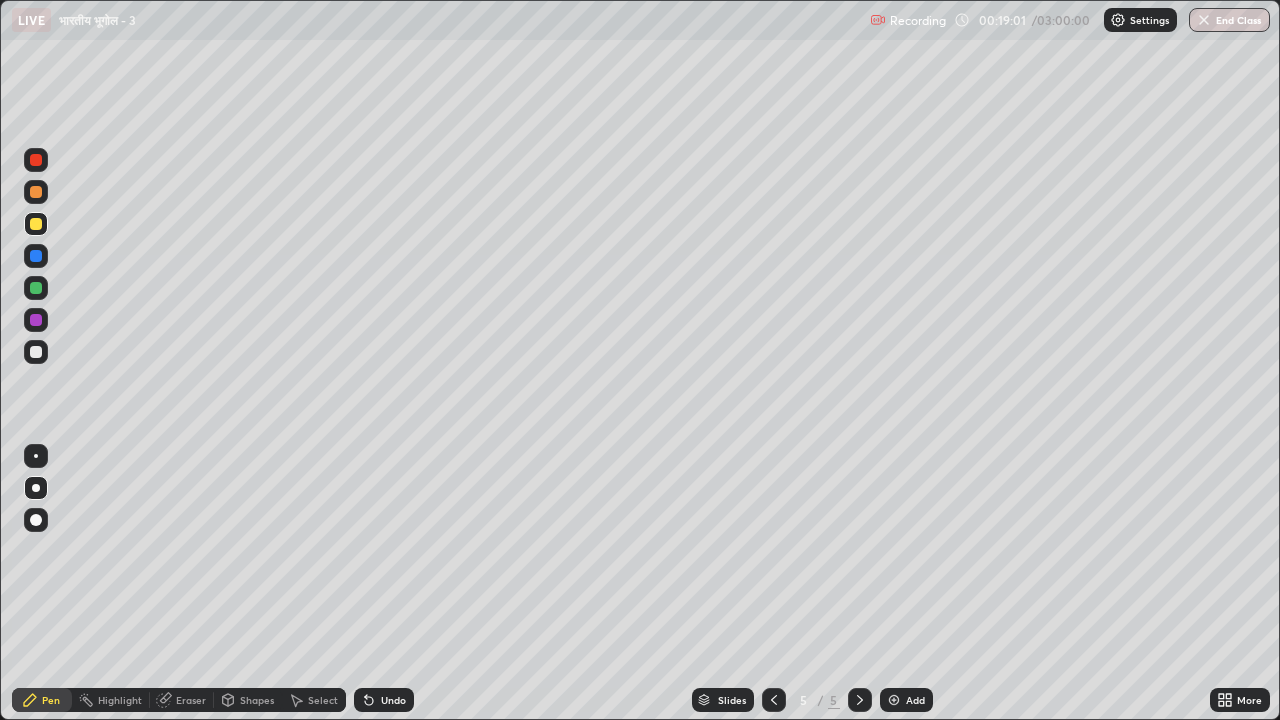 click at bounding box center (36, 352) 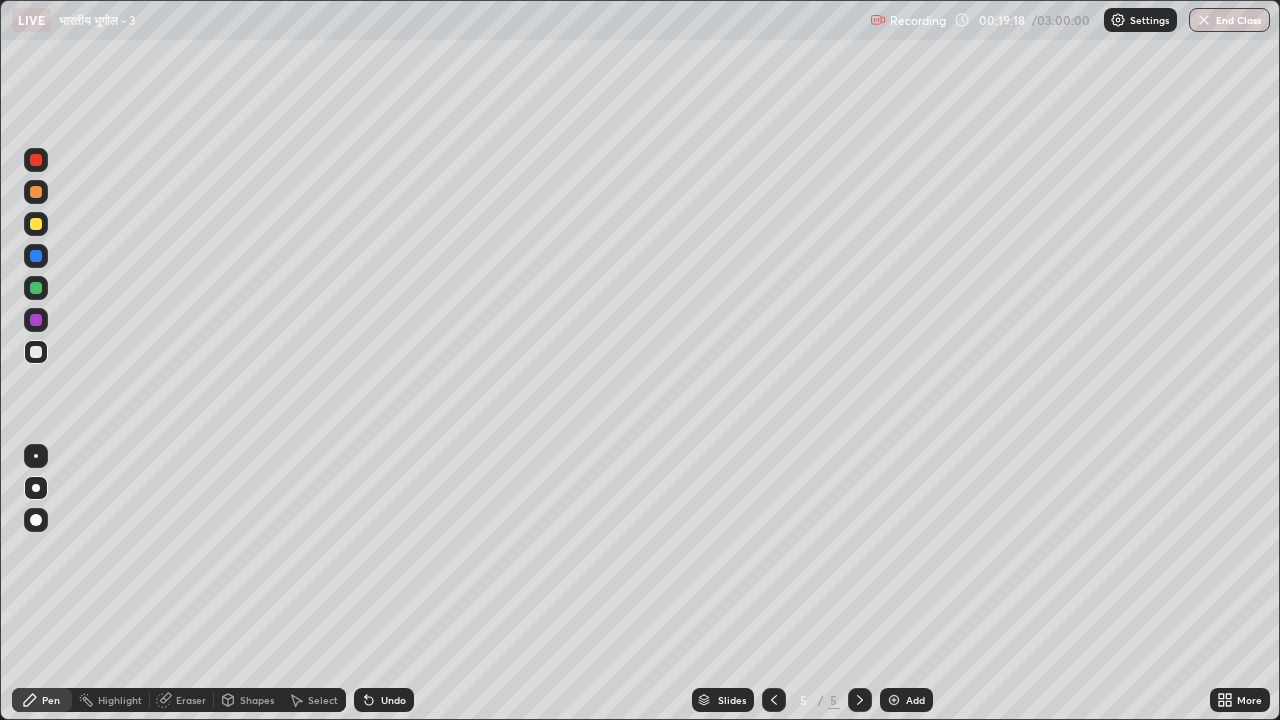 click at bounding box center (36, 192) 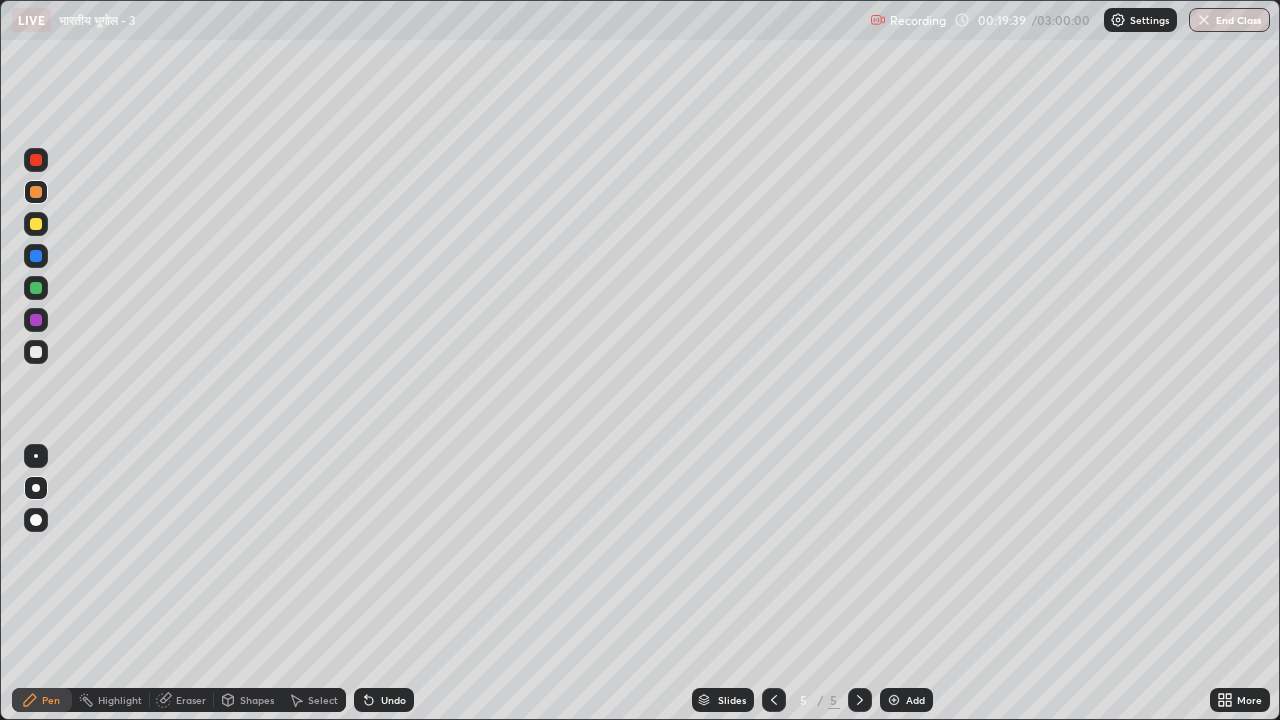 click at bounding box center (36, 352) 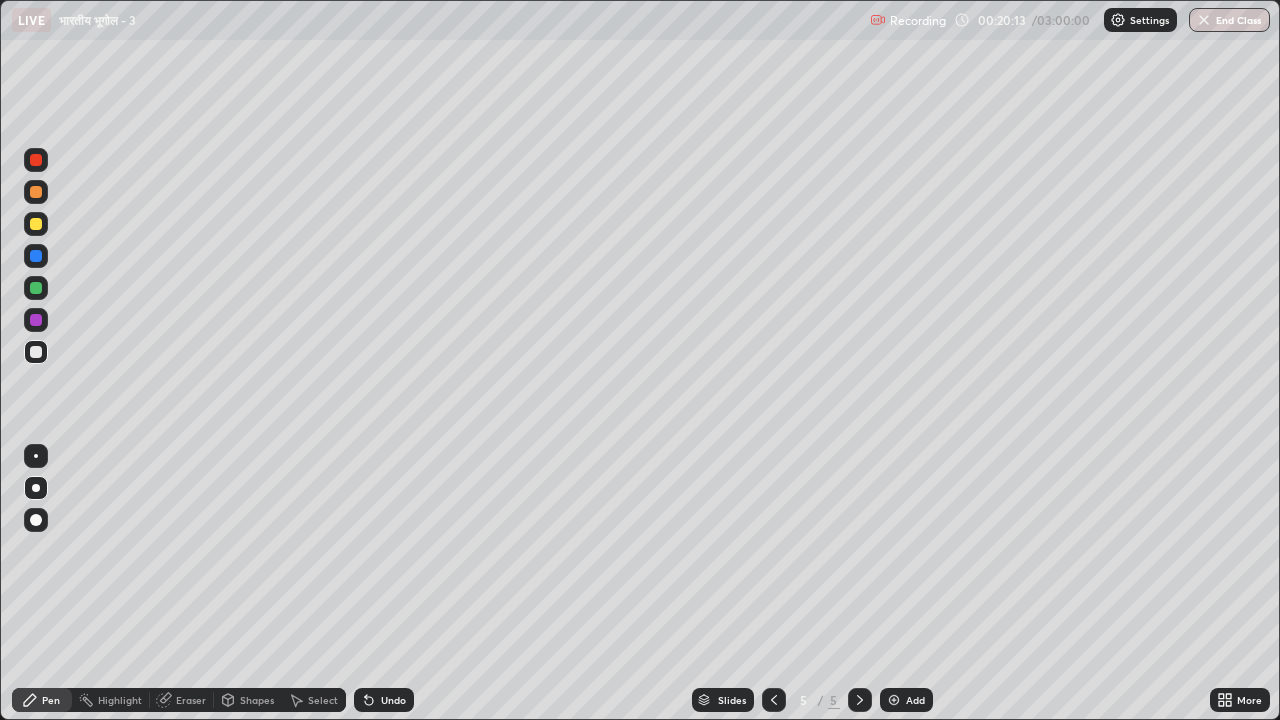 click at bounding box center [36, 288] 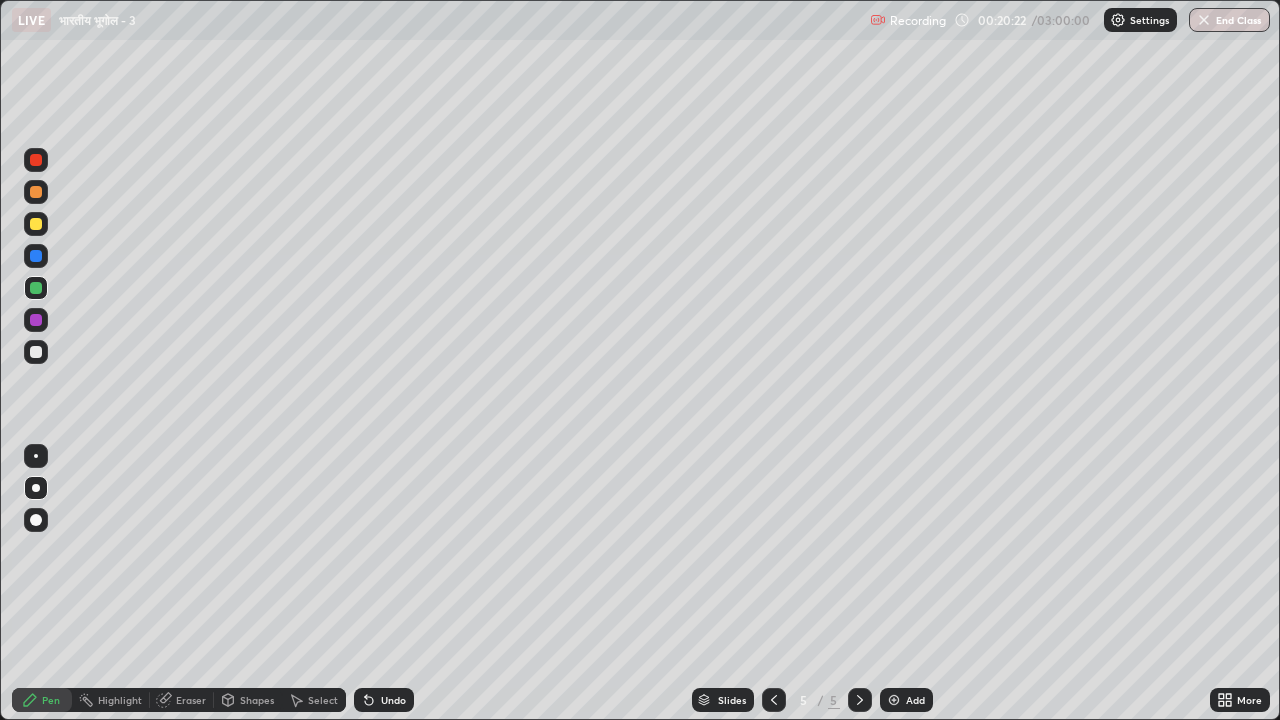 click at bounding box center [36, 192] 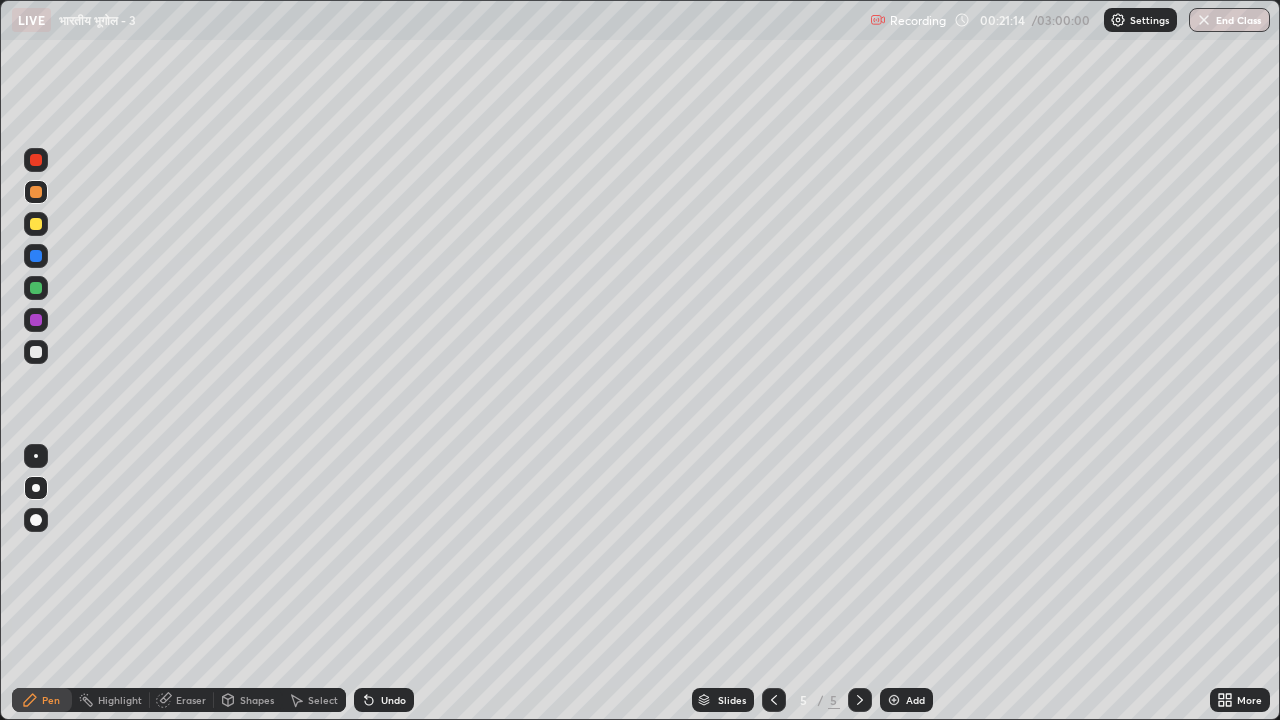 click at bounding box center [36, 256] 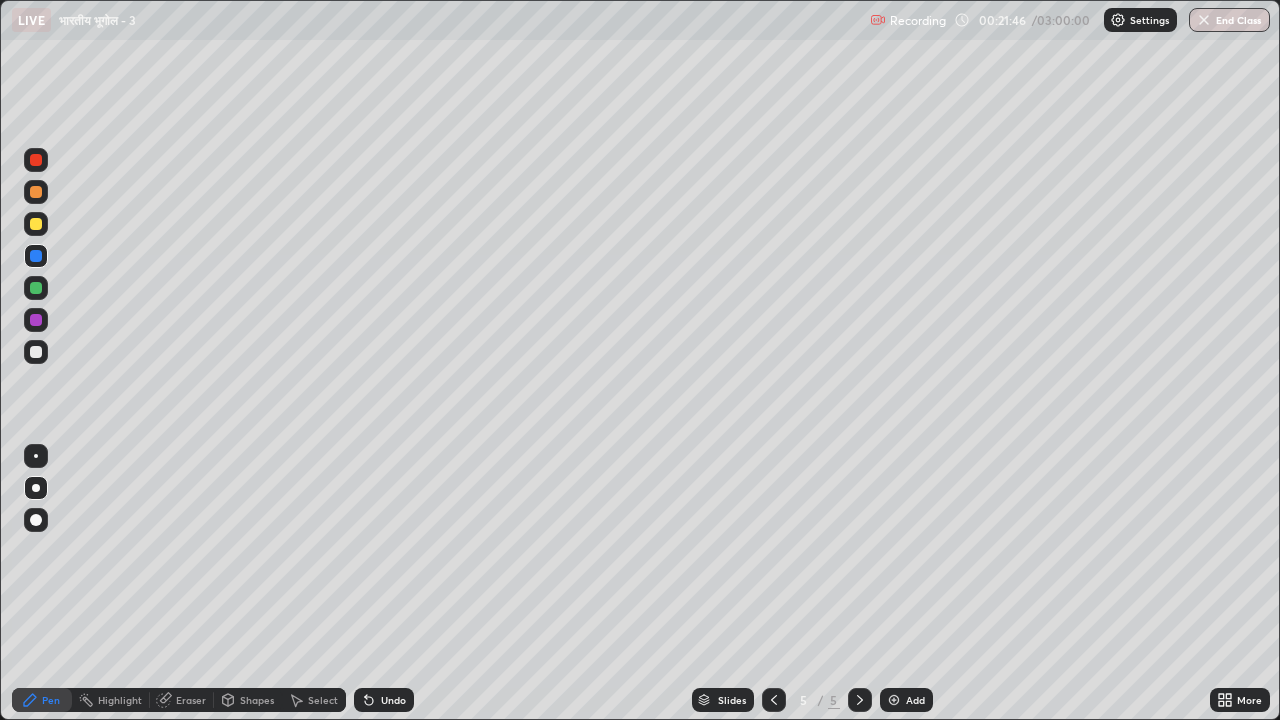 click at bounding box center [36, 288] 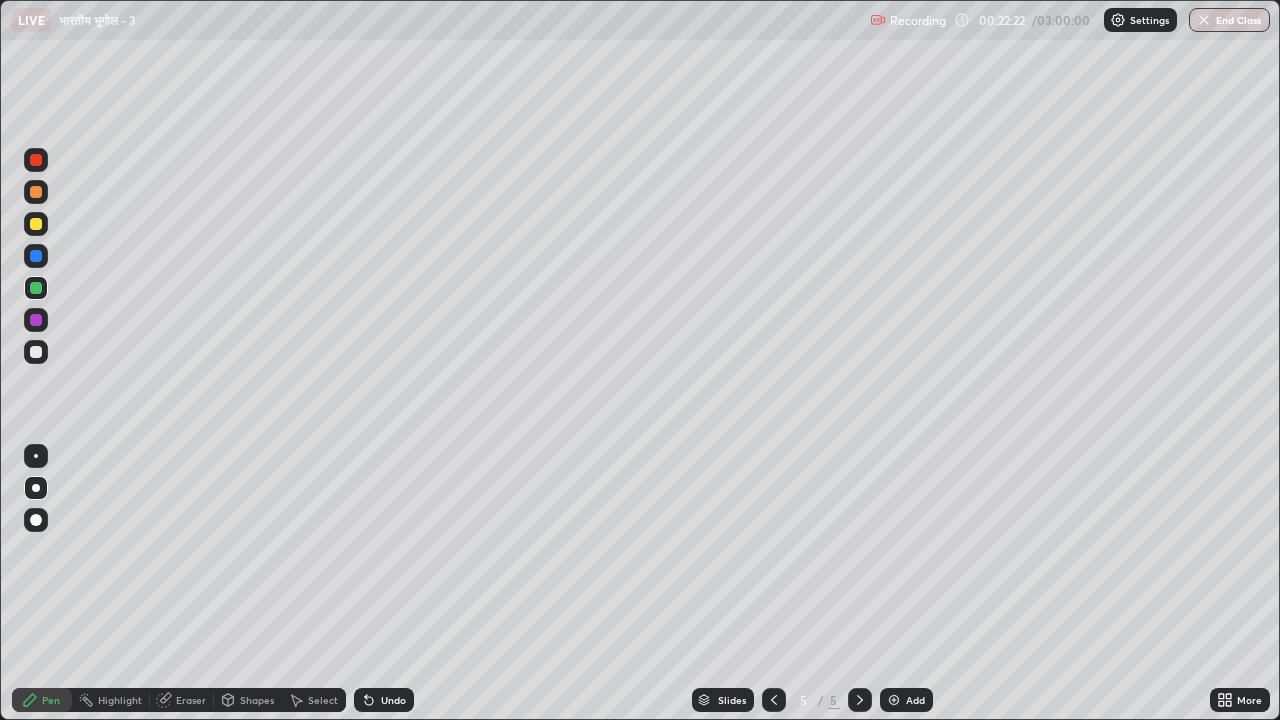 click at bounding box center (36, 192) 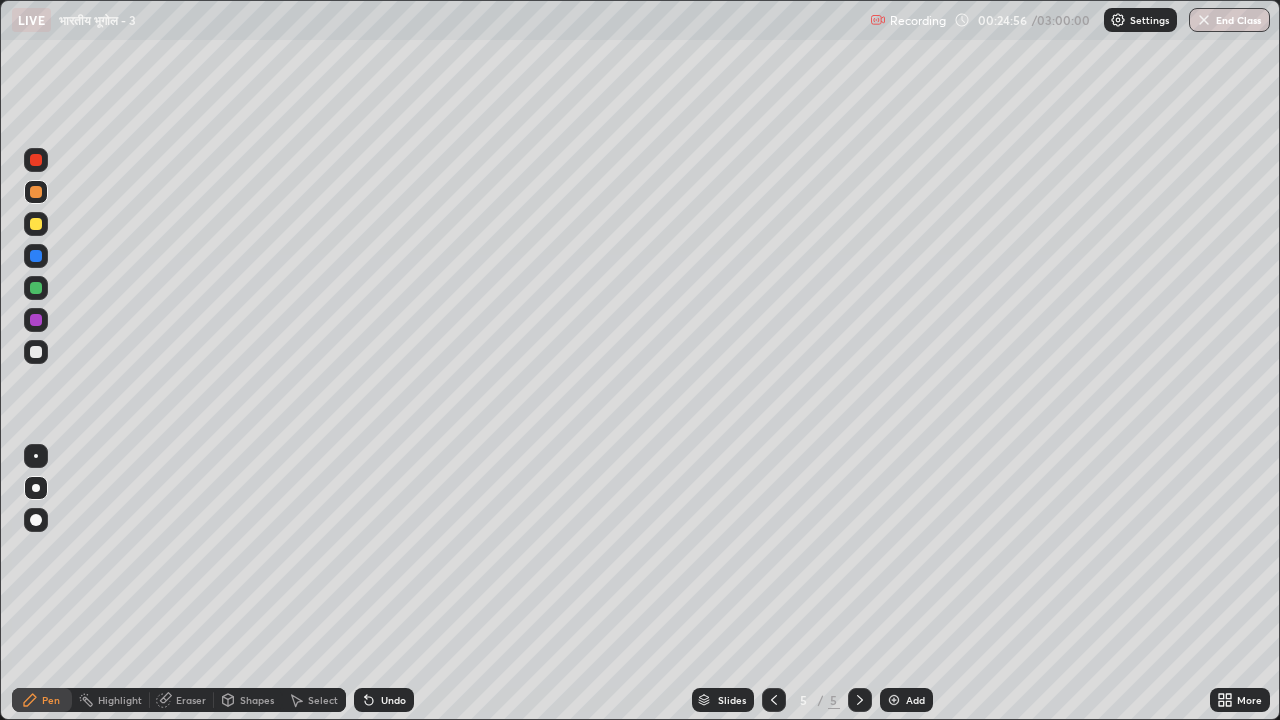 click at bounding box center [36, 288] 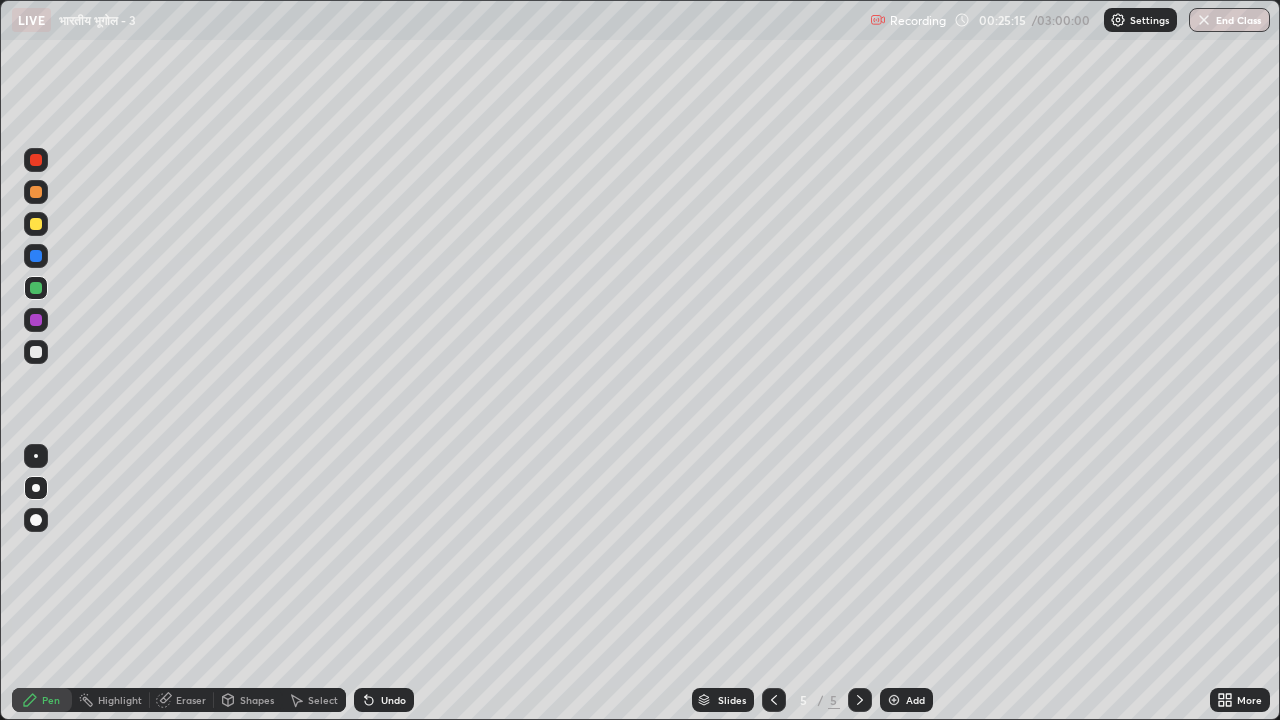 click at bounding box center [36, 224] 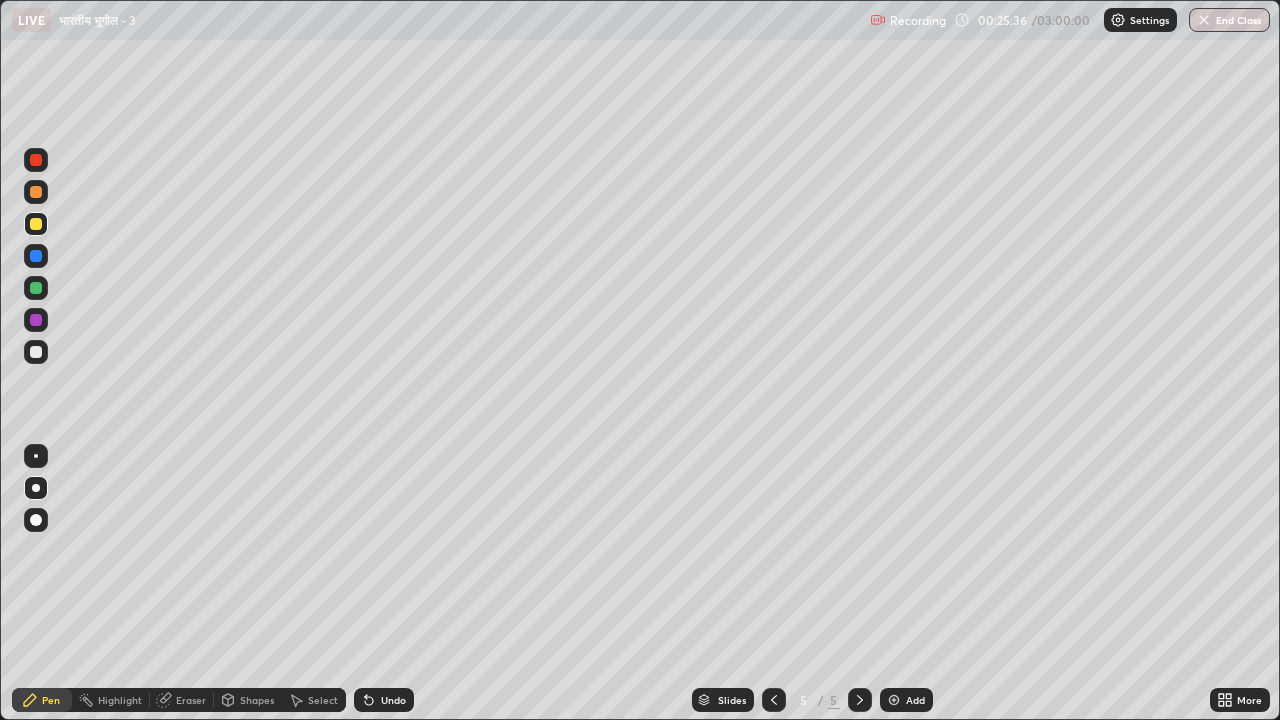 click at bounding box center [36, 320] 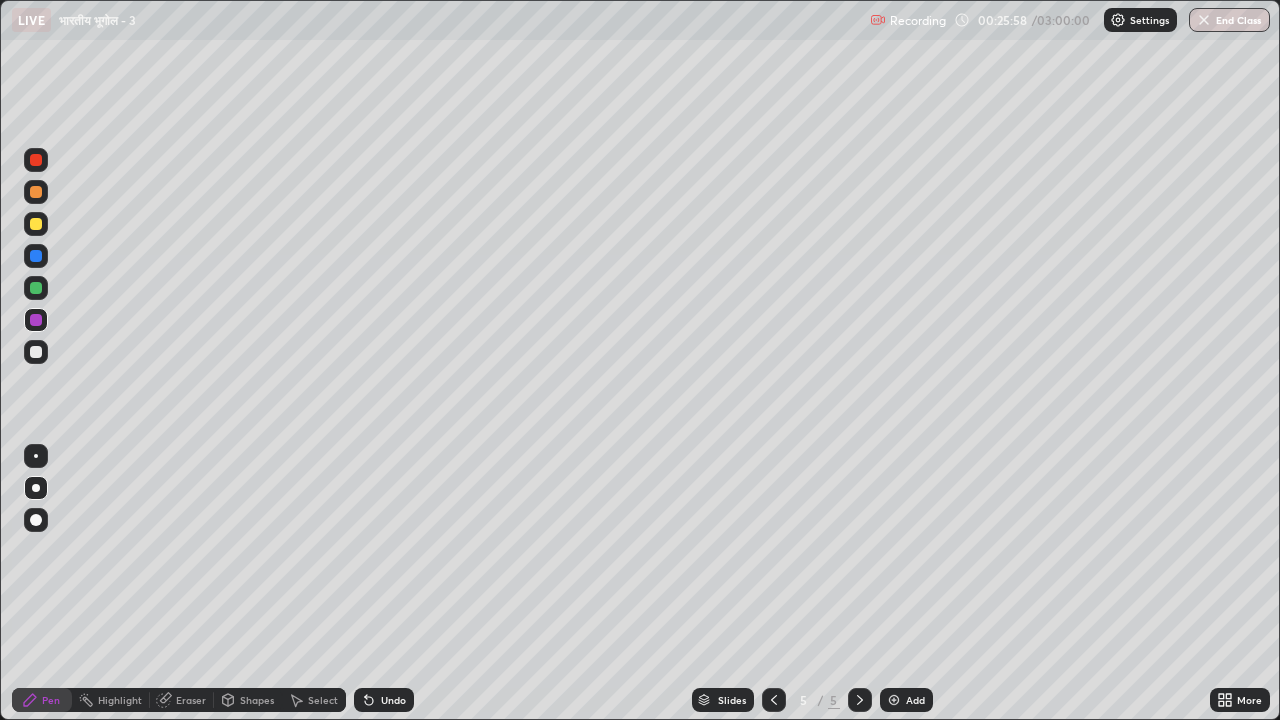 click at bounding box center (36, 224) 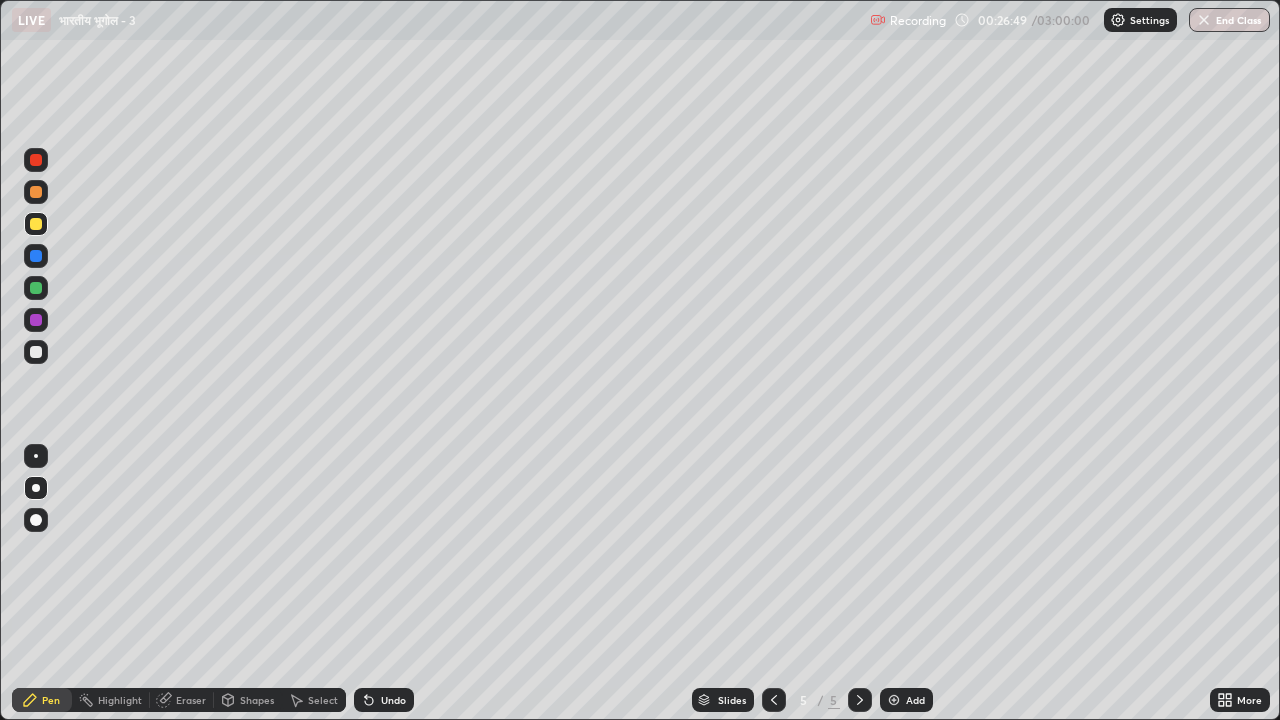 click at bounding box center [36, 192] 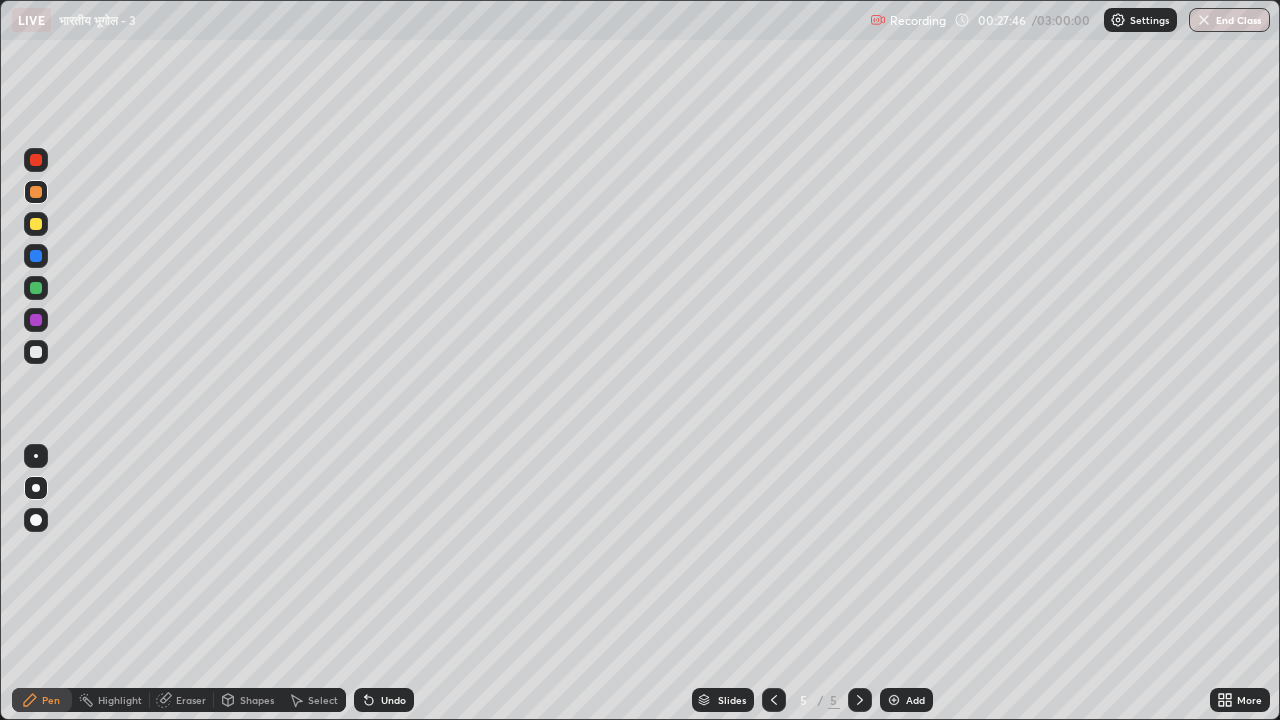 click at bounding box center (36, 320) 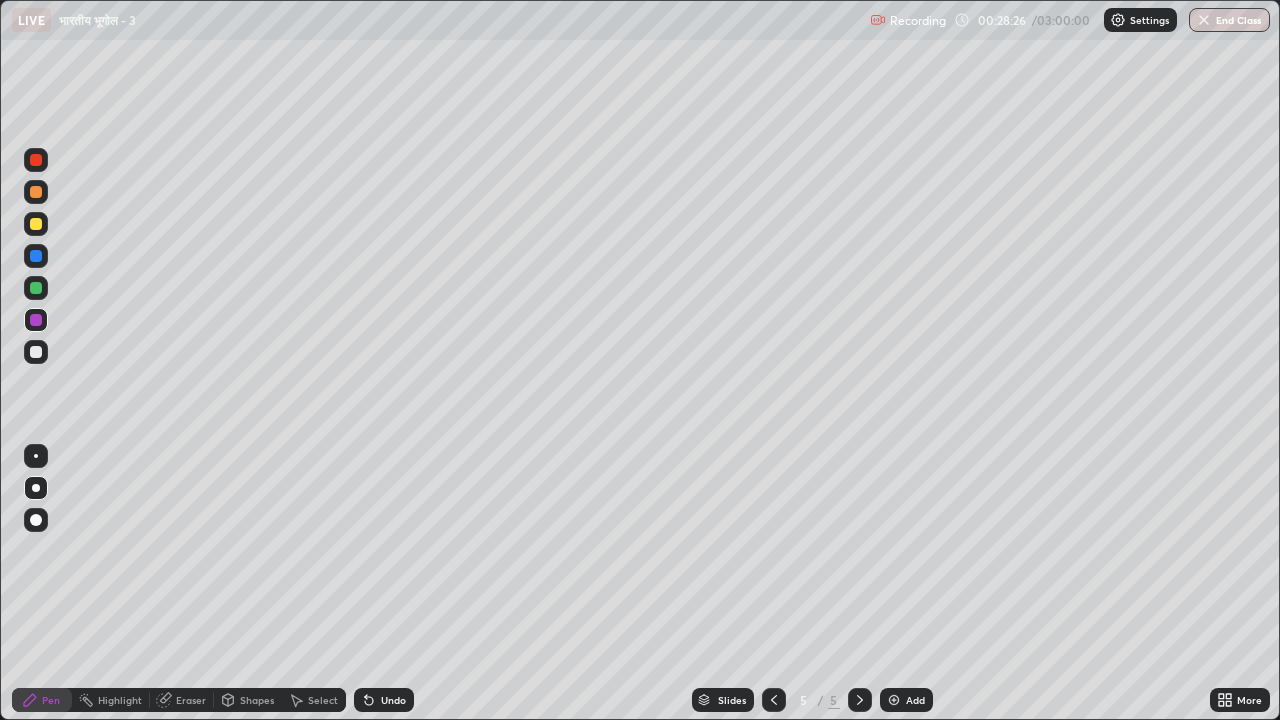 click at bounding box center (36, 352) 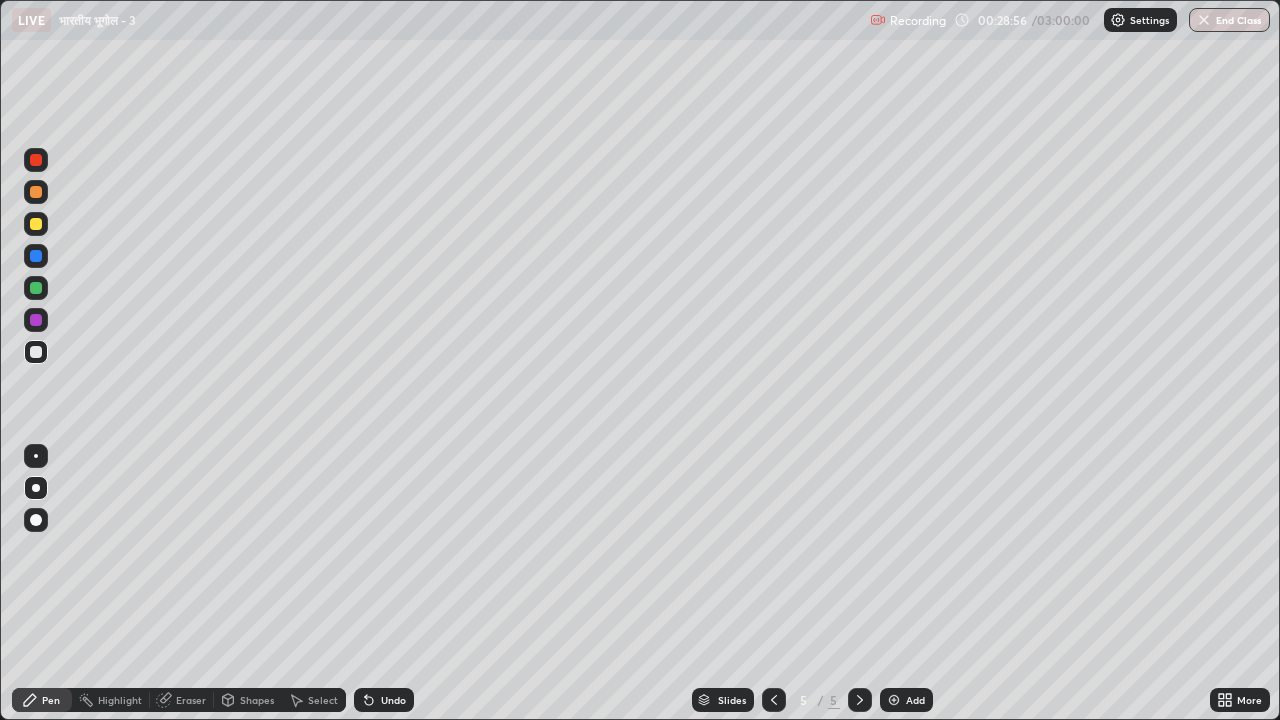 click at bounding box center (894, 700) 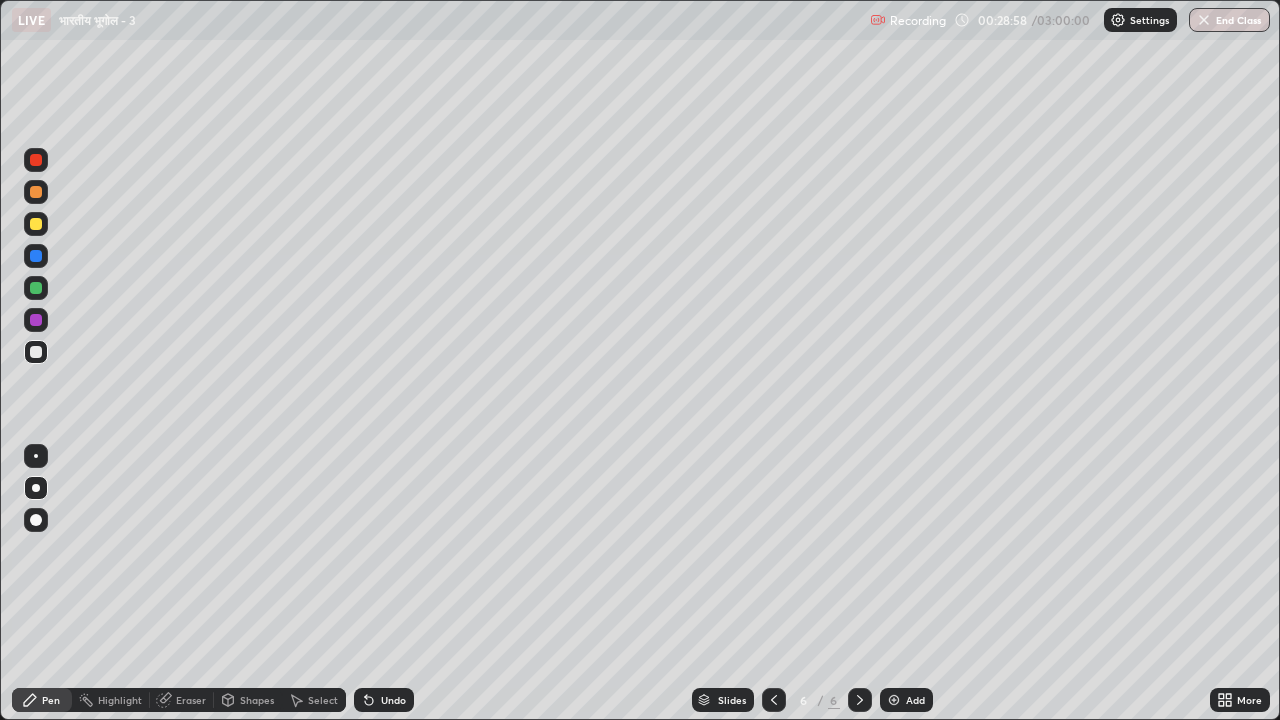click at bounding box center (36, 352) 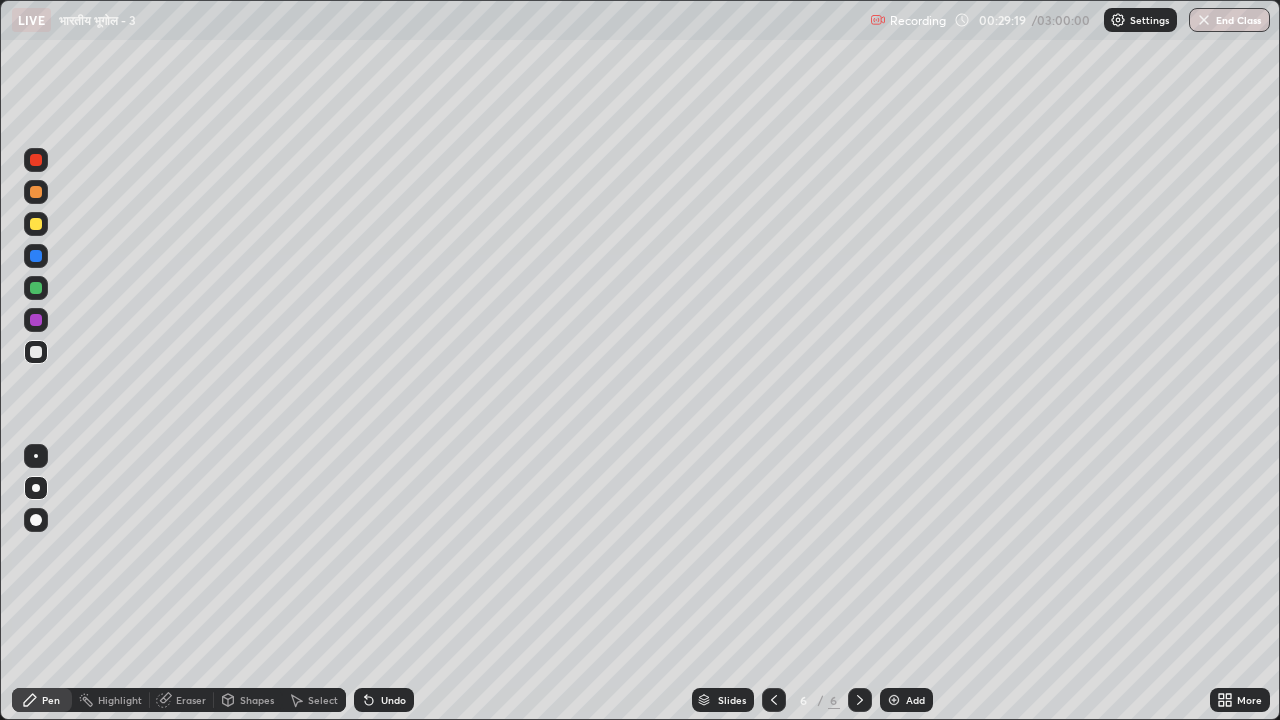 click at bounding box center (36, 288) 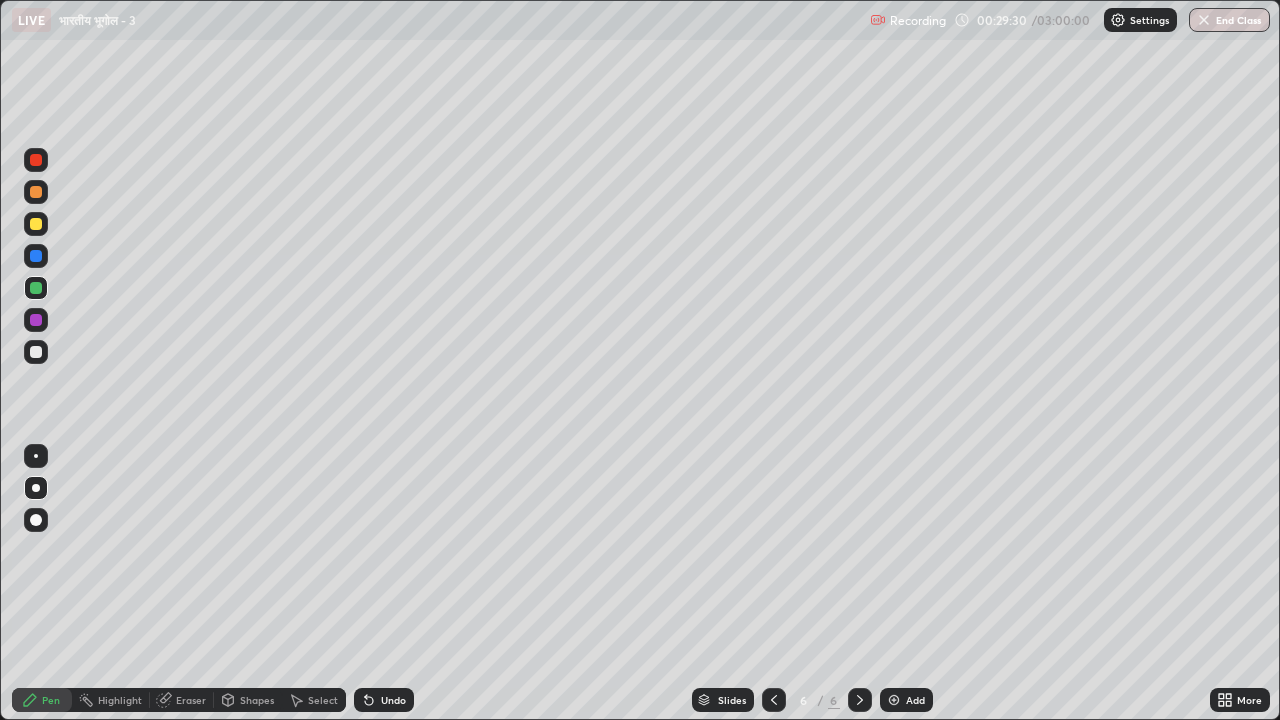 click at bounding box center [36, 320] 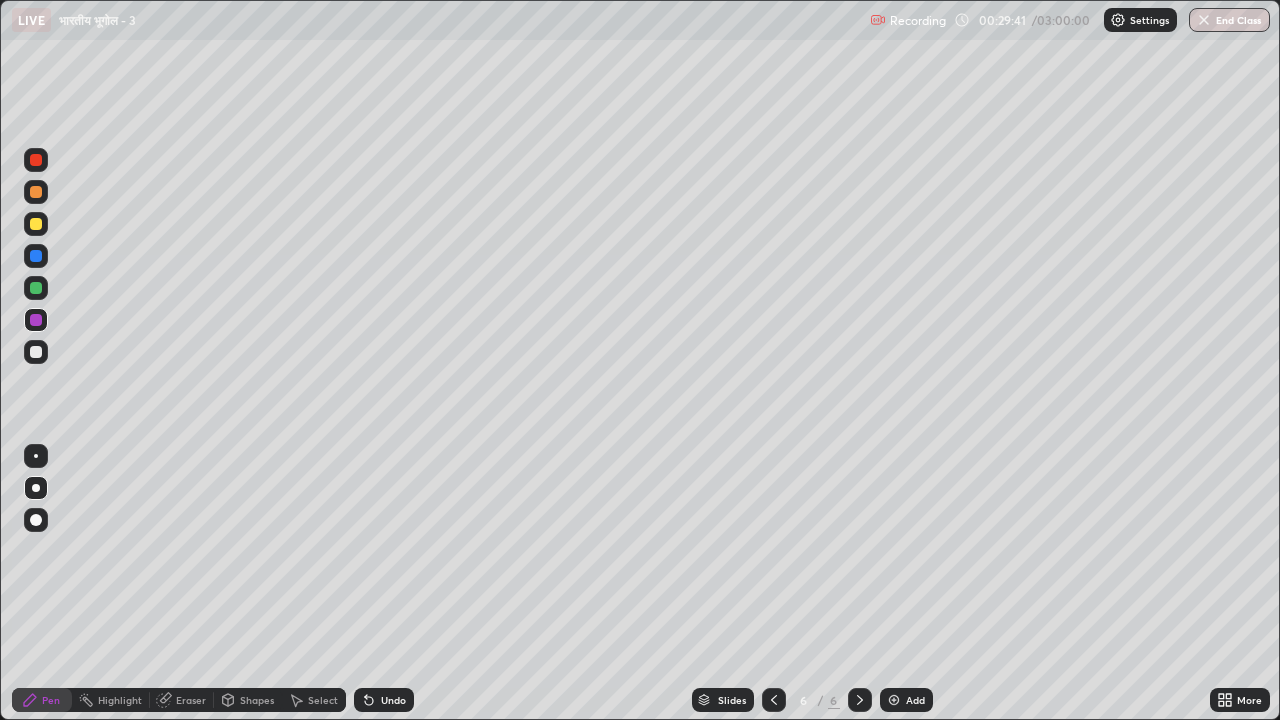 click at bounding box center [36, 192] 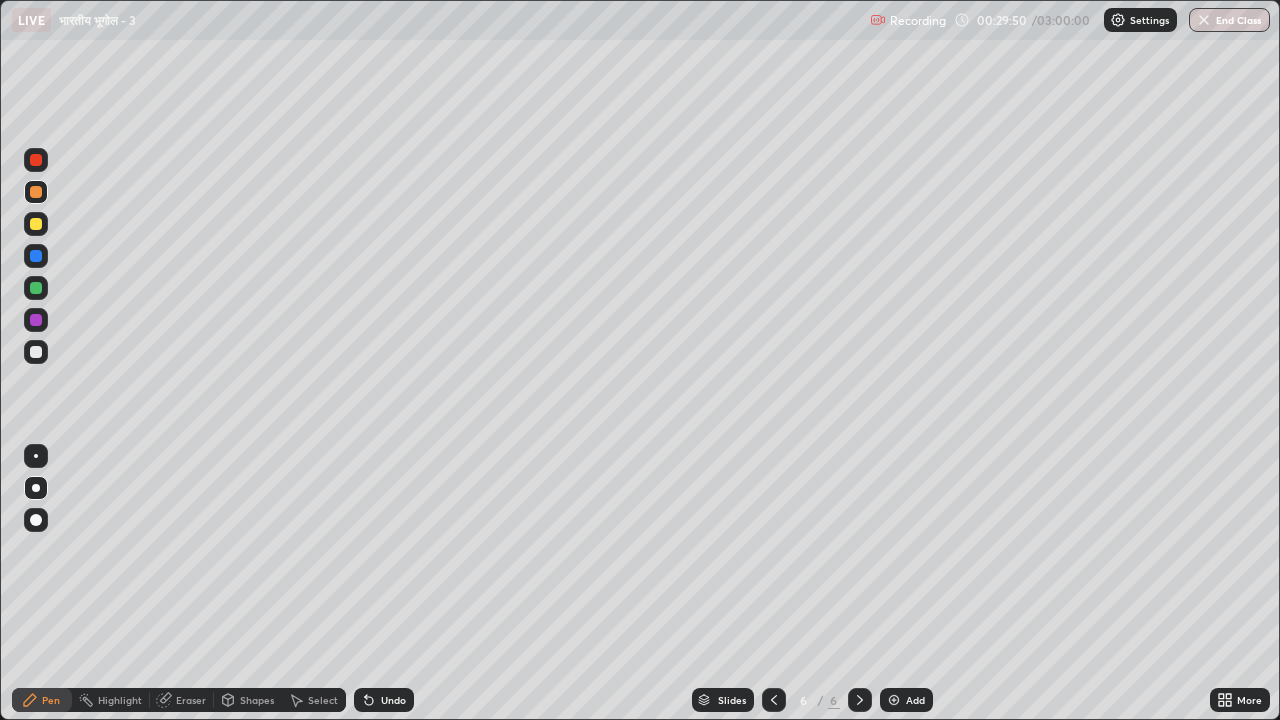 click at bounding box center [36, 288] 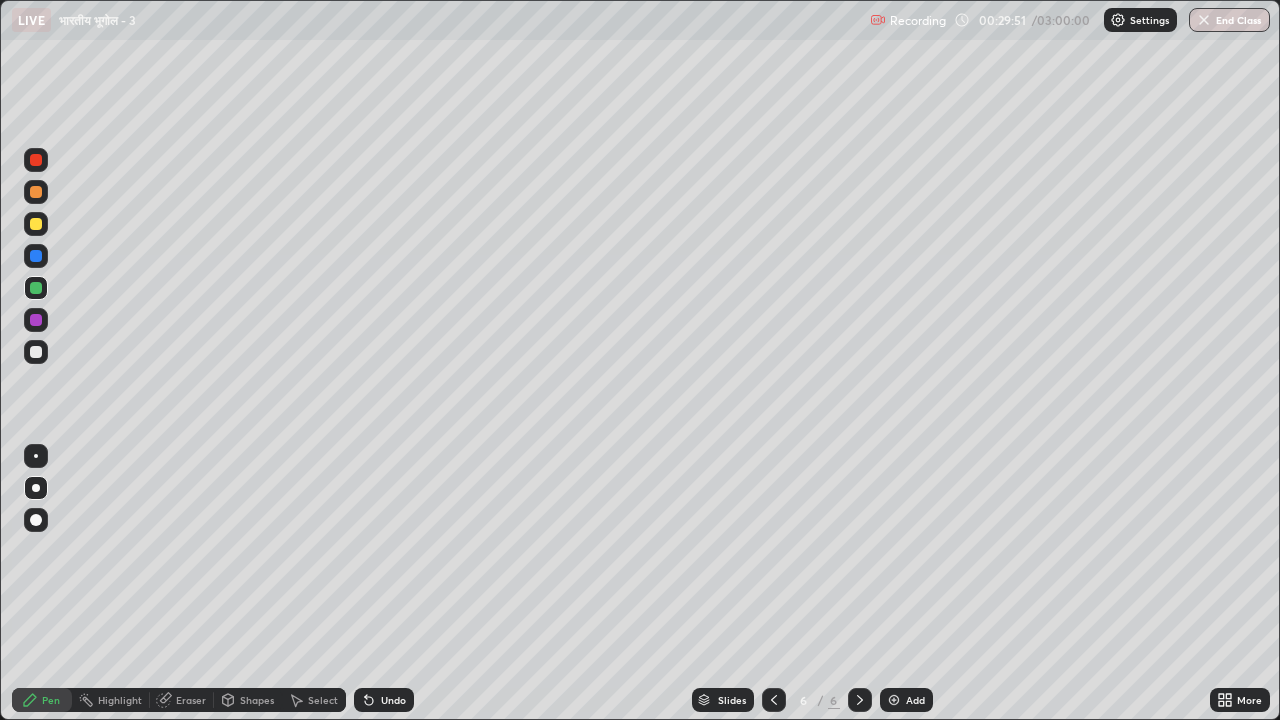click at bounding box center [36, 256] 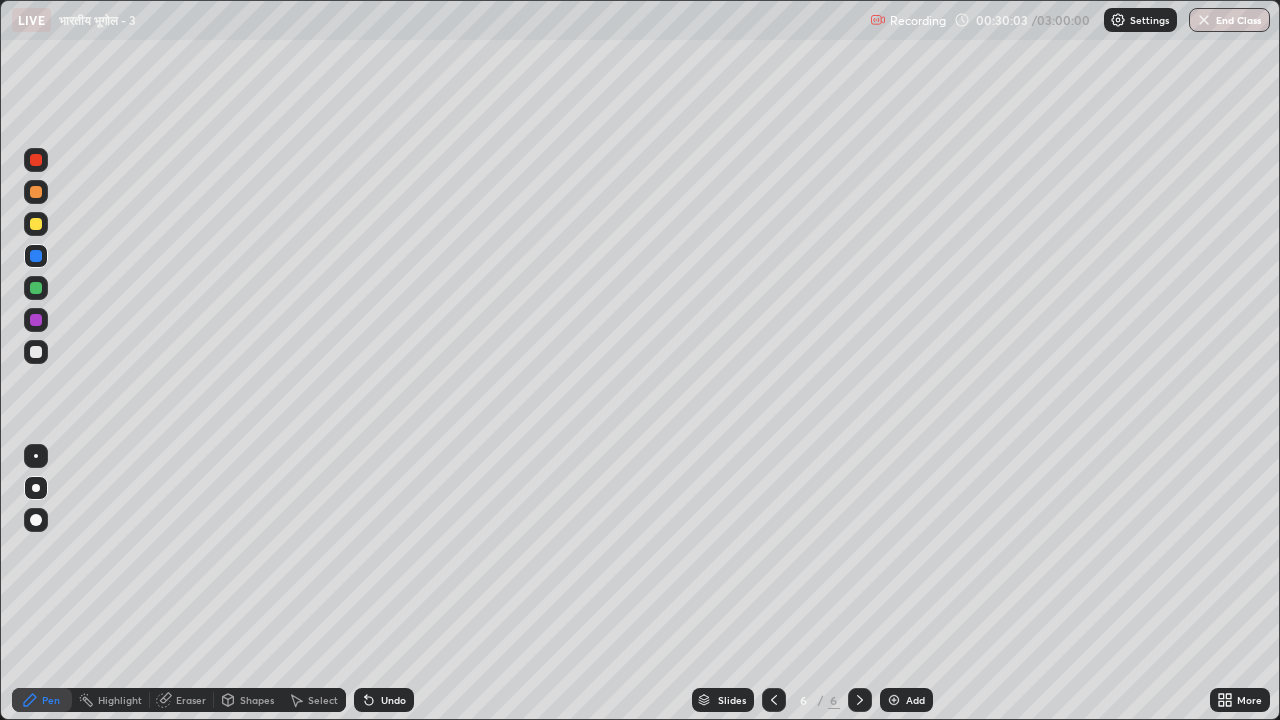 click at bounding box center [36, 352] 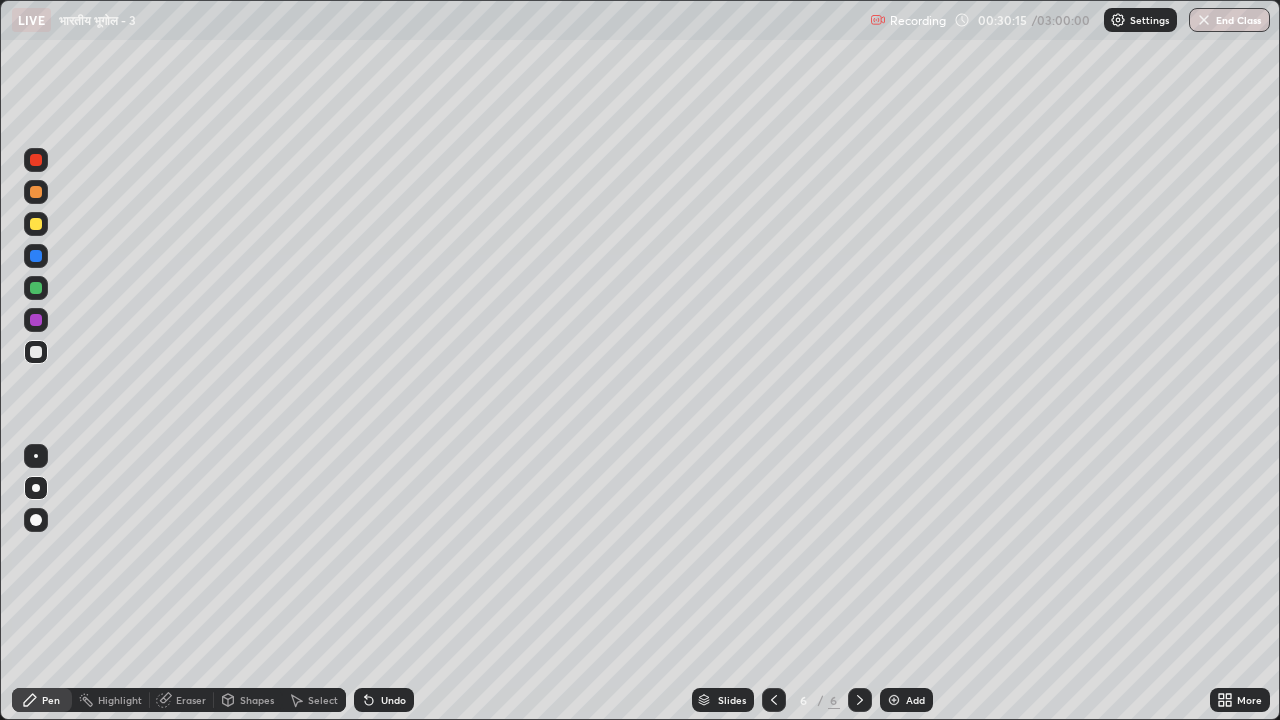 click at bounding box center (36, 160) 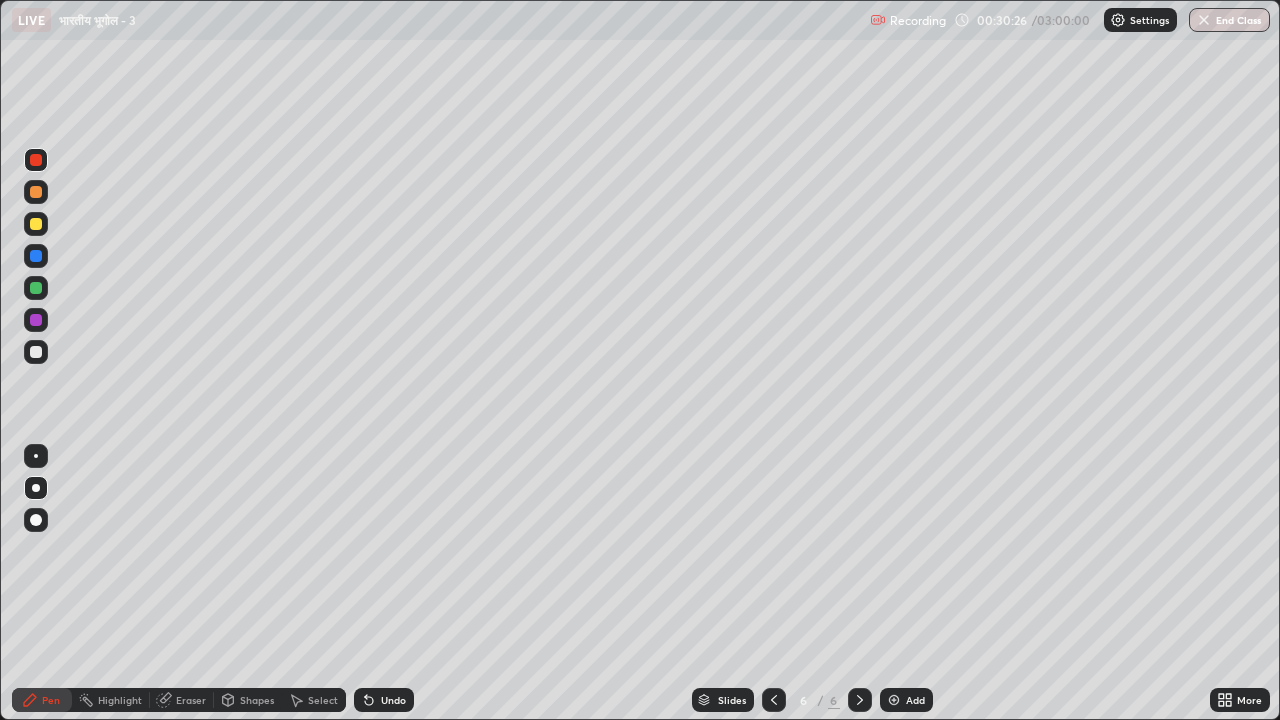 click at bounding box center [36, 320] 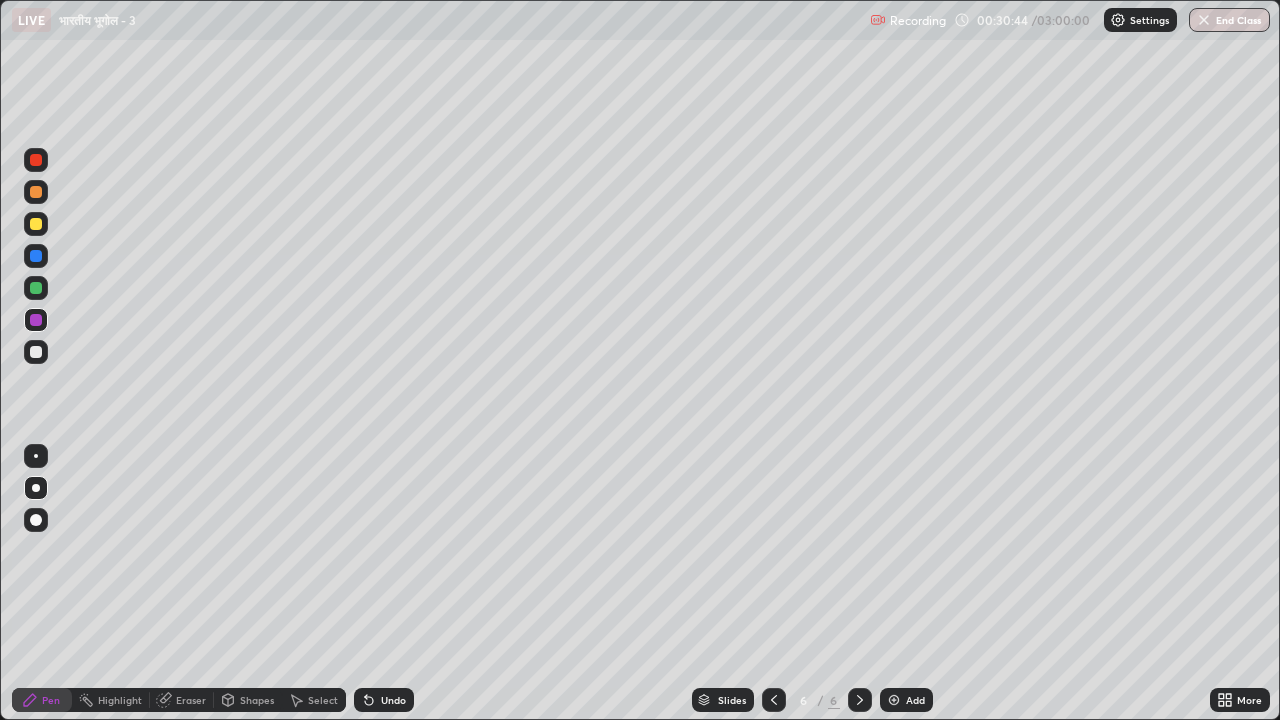 click at bounding box center [36, 256] 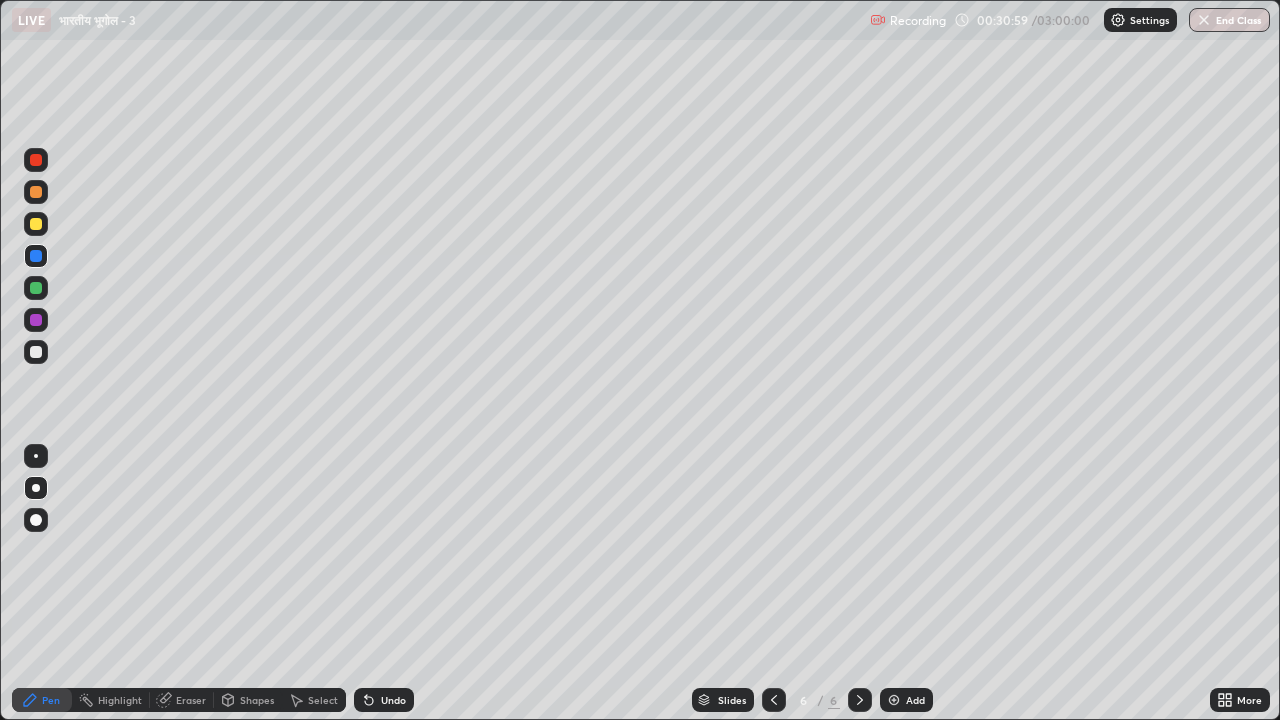 click at bounding box center (36, 352) 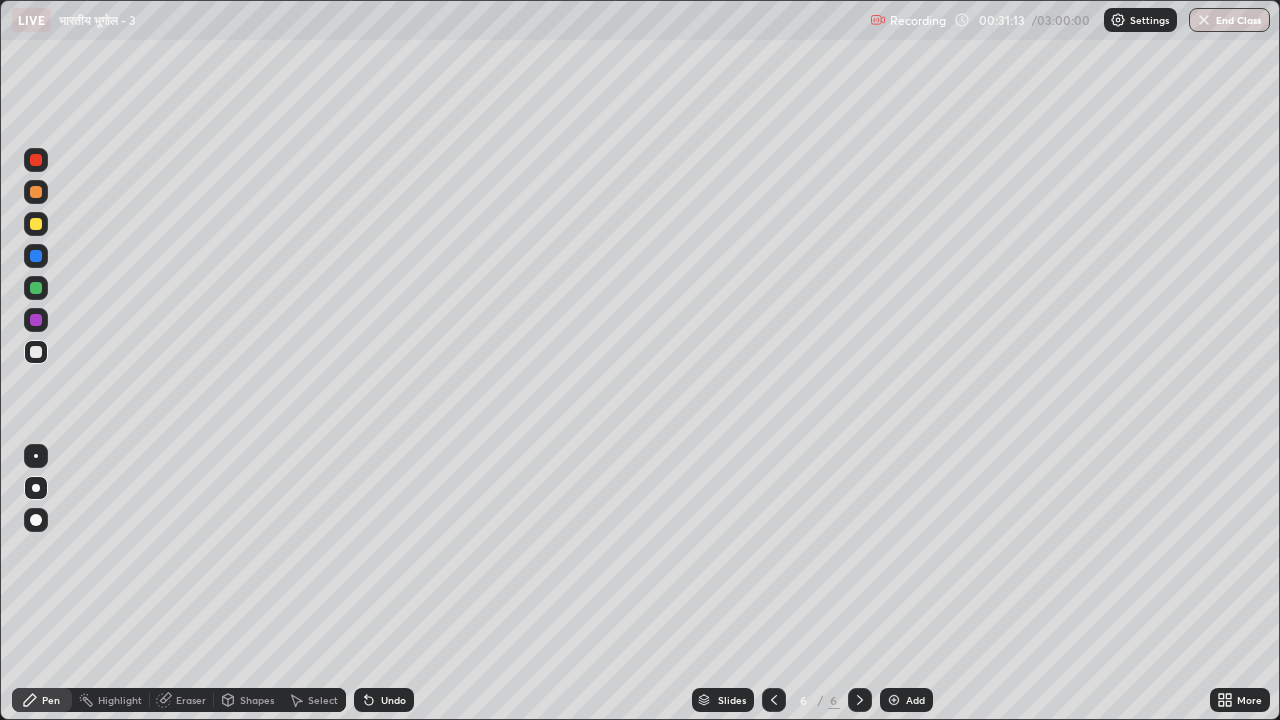 click at bounding box center (36, 288) 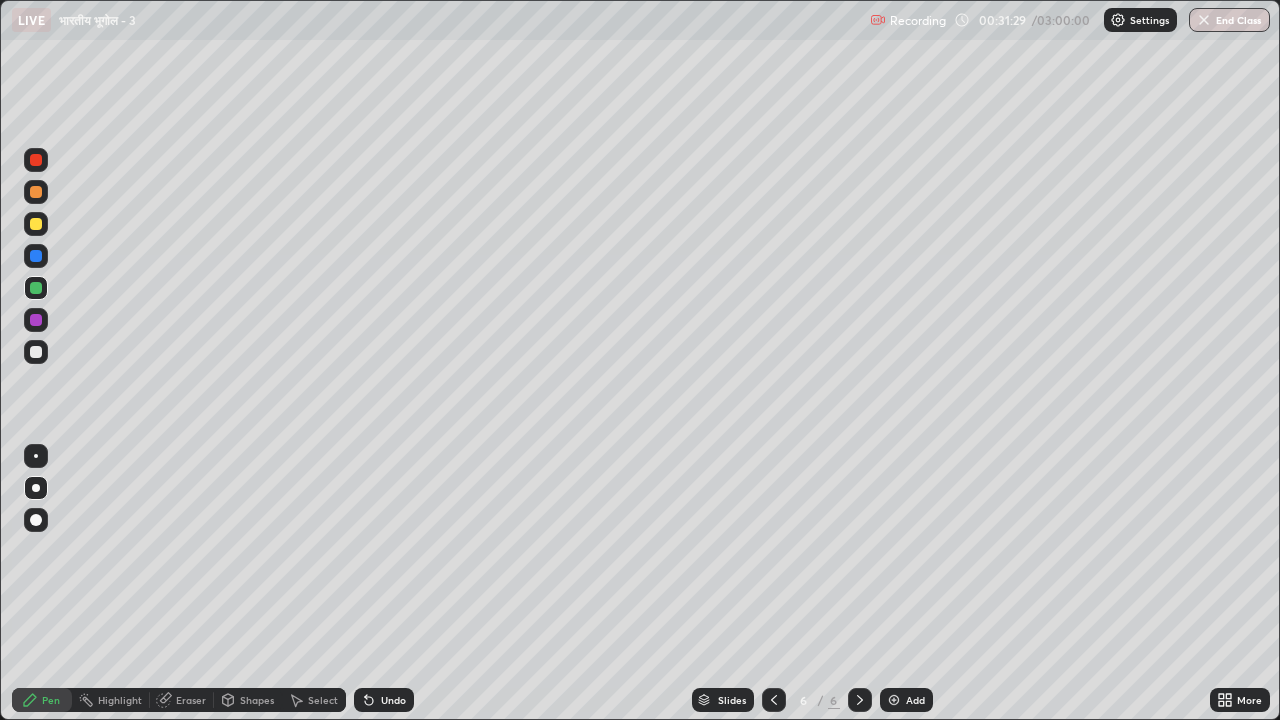 click at bounding box center [36, 320] 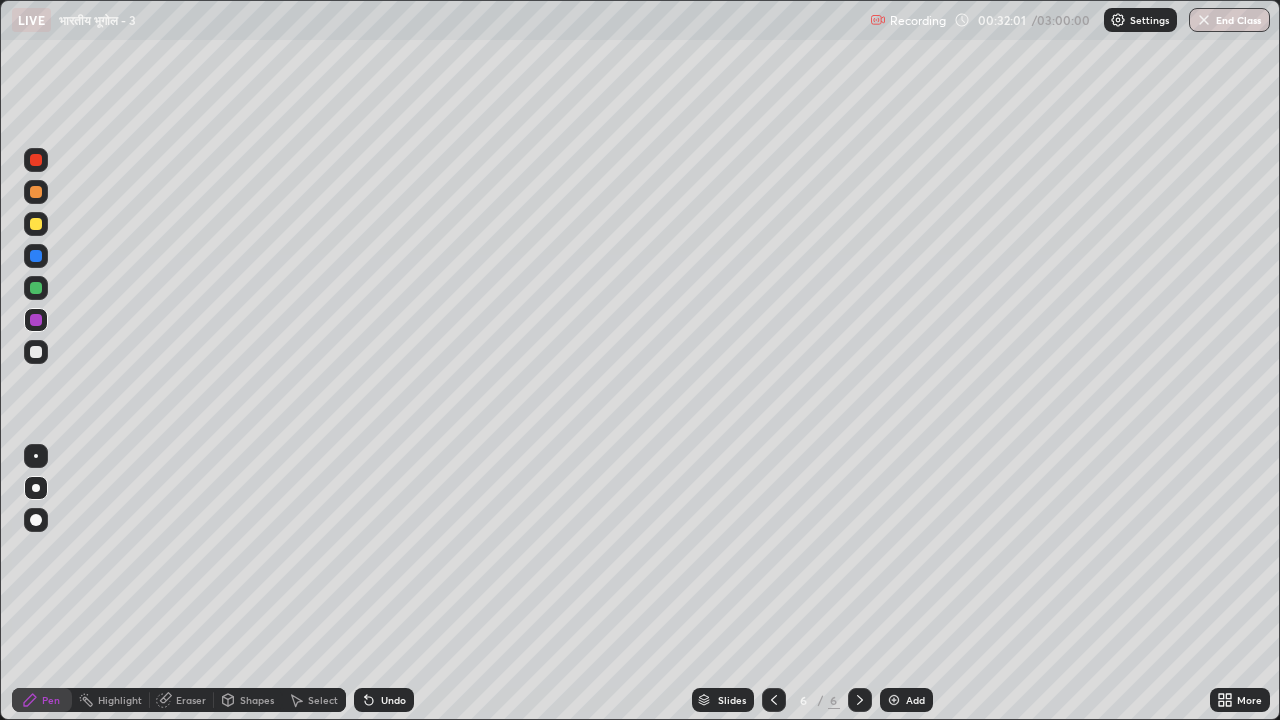click at bounding box center [36, 192] 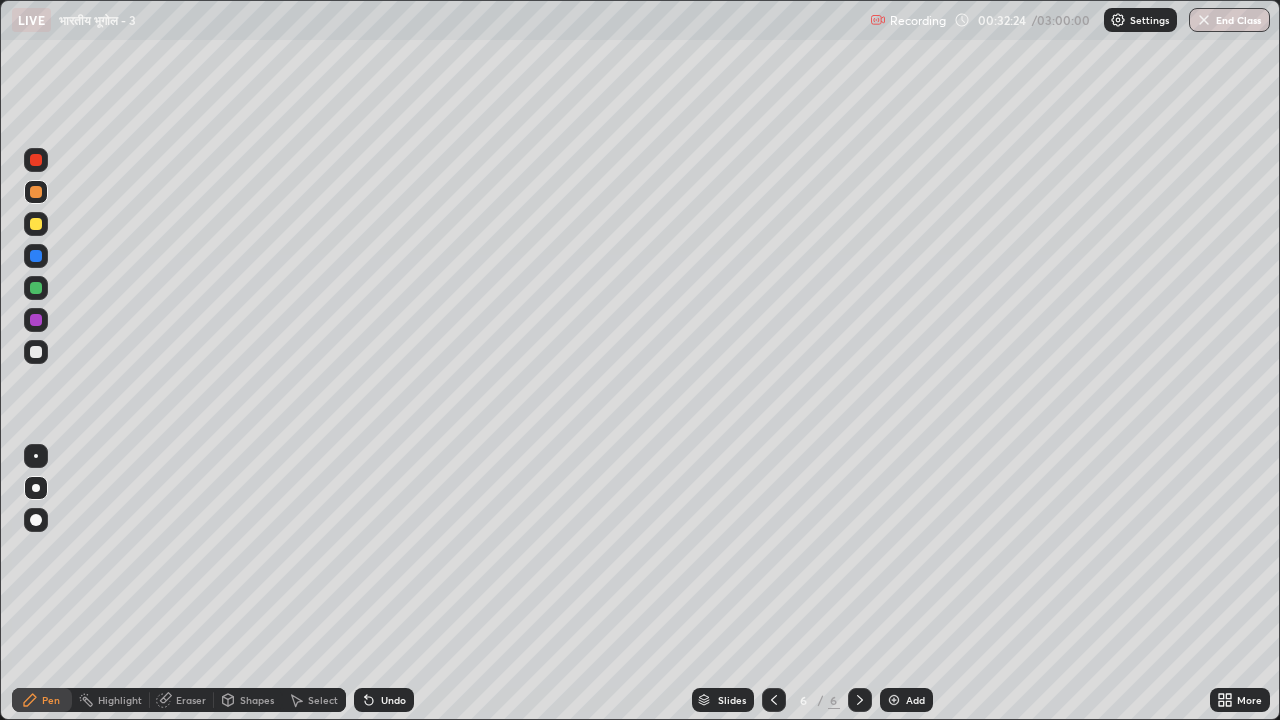 click at bounding box center [36, 256] 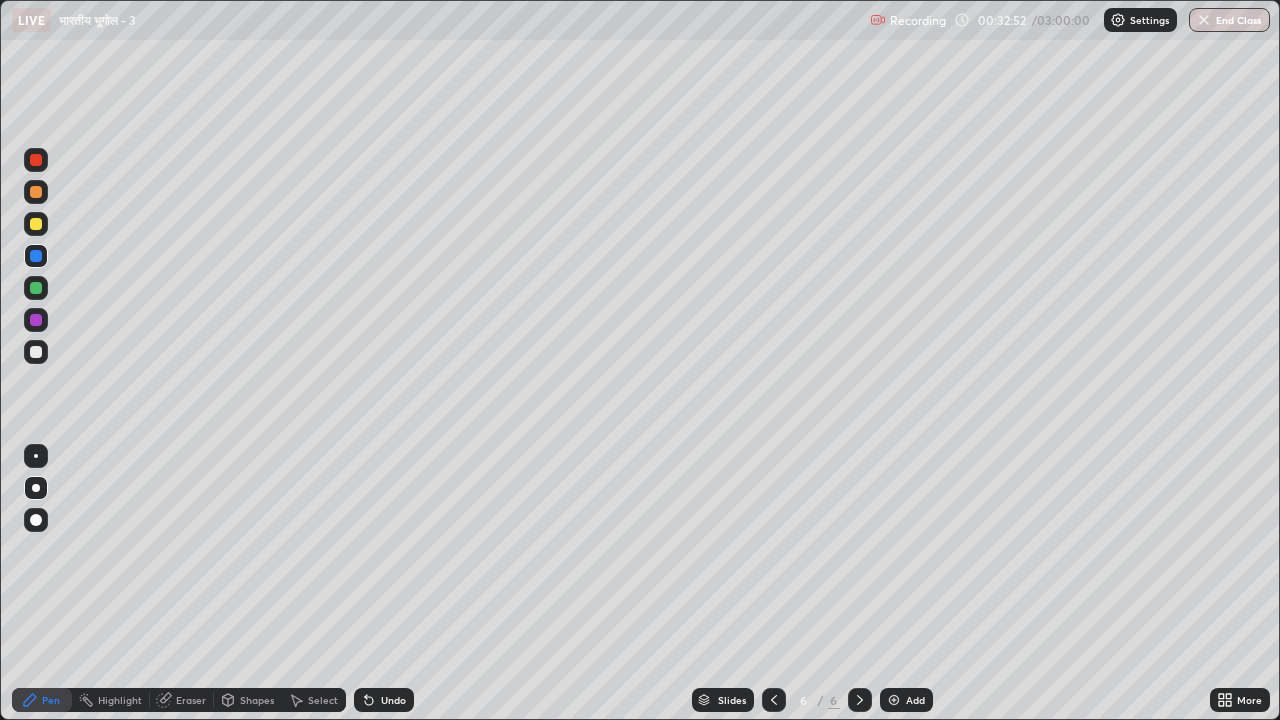 click at bounding box center [36, 160] 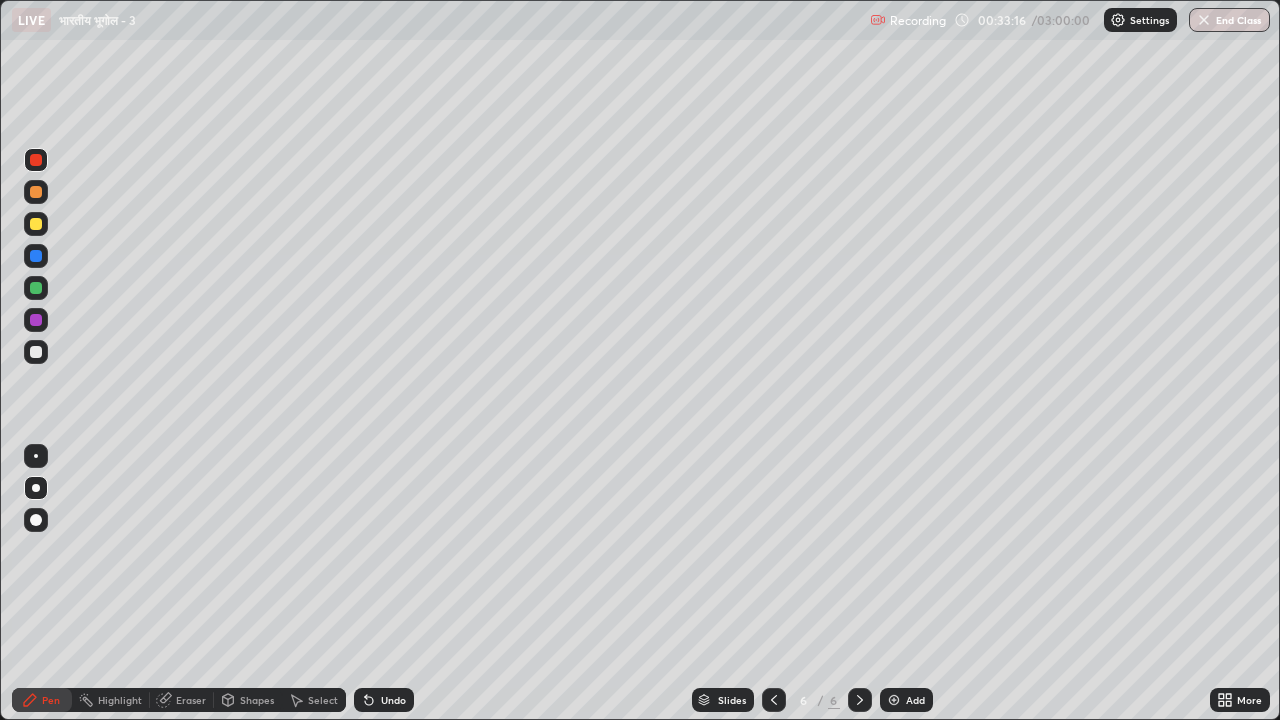 click at bounding box center (36, 192) 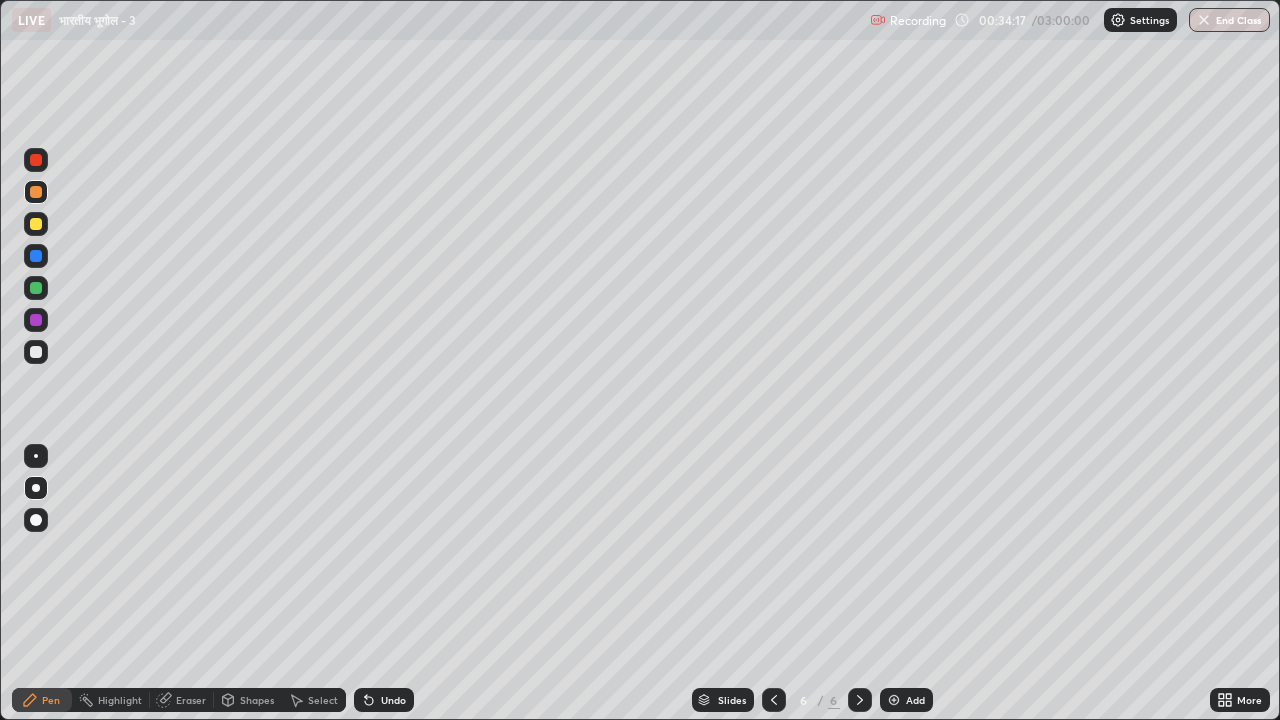 click at bounding box center [36, 288] 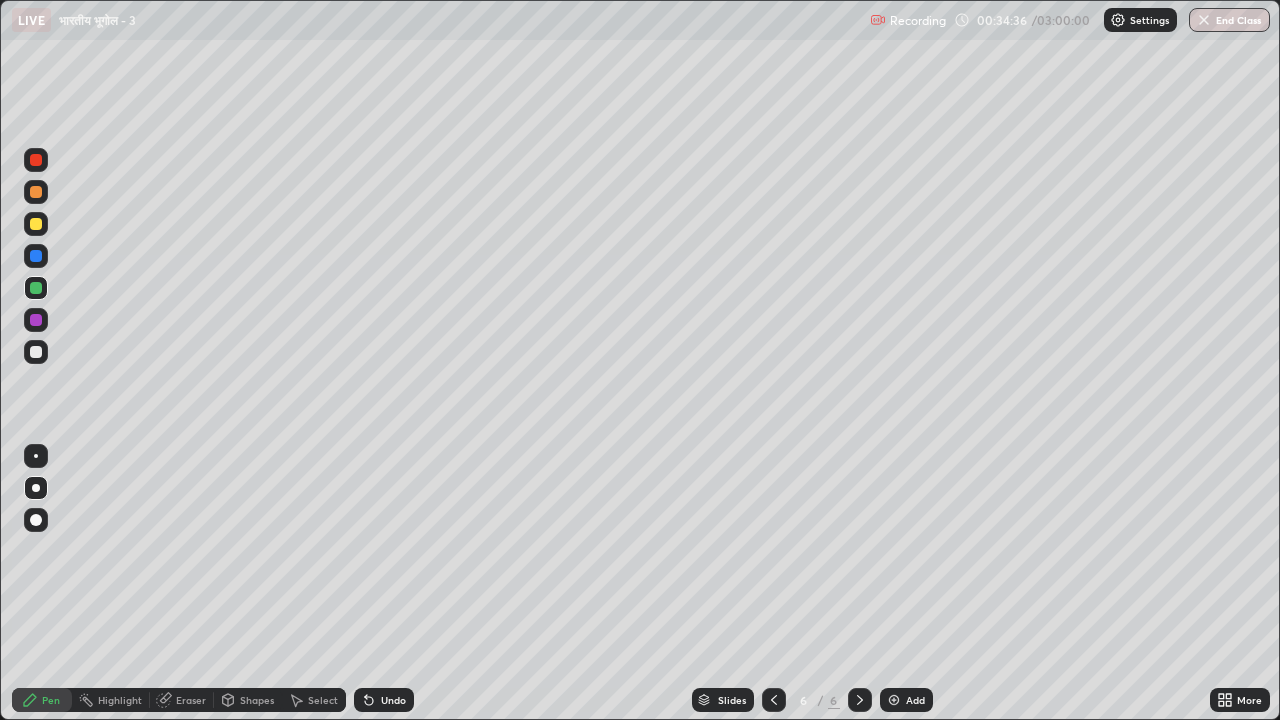 click at bounding box center (36, 224) 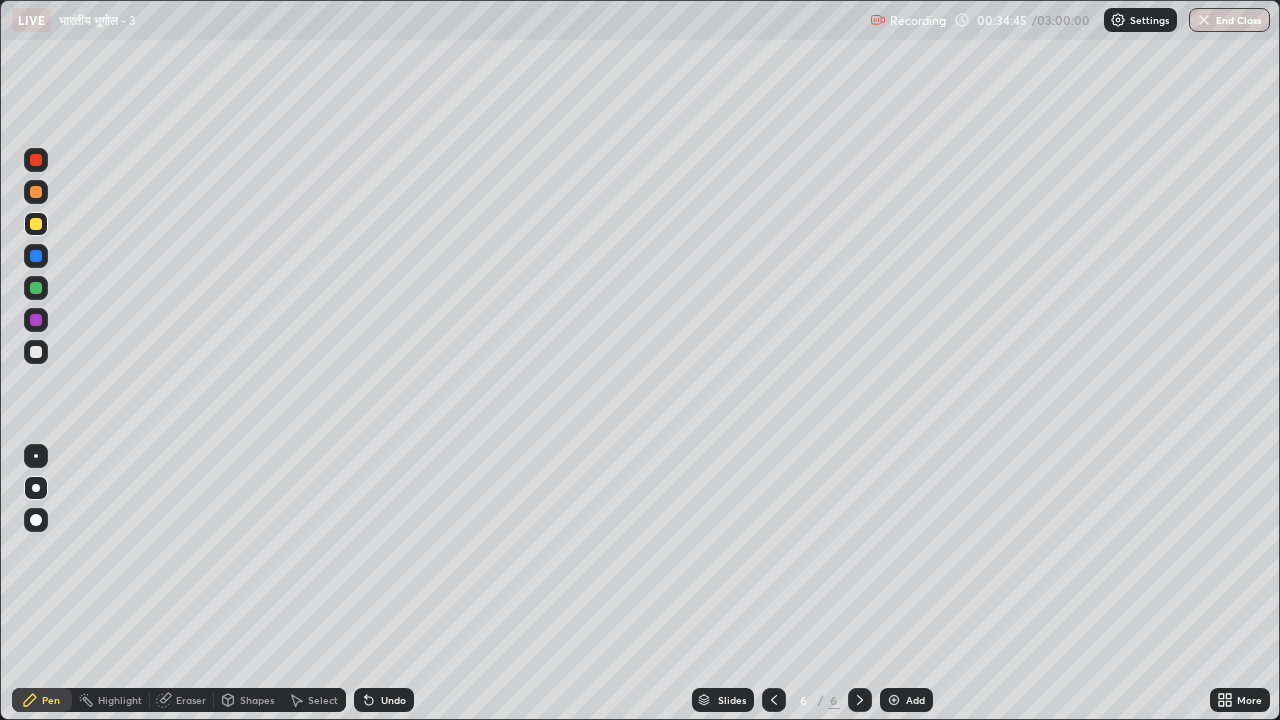 click at bounding box center [894, 700] 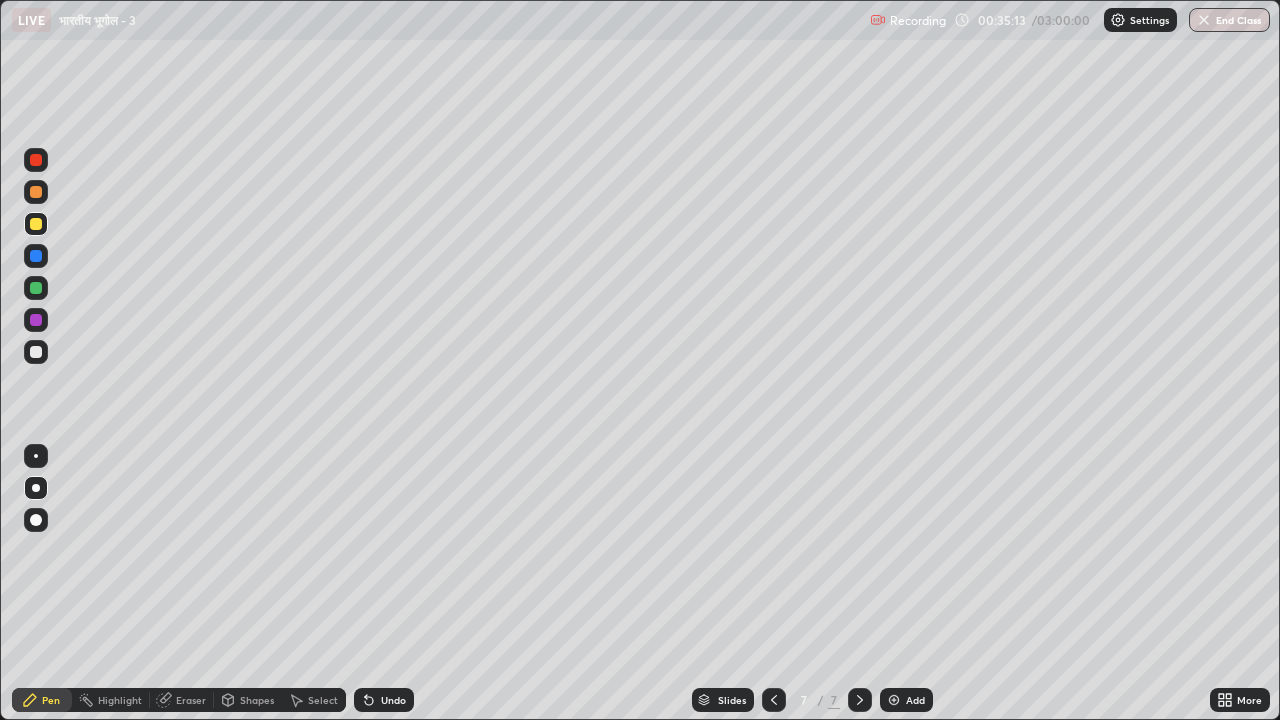 click on "Undo" at bounding box center [393, 700] 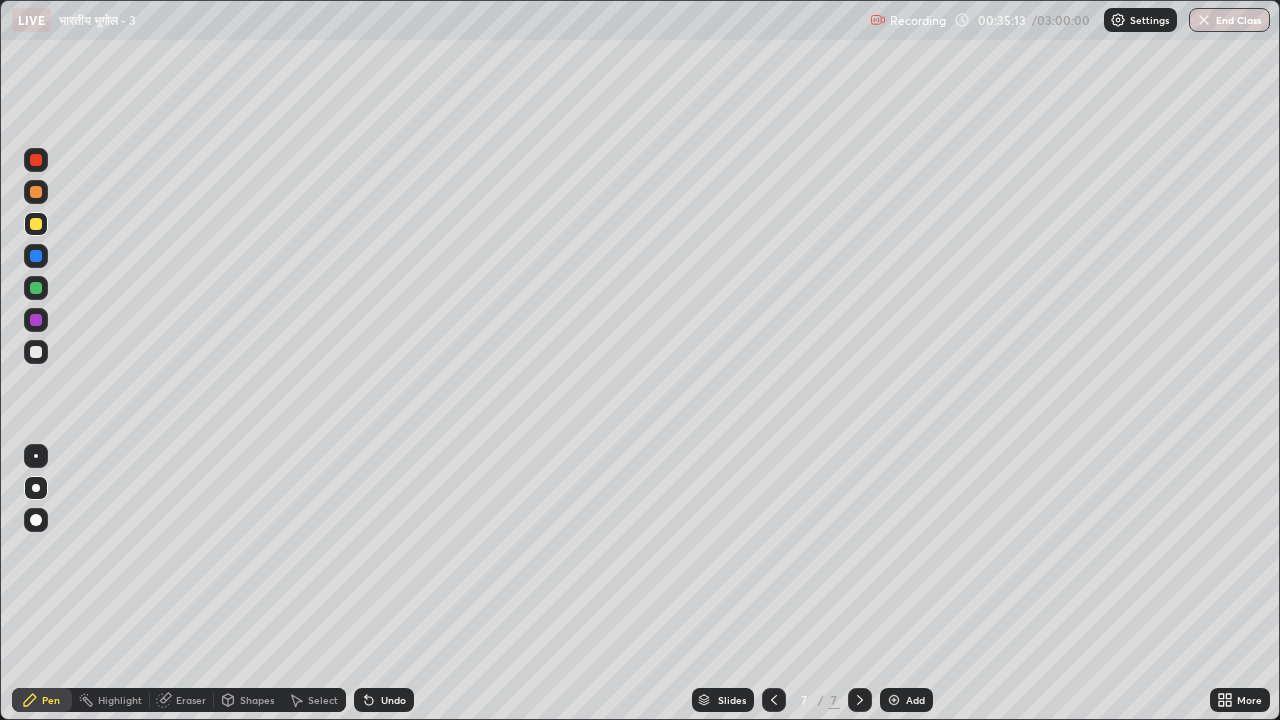 click on "Undo" at bounding box center [393, 700] 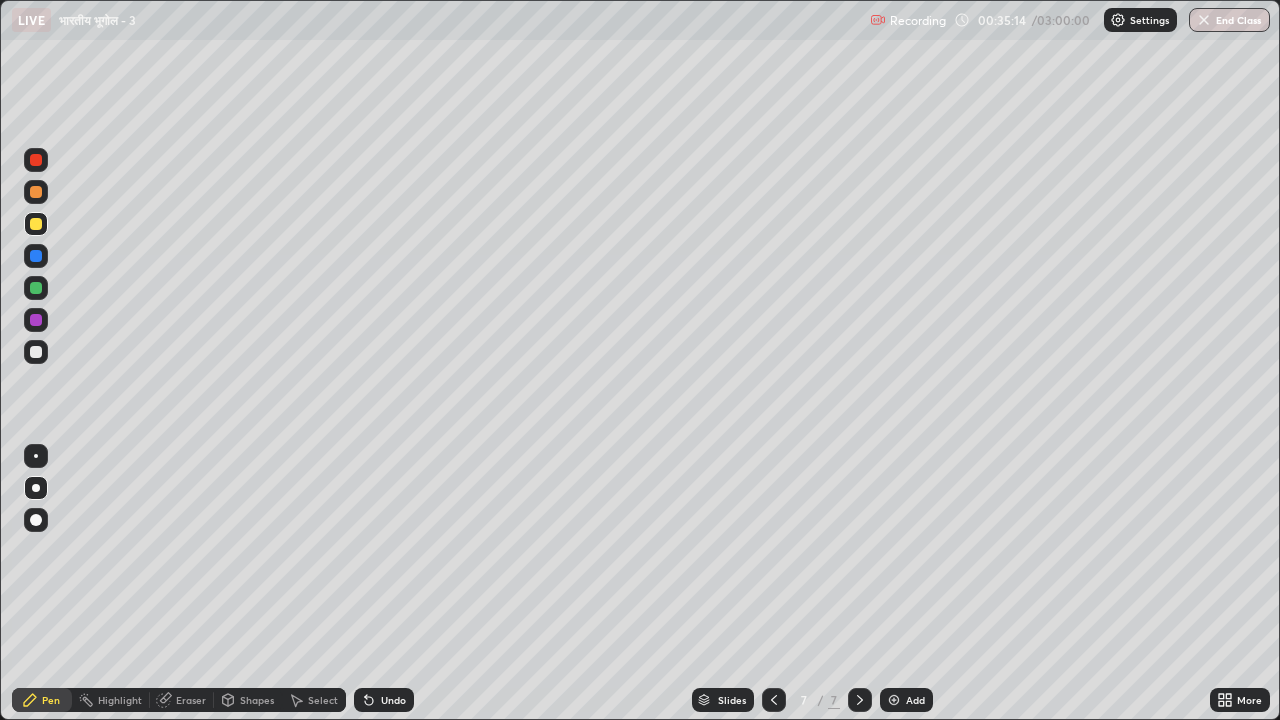 click 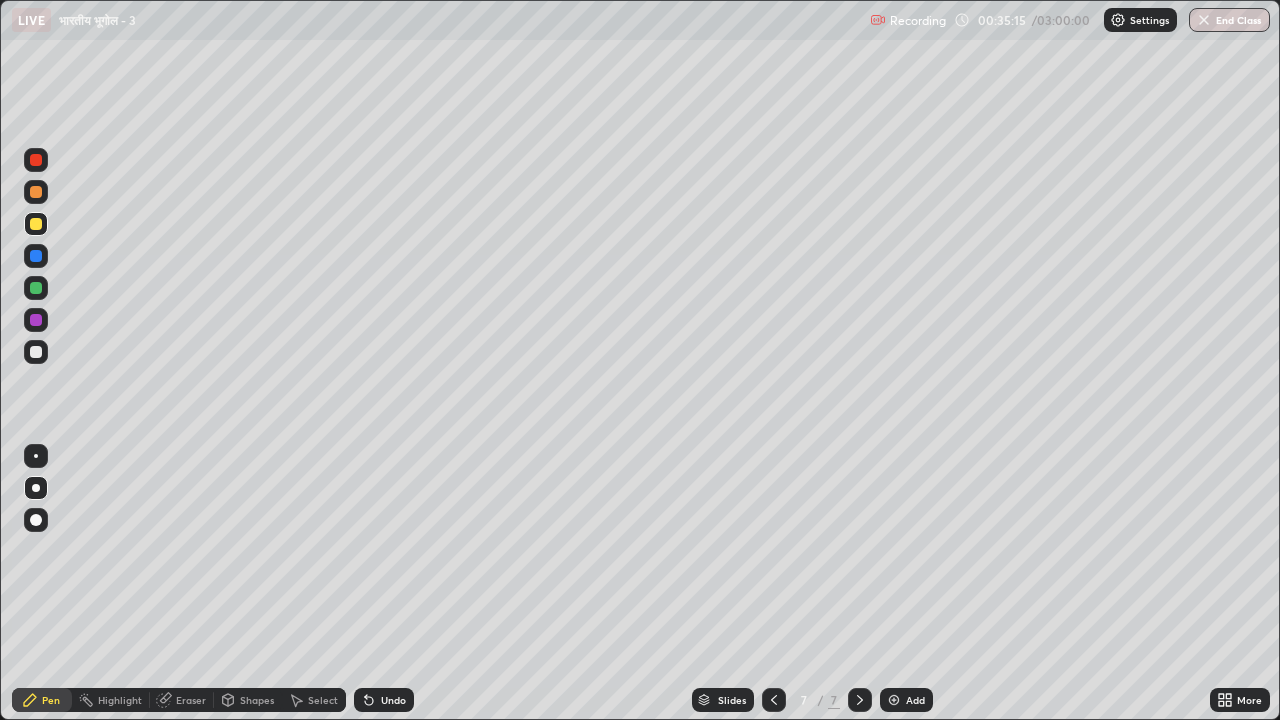 click 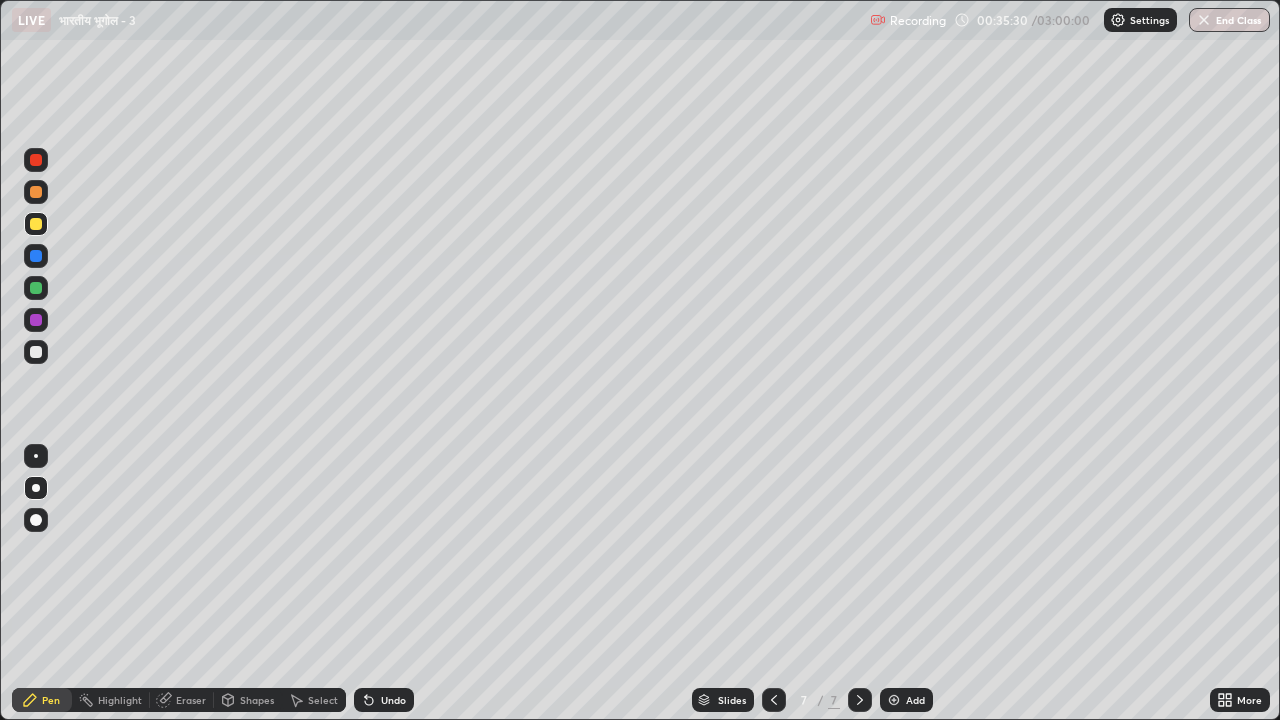 click at bounding box center [36, 288] 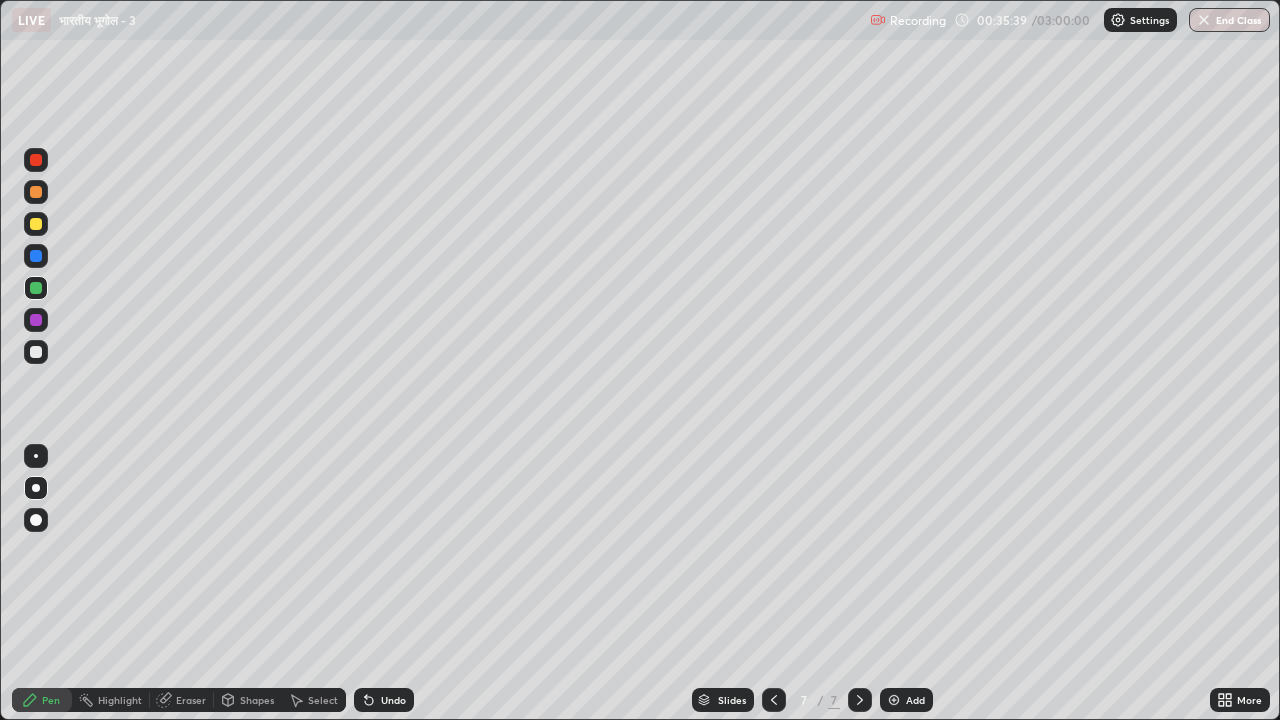 click at bounding box center [36, 352] 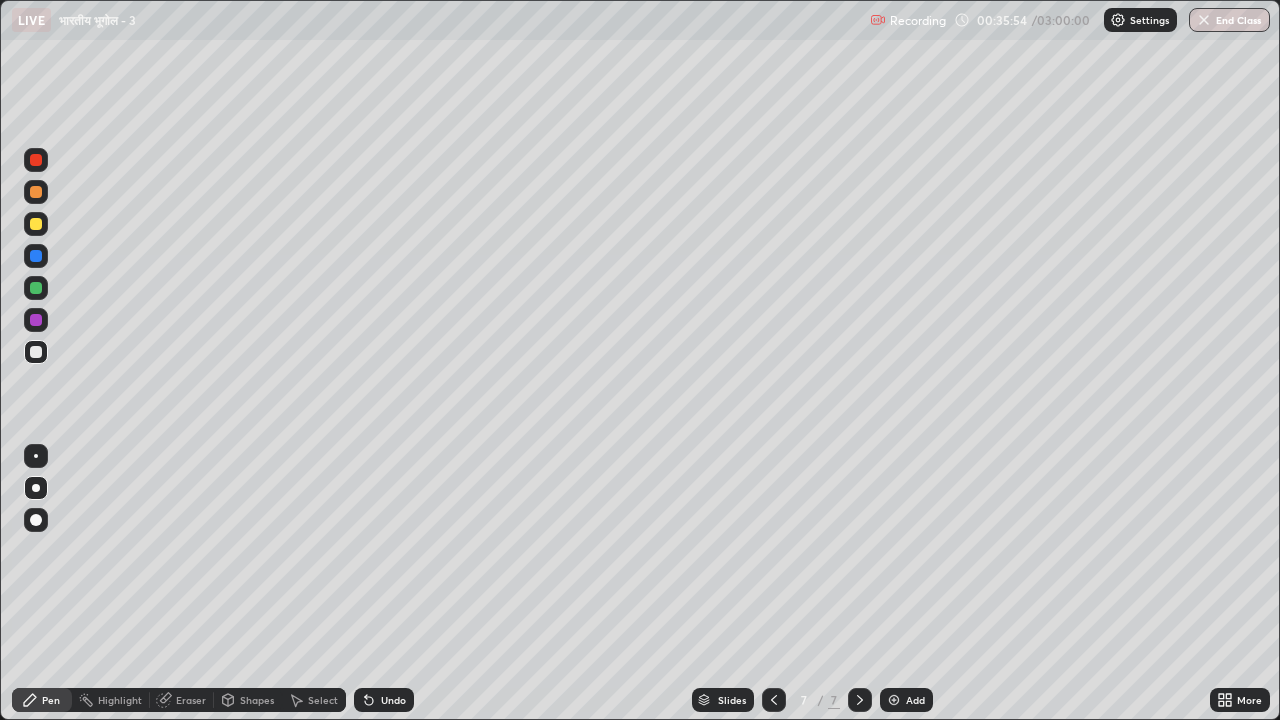 click at bounding box center [36, 224] 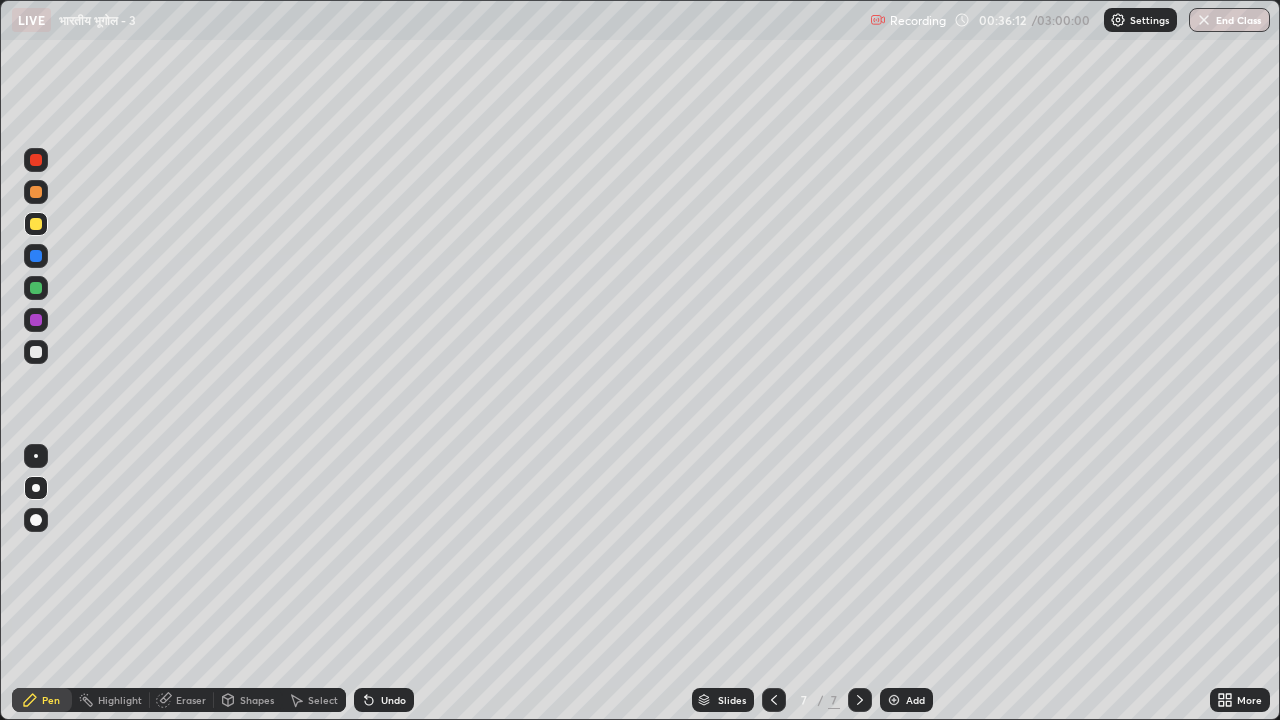 click at bounding box center [36, 288] 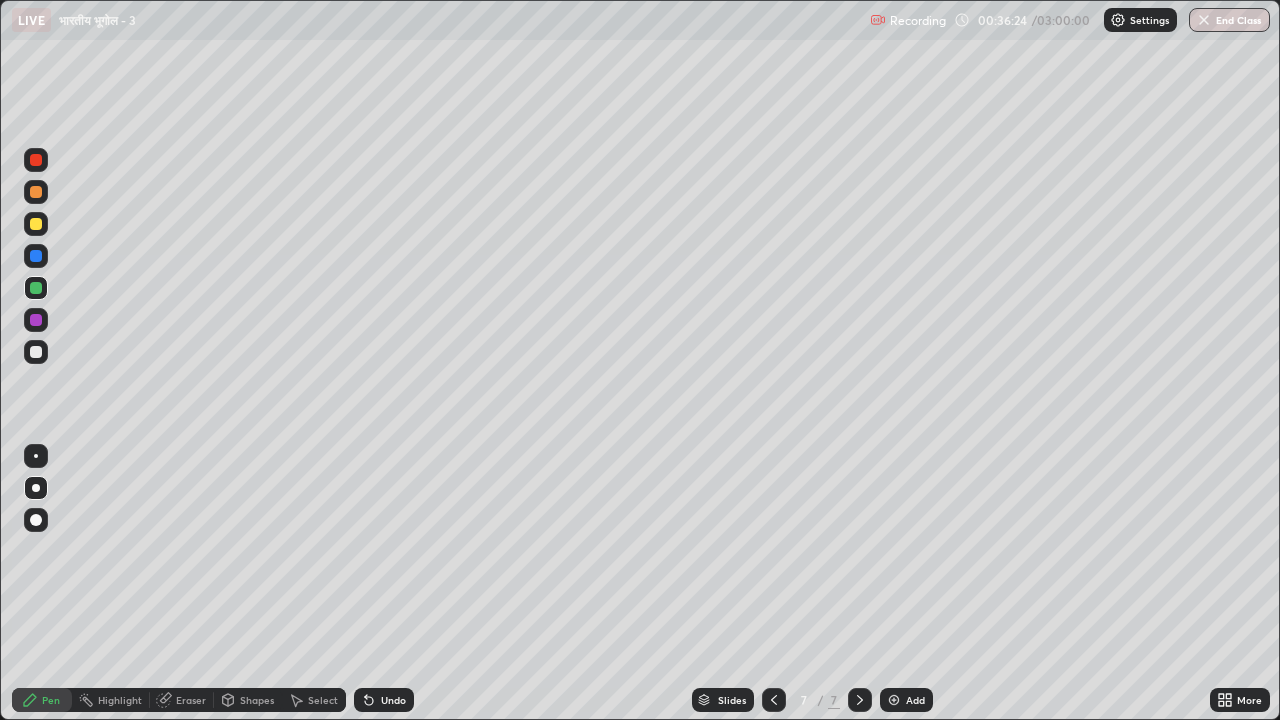 click at bounding box center (36, 288) 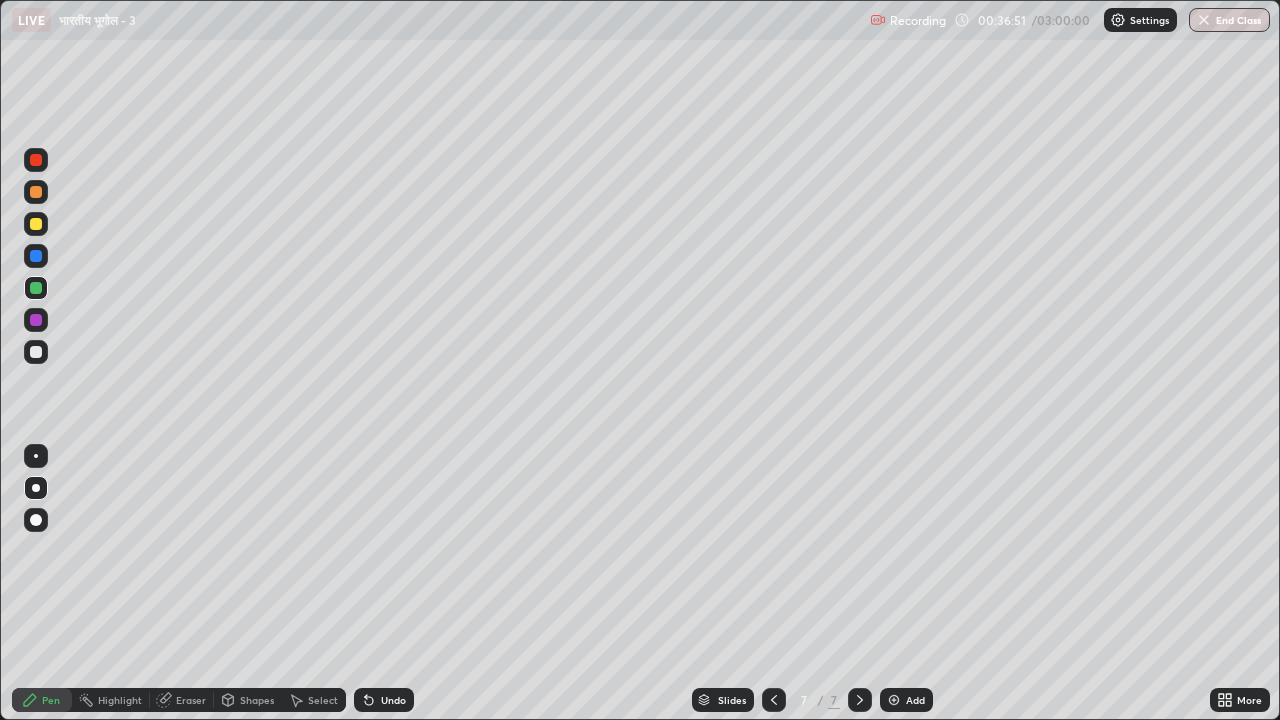 click at bounding box center [36, 320] 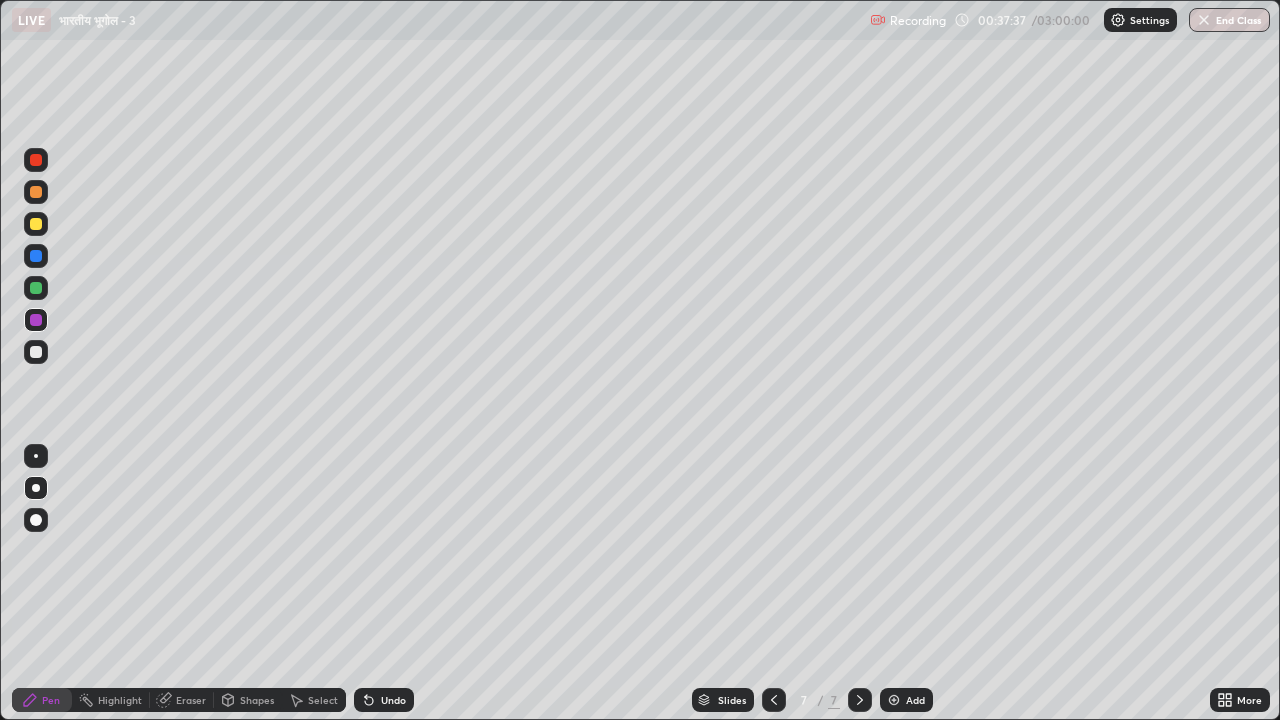 click at bounding box center [36, 224] 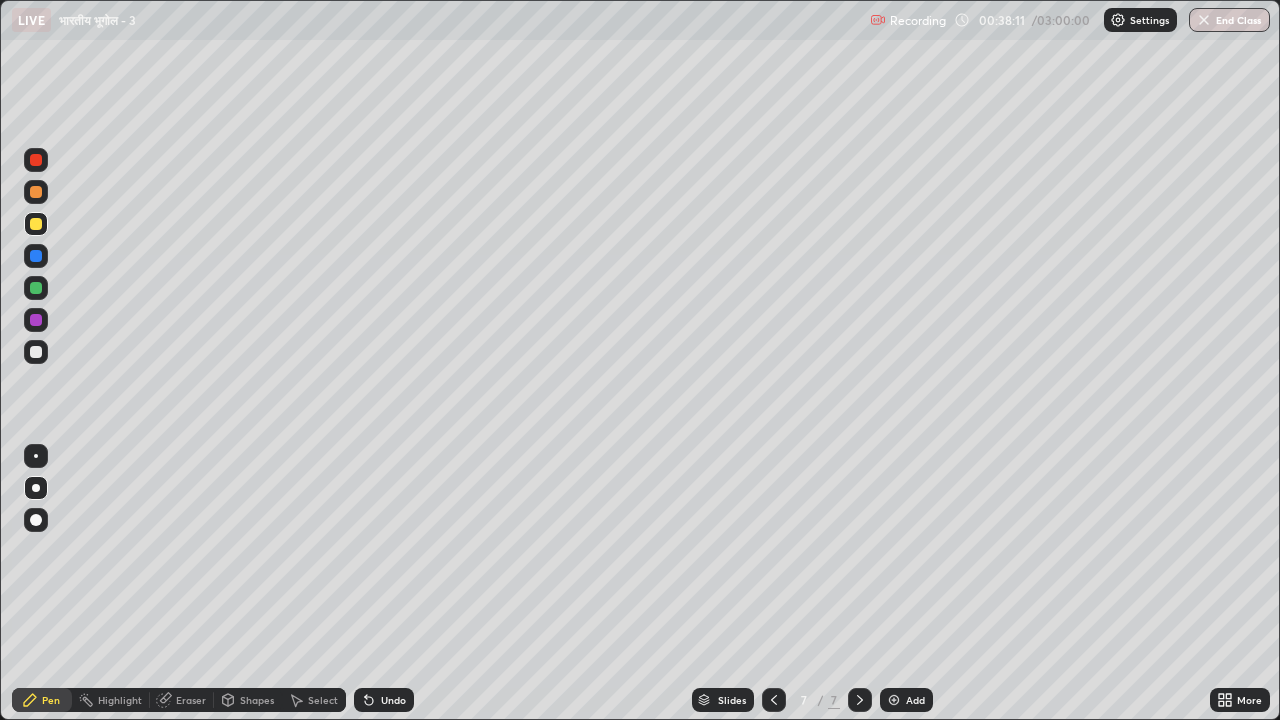 click at bounding box center (36, 256) 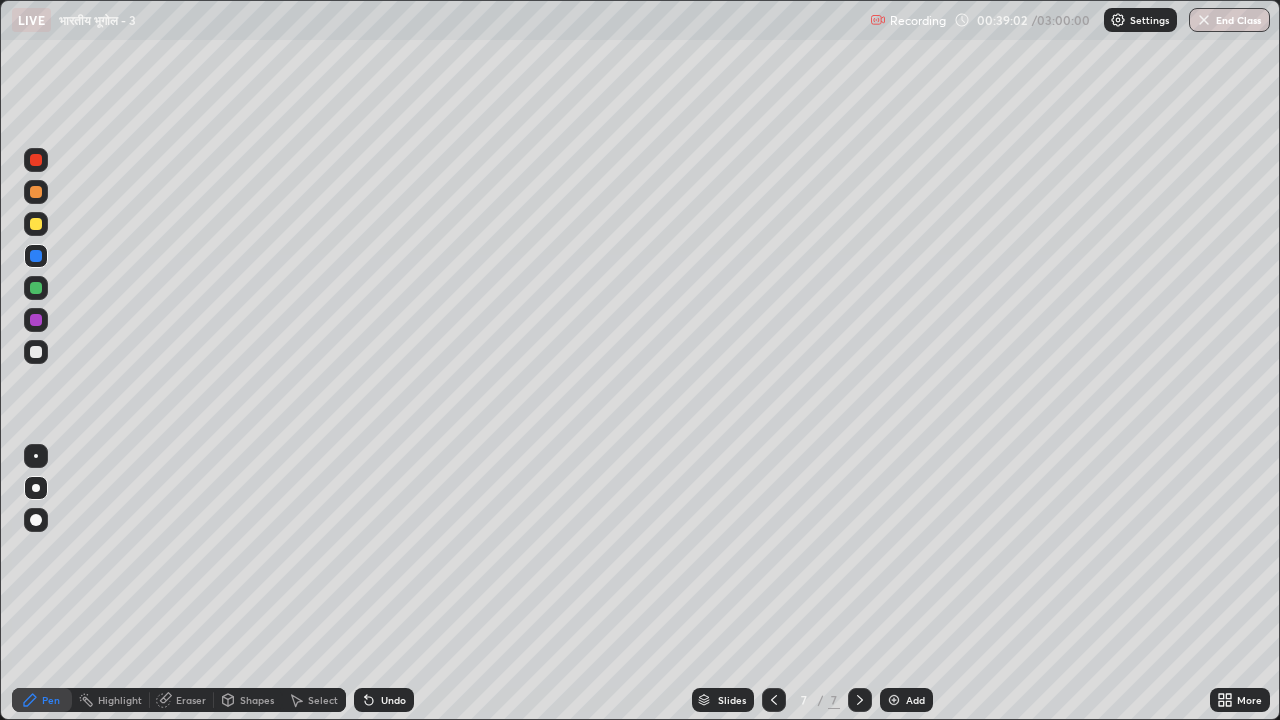 click at bounding box center (36, 192) 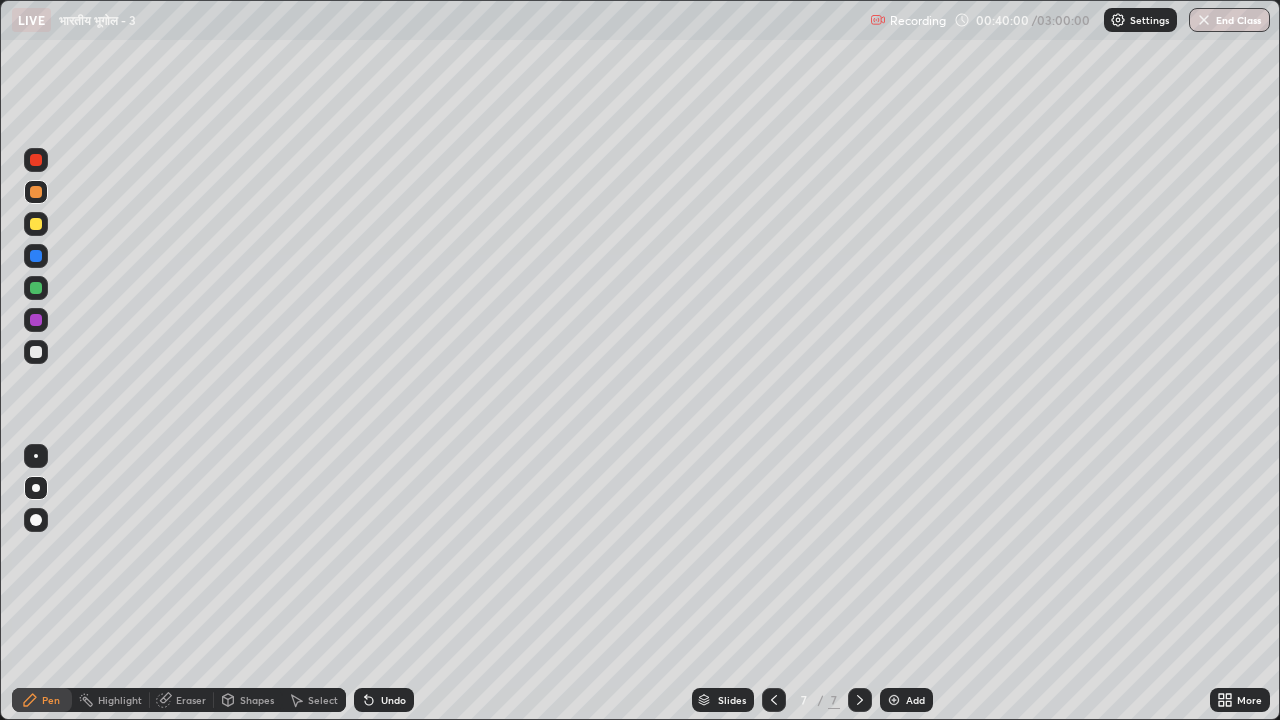 click at bounding box center [36, 224] 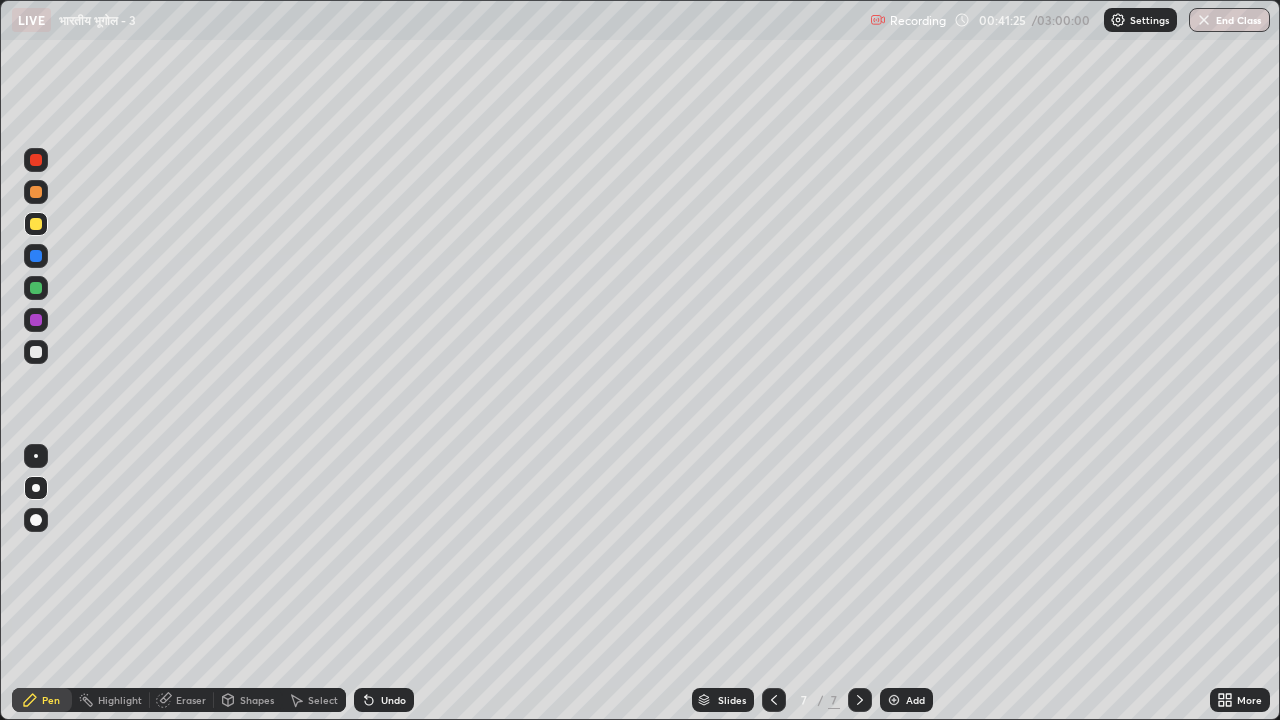 click at bounding box center [36, 288] 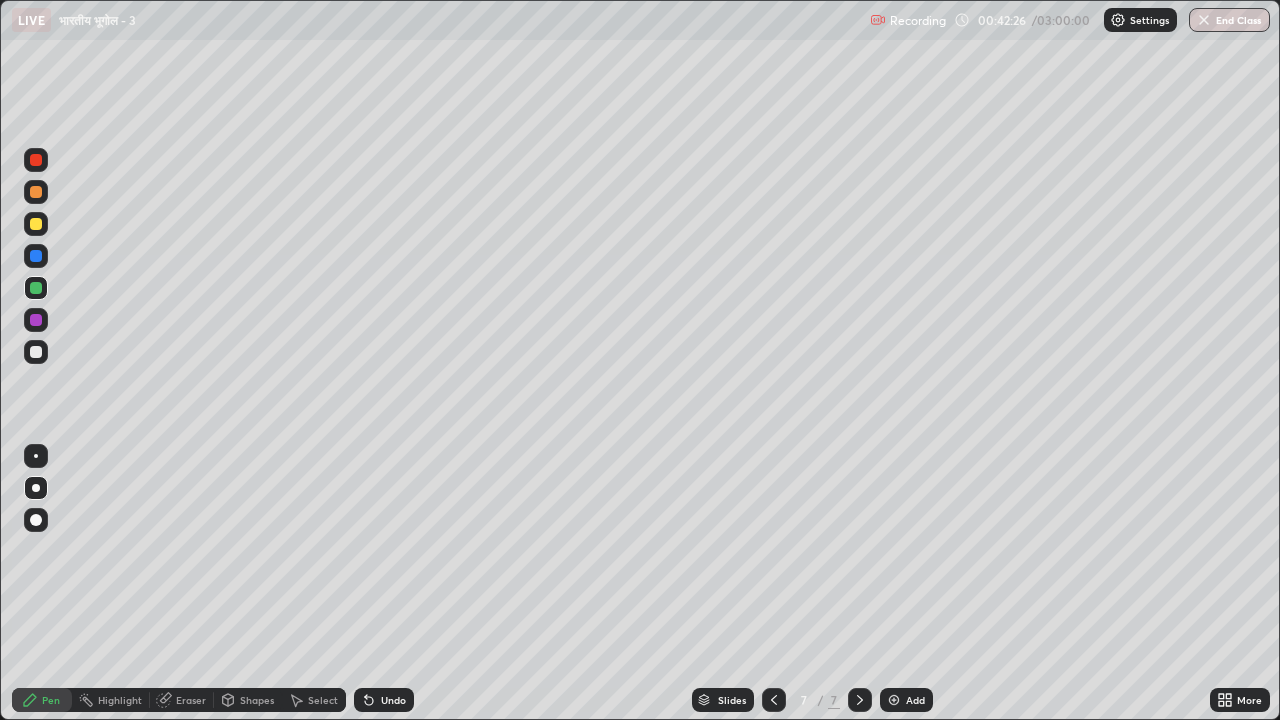 click at bounding box center [36, 320] 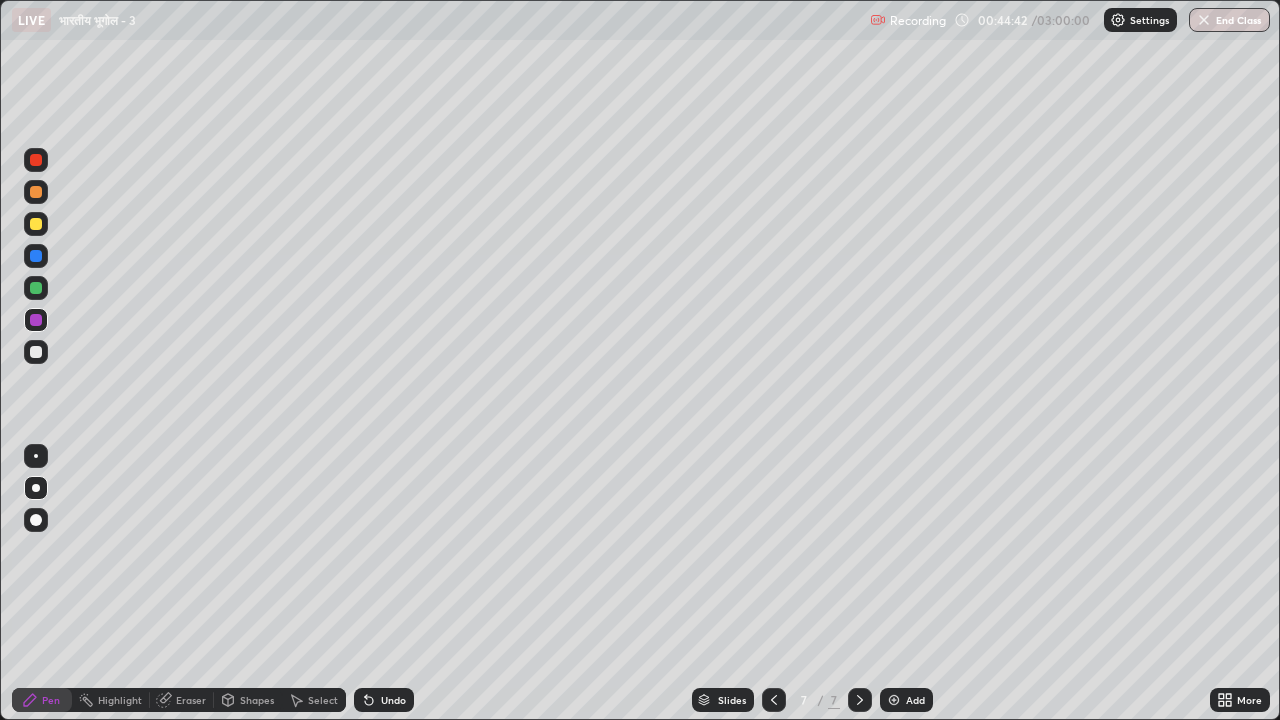 click at bounding box center (36, 224) 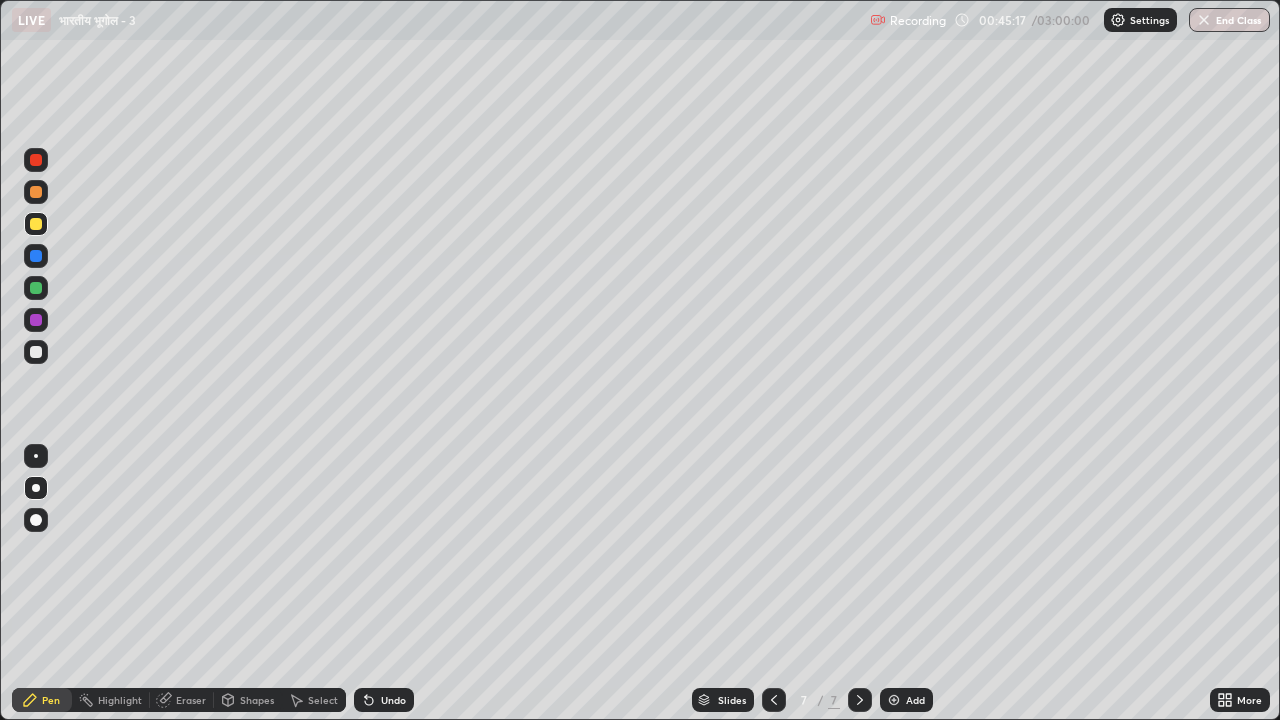 click at bounding box center (36, 192) 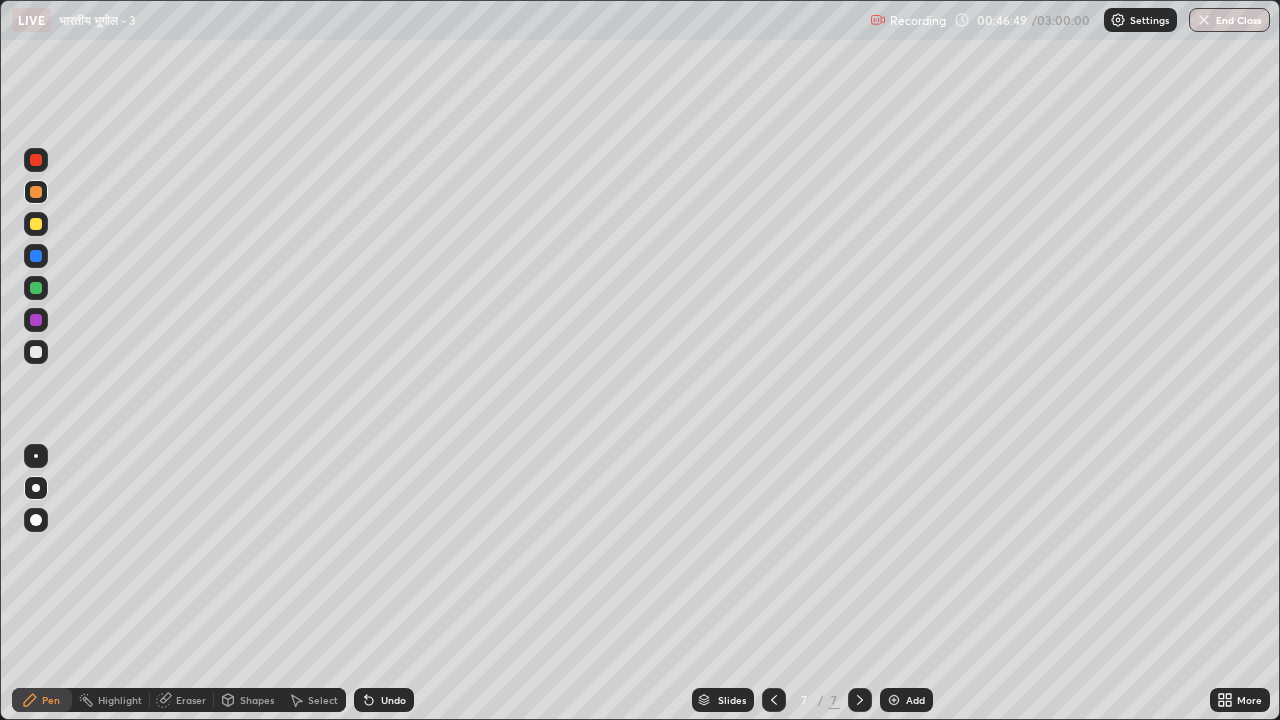 click at bounding box center (36, 224) 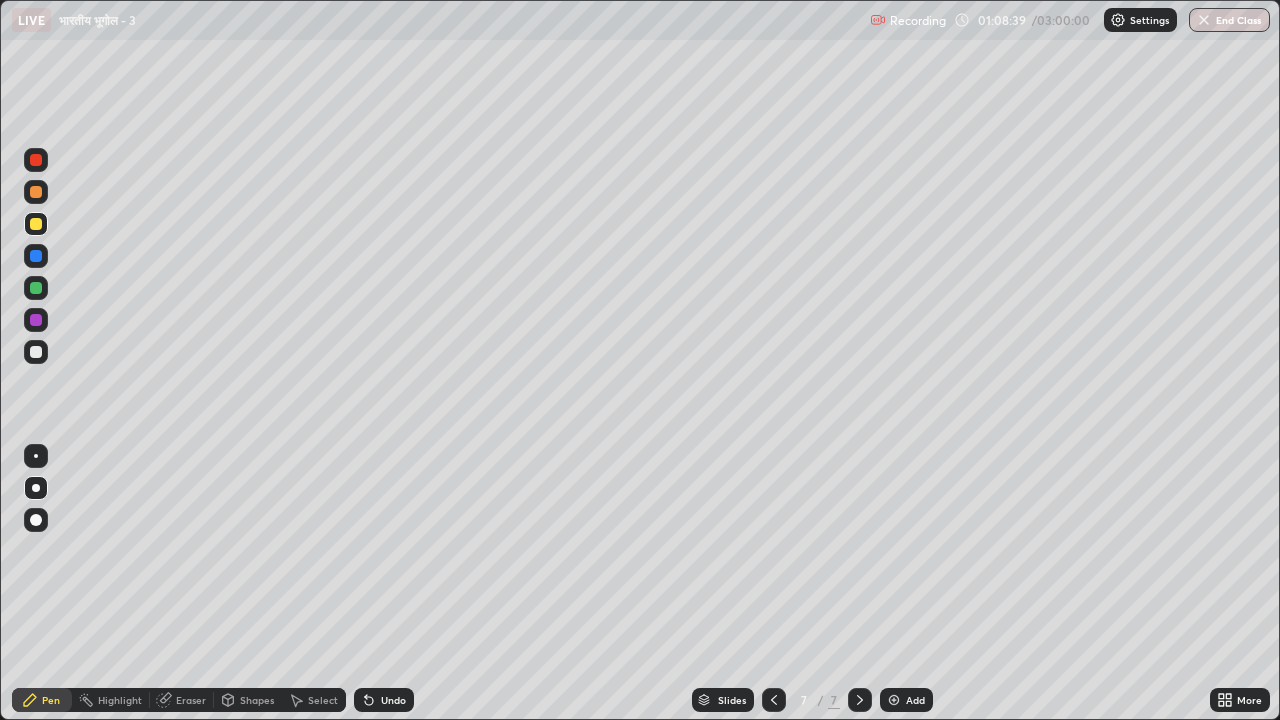 click on "Add" at bounding box center (906, 700) 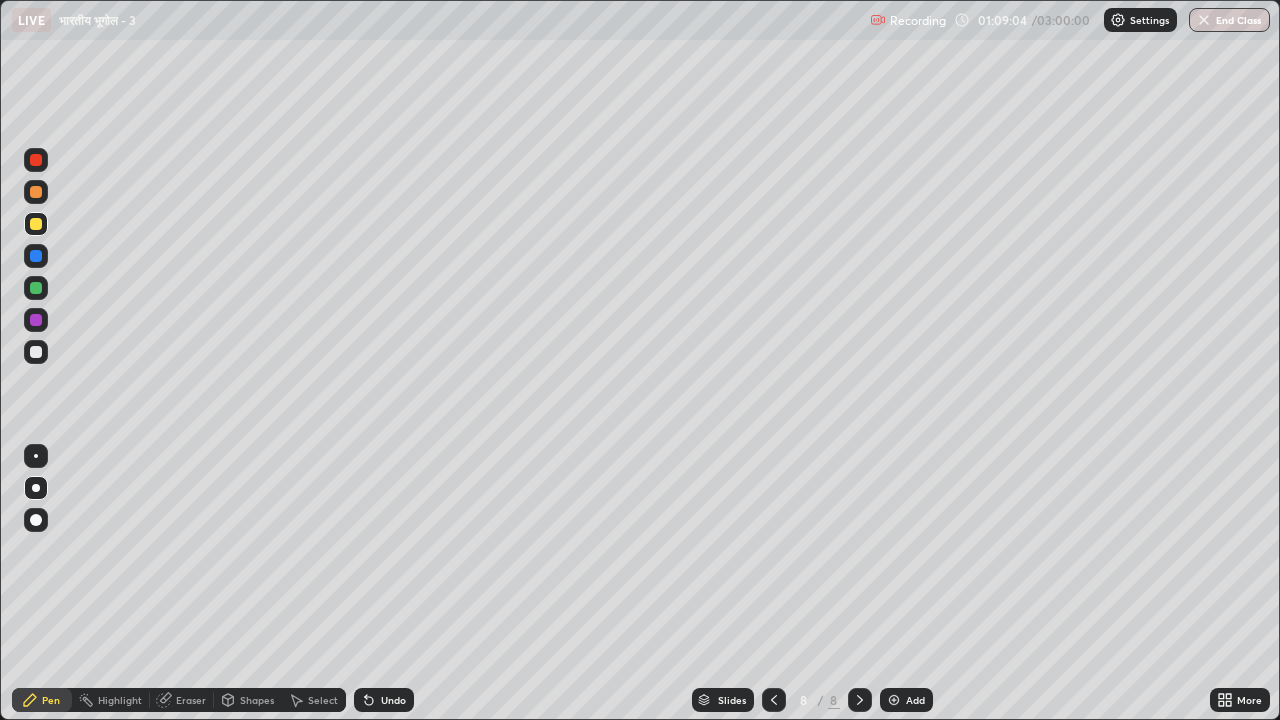 click at bounding box center [36, 352] 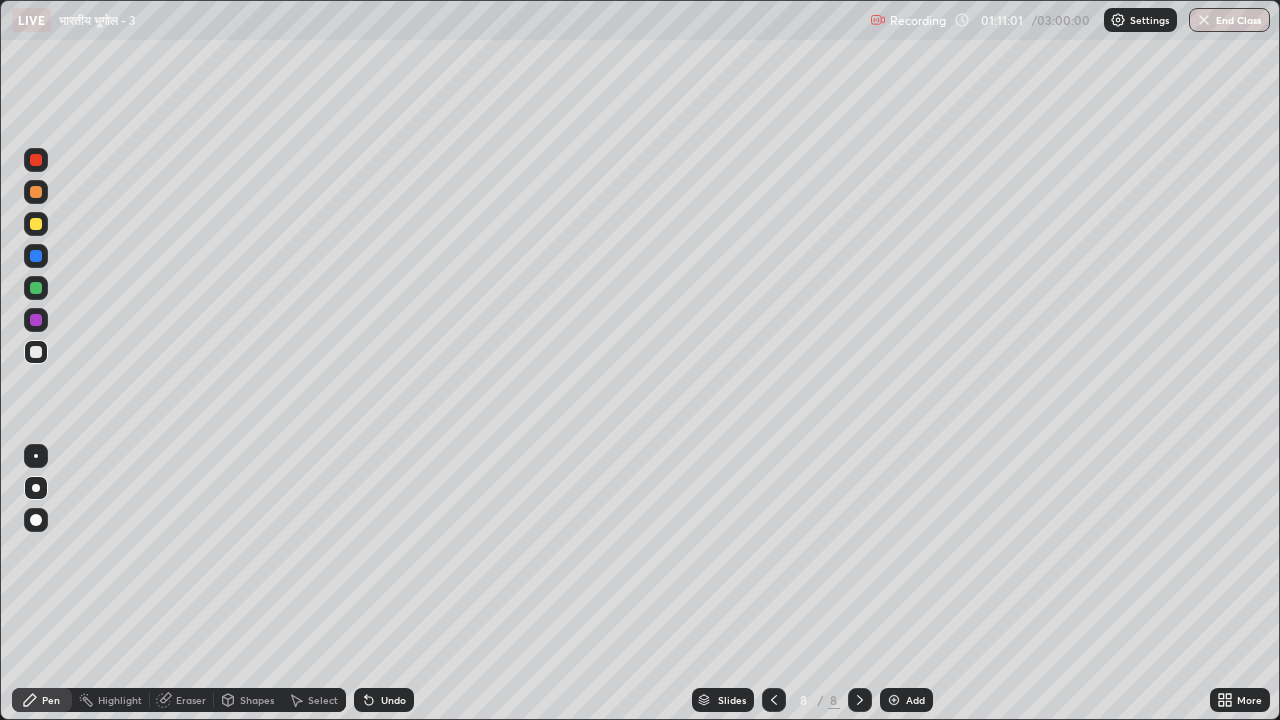 click 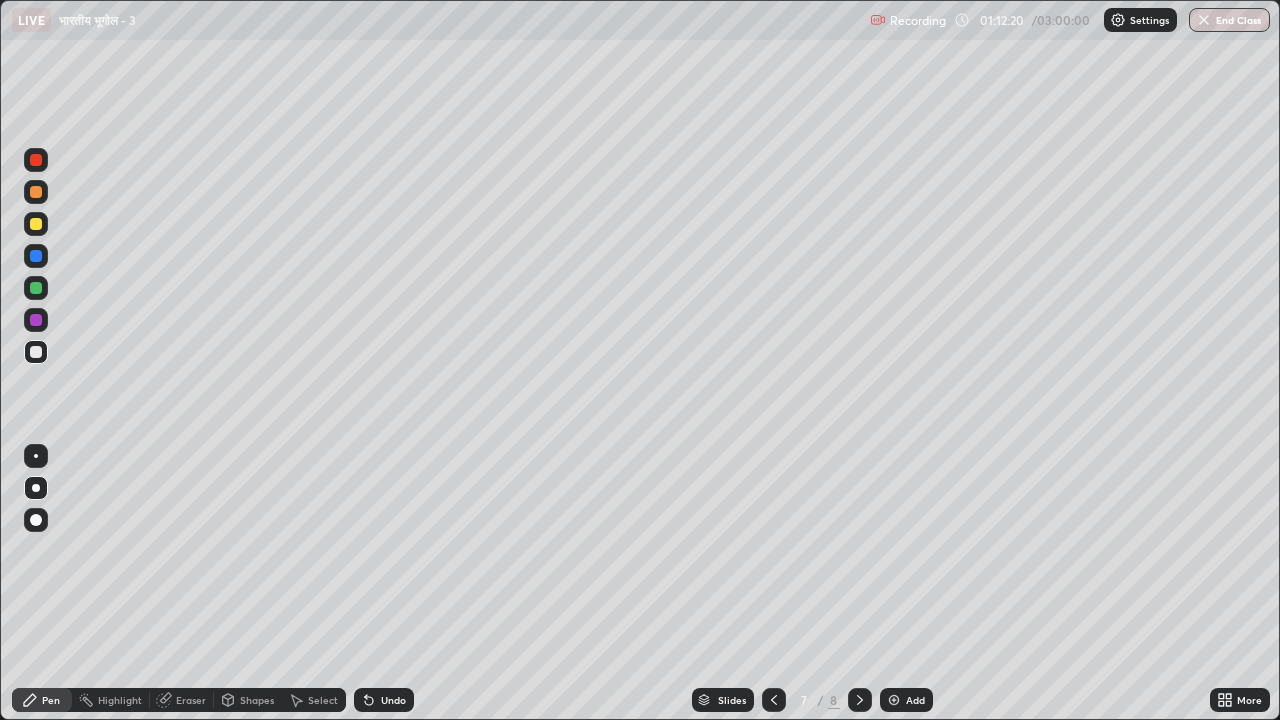 click 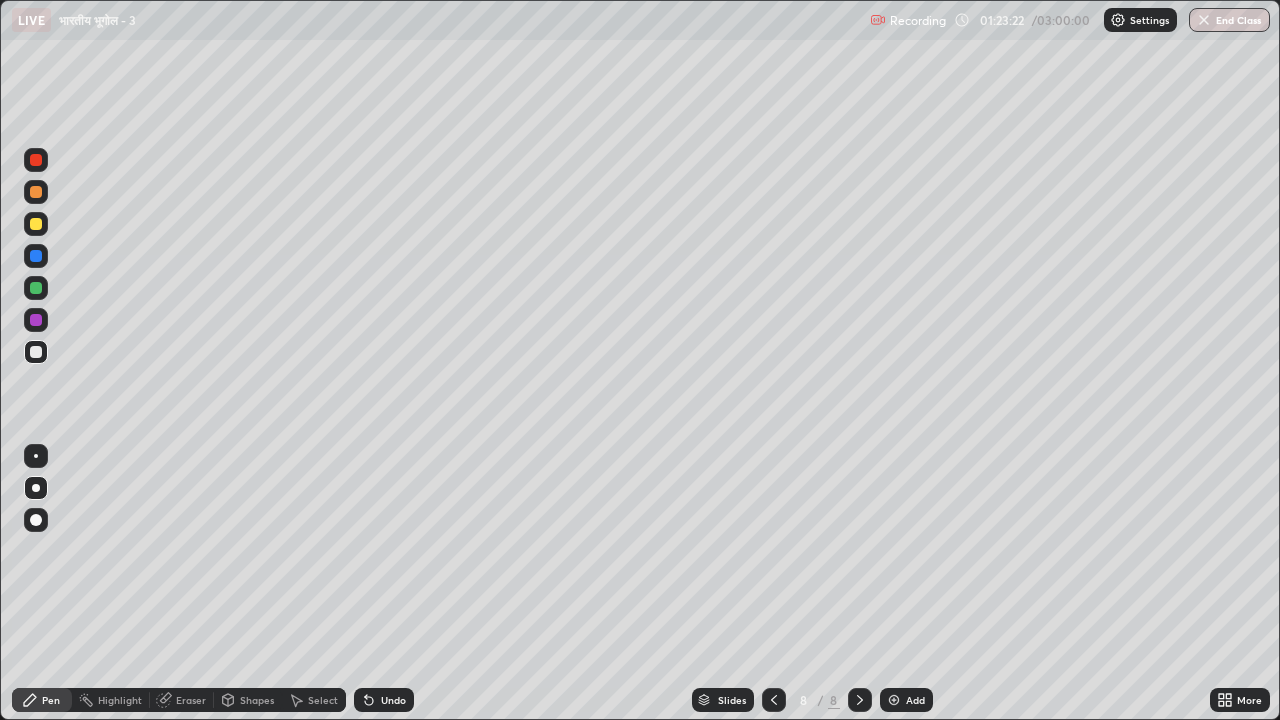 click at bounding box center [894, 700] 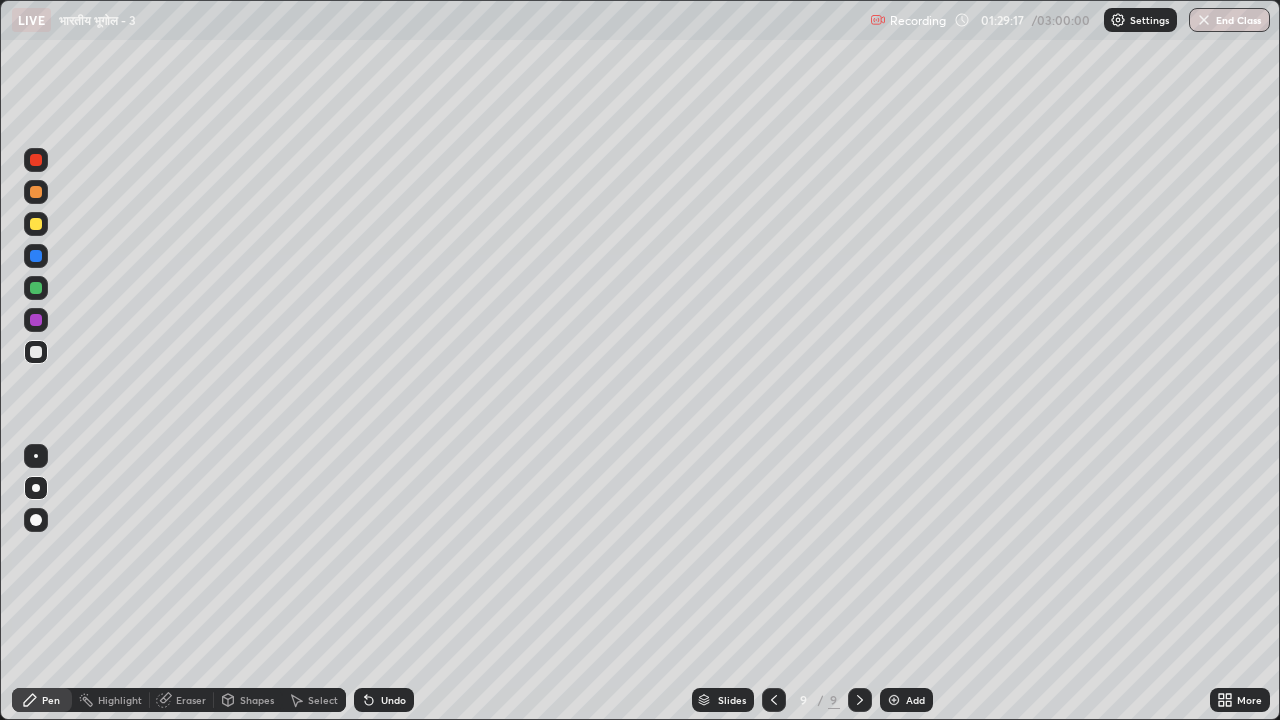 click 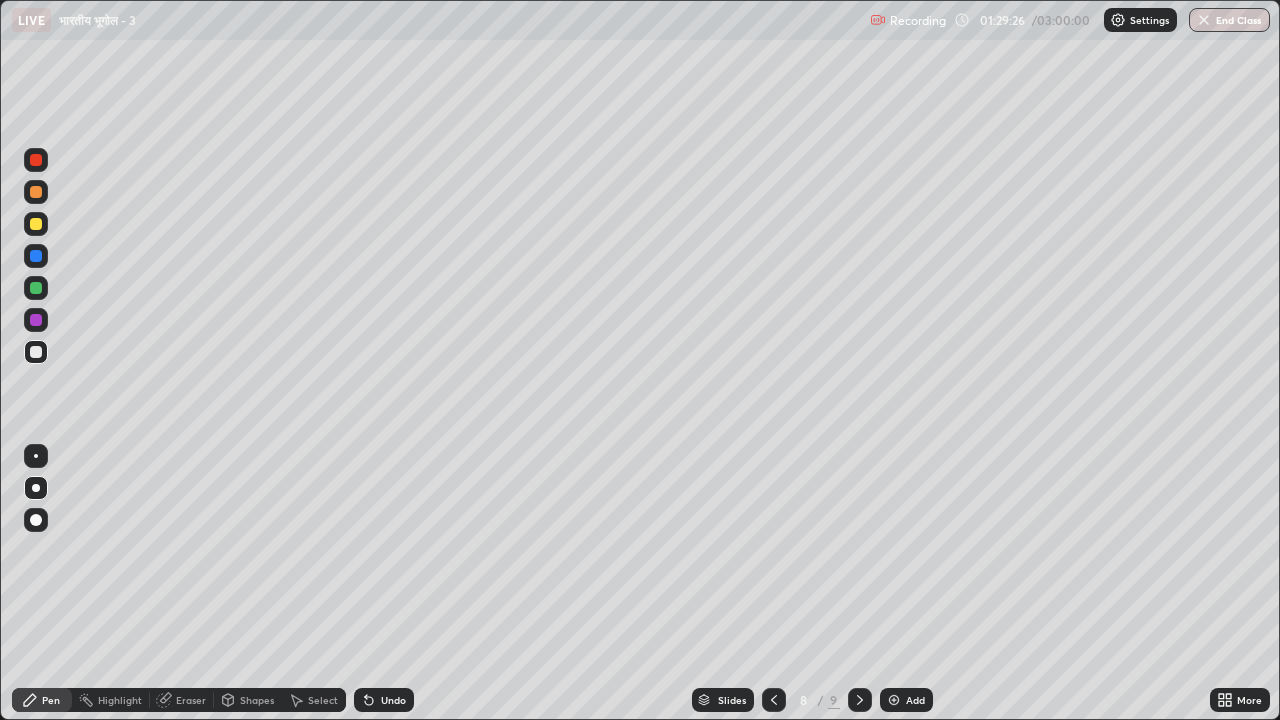click 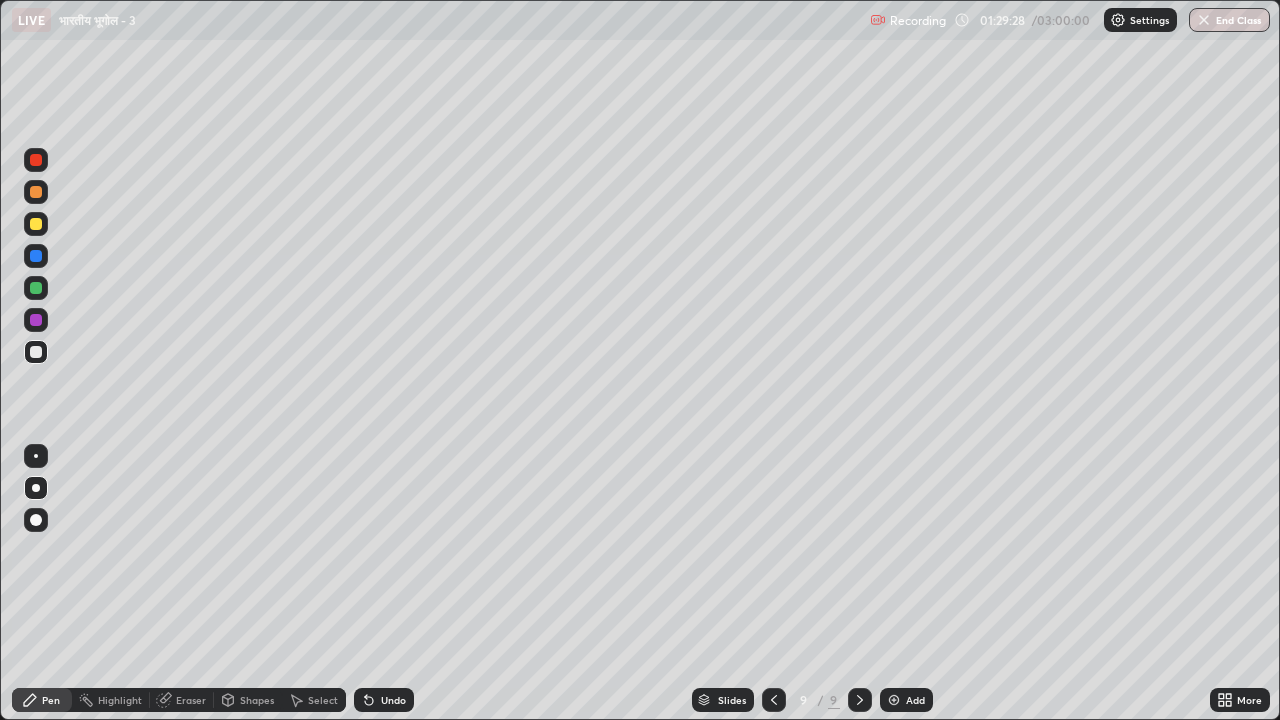 click at bounding box center [894, 700] 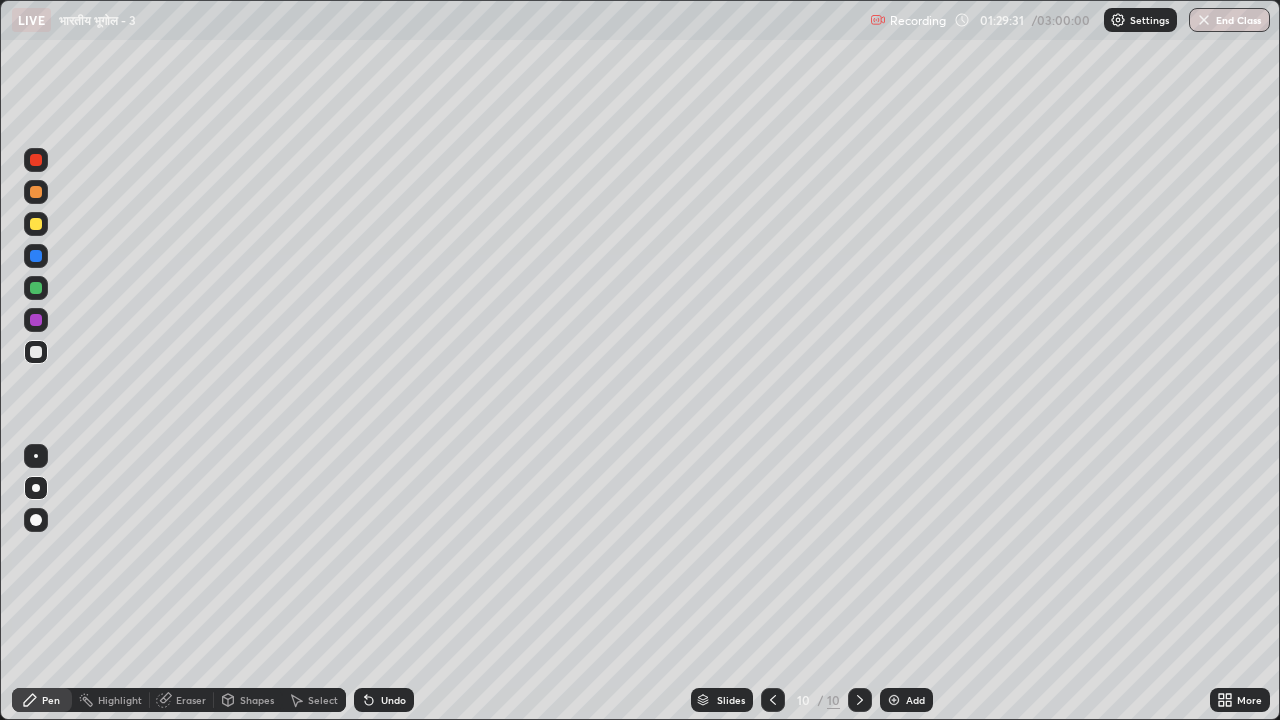 click at bounding box center (36, 224) 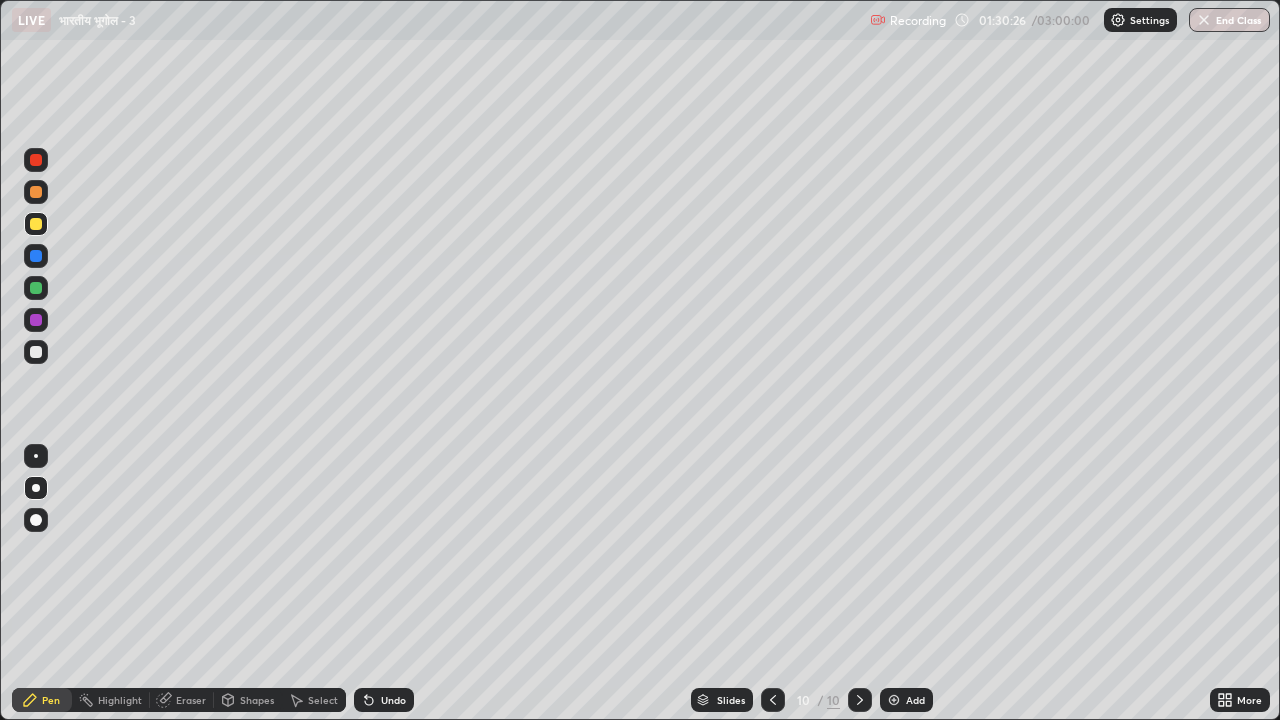 click at bounding box center [36, 256] 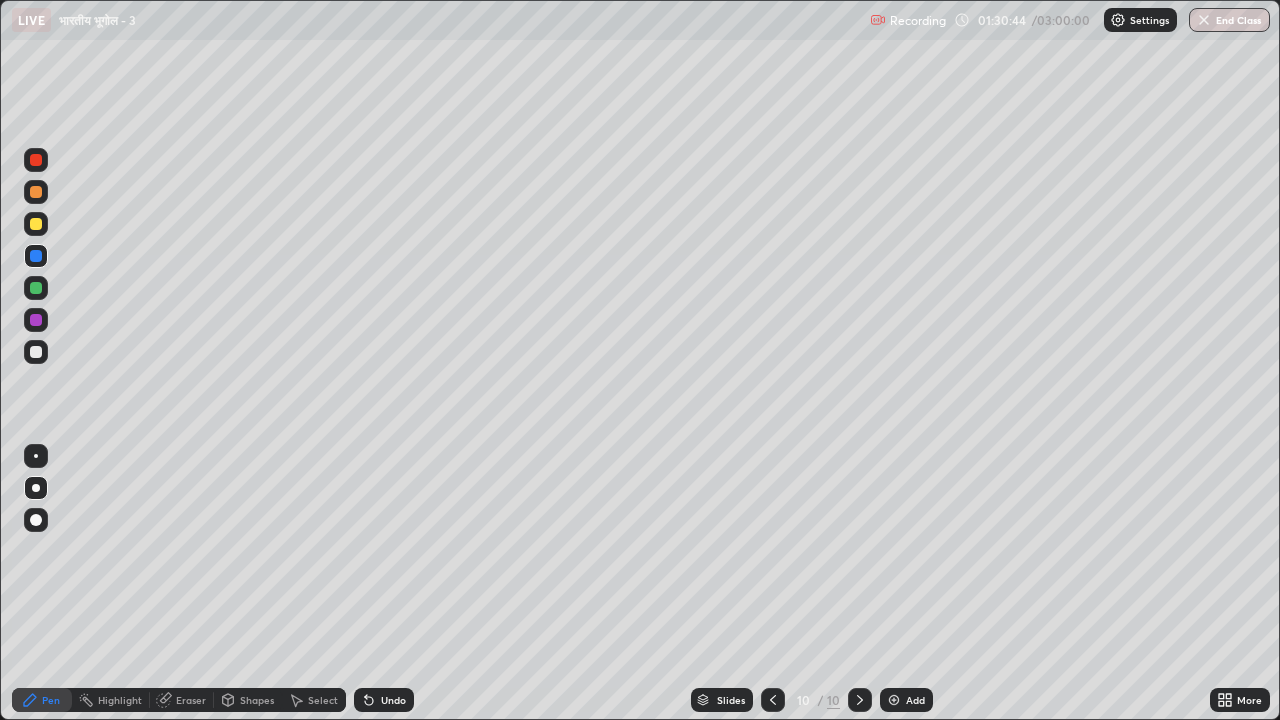 click at bounding box center (36, 352) 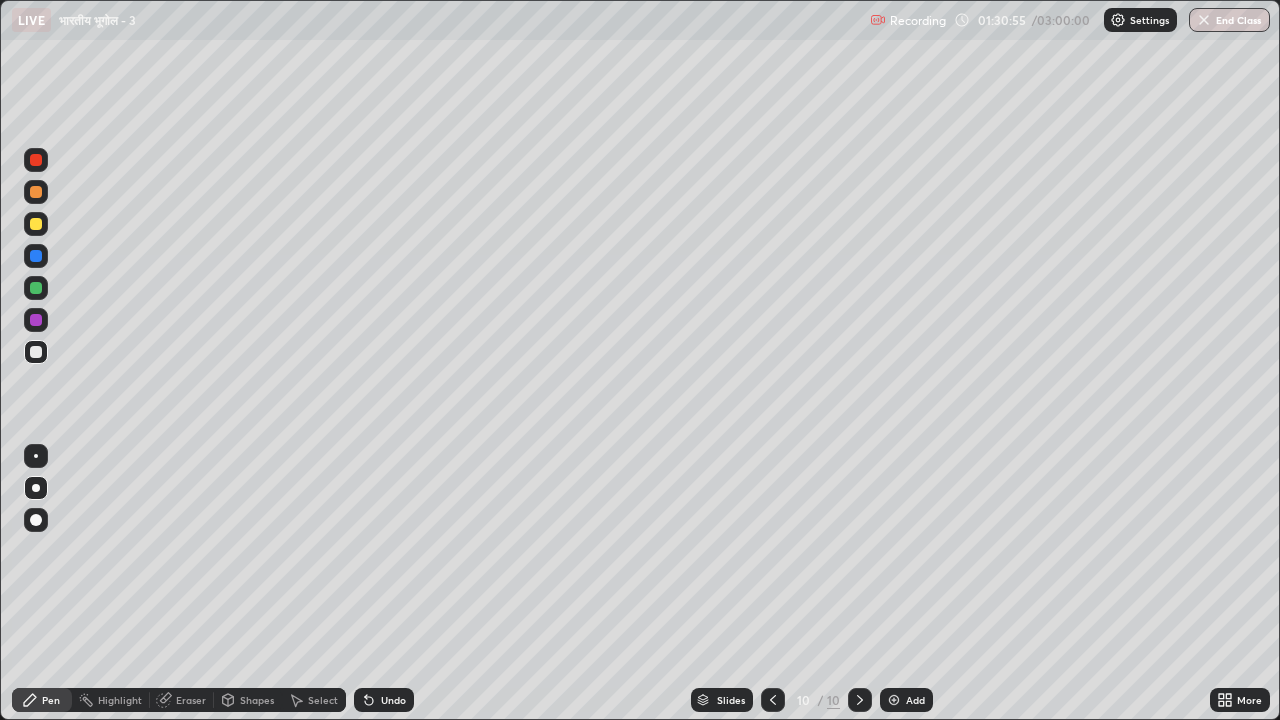 click at bounding box center [36, 224] 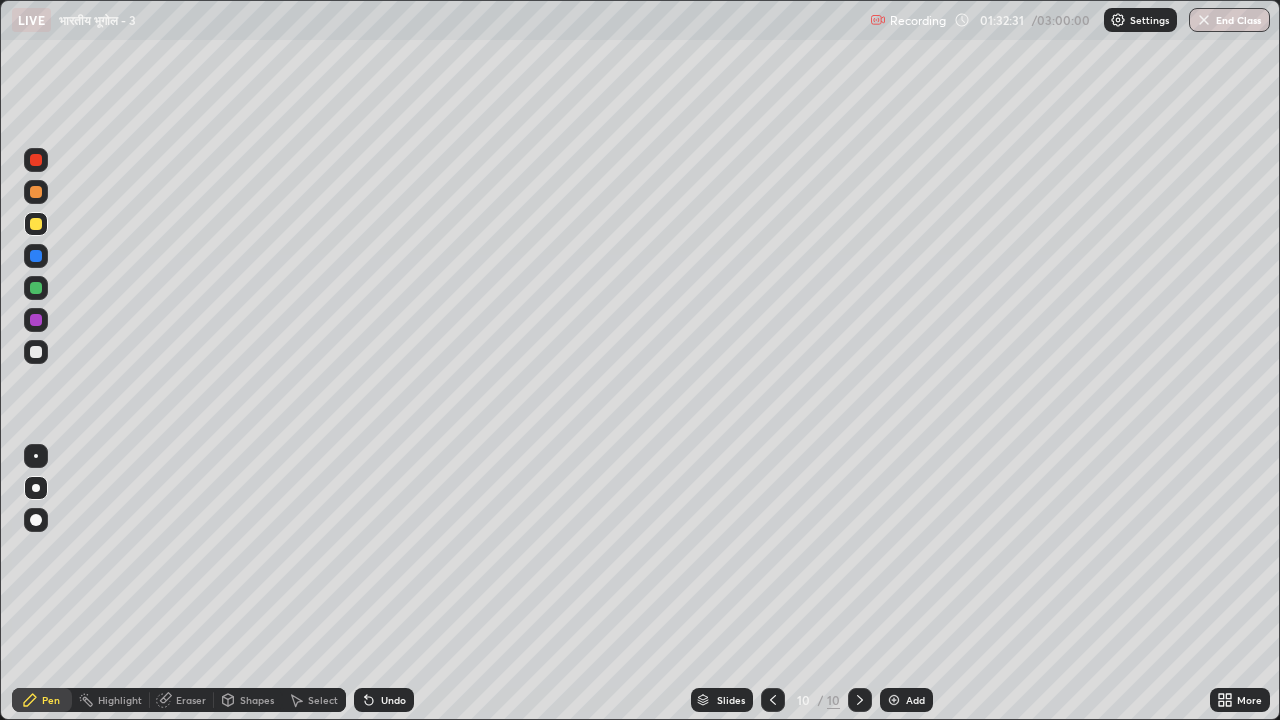 click at bounding box center (36, 288) 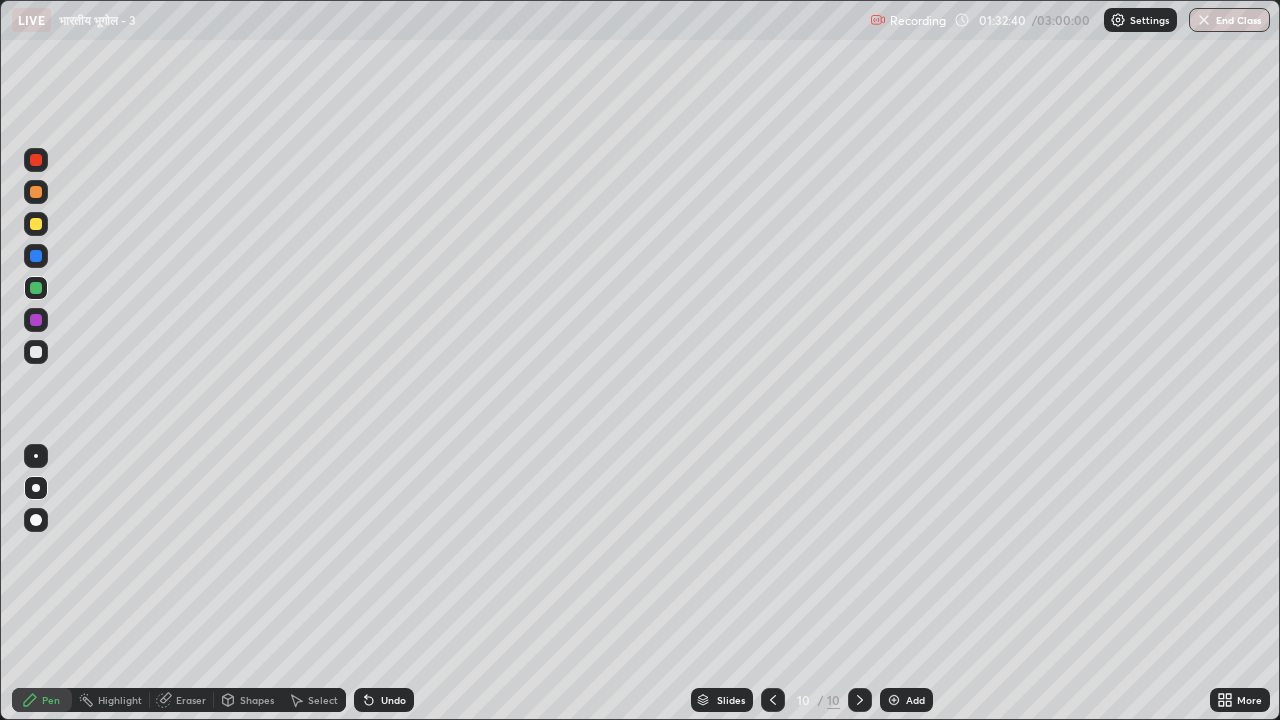 click at bounding box center [36, 320] 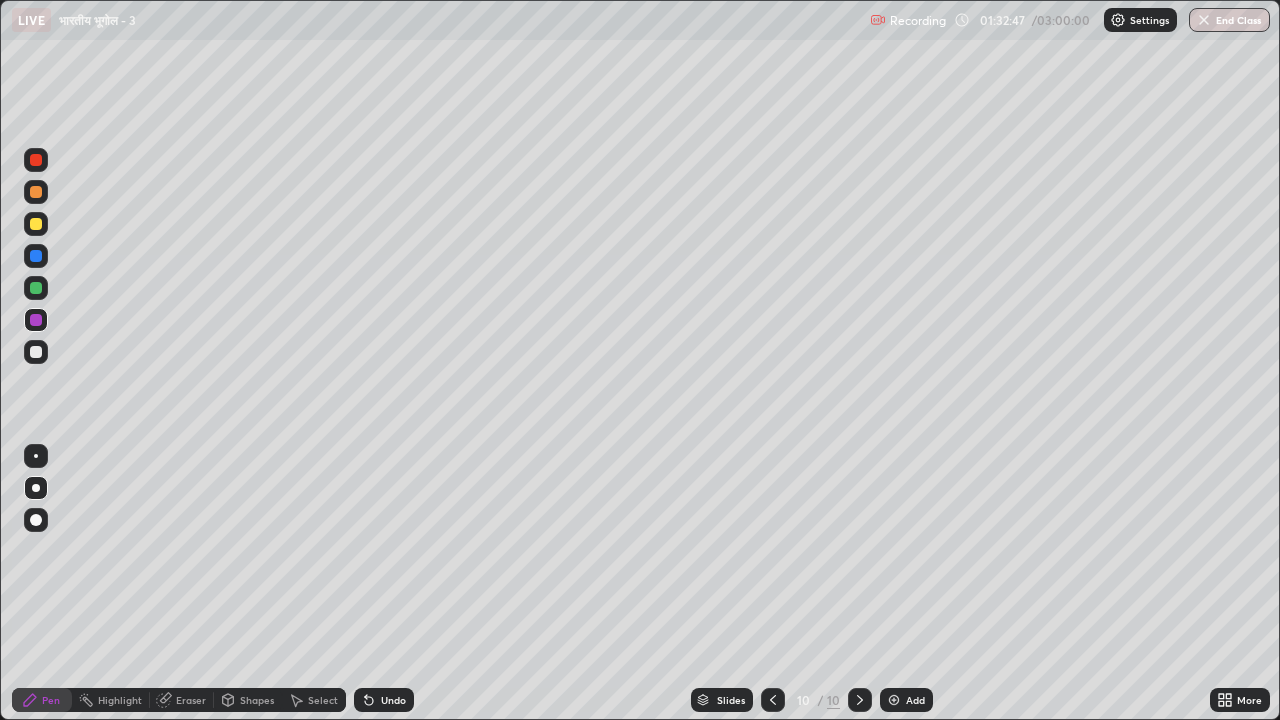 click at bounding box center (36, 224) 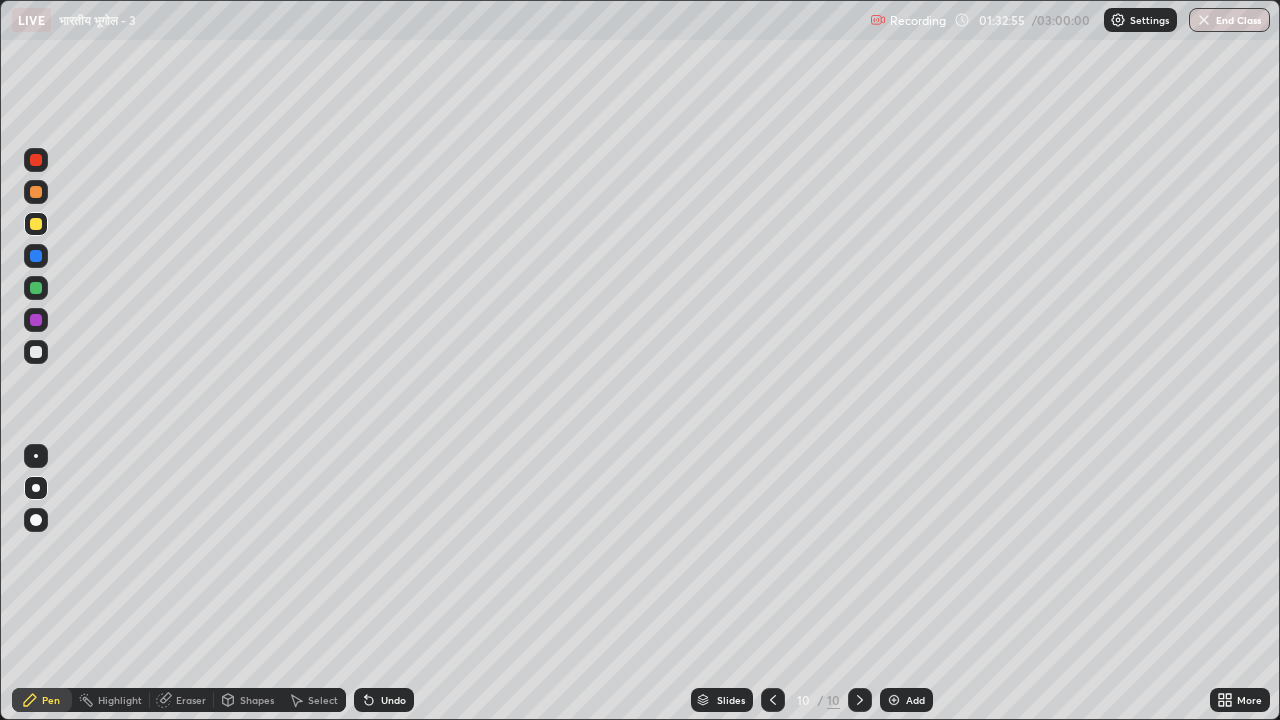 click at bounding box center [36, 320] 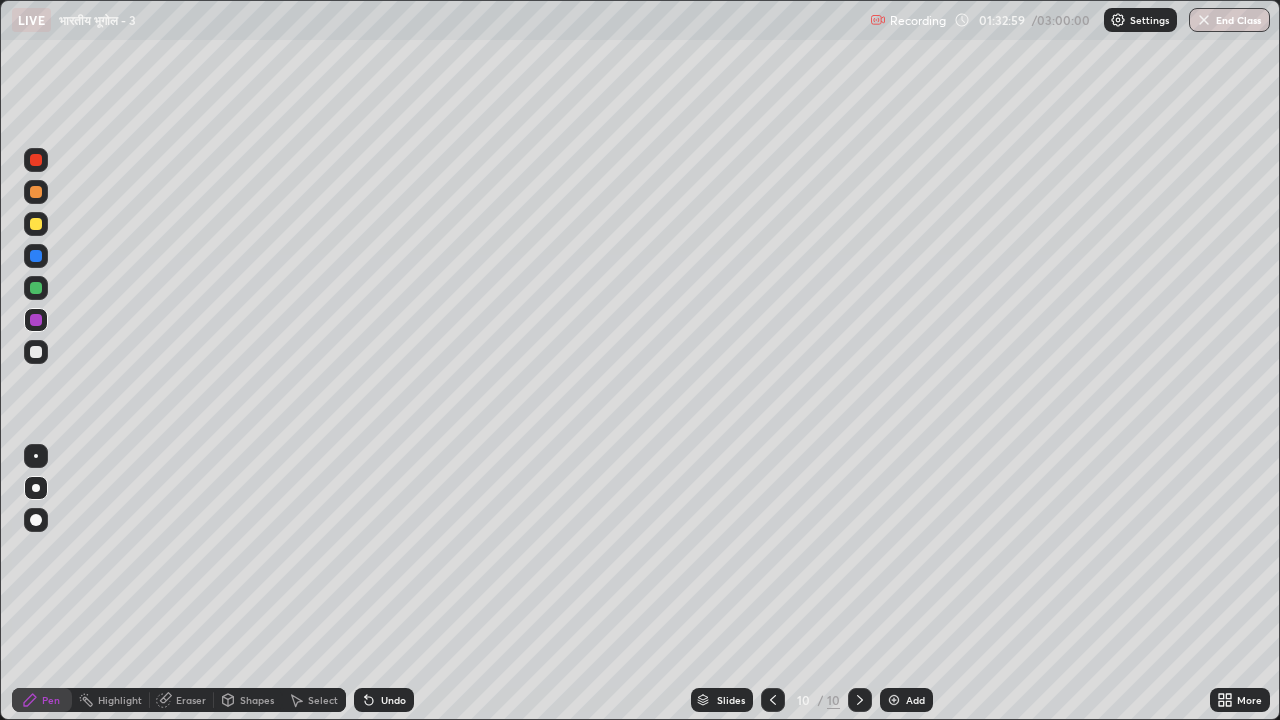 click at bounding box center [36, 352] 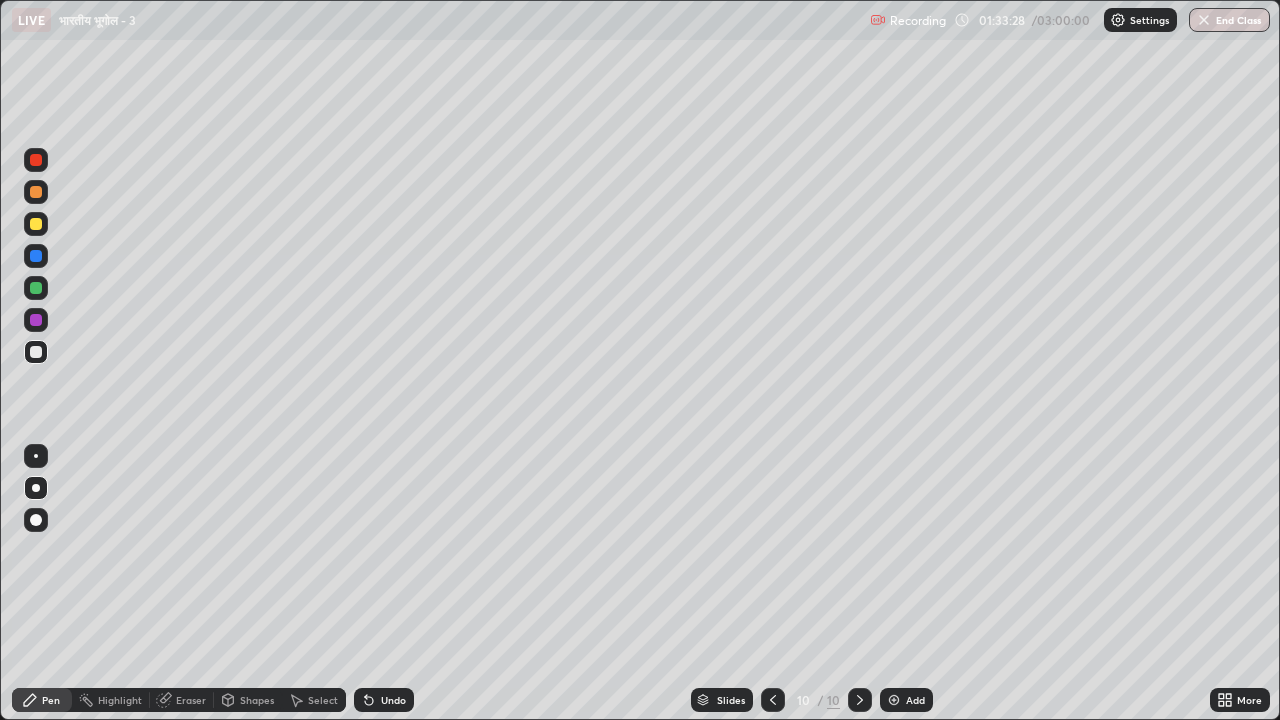 click on "Highlight" at bounding box center (120, 700) 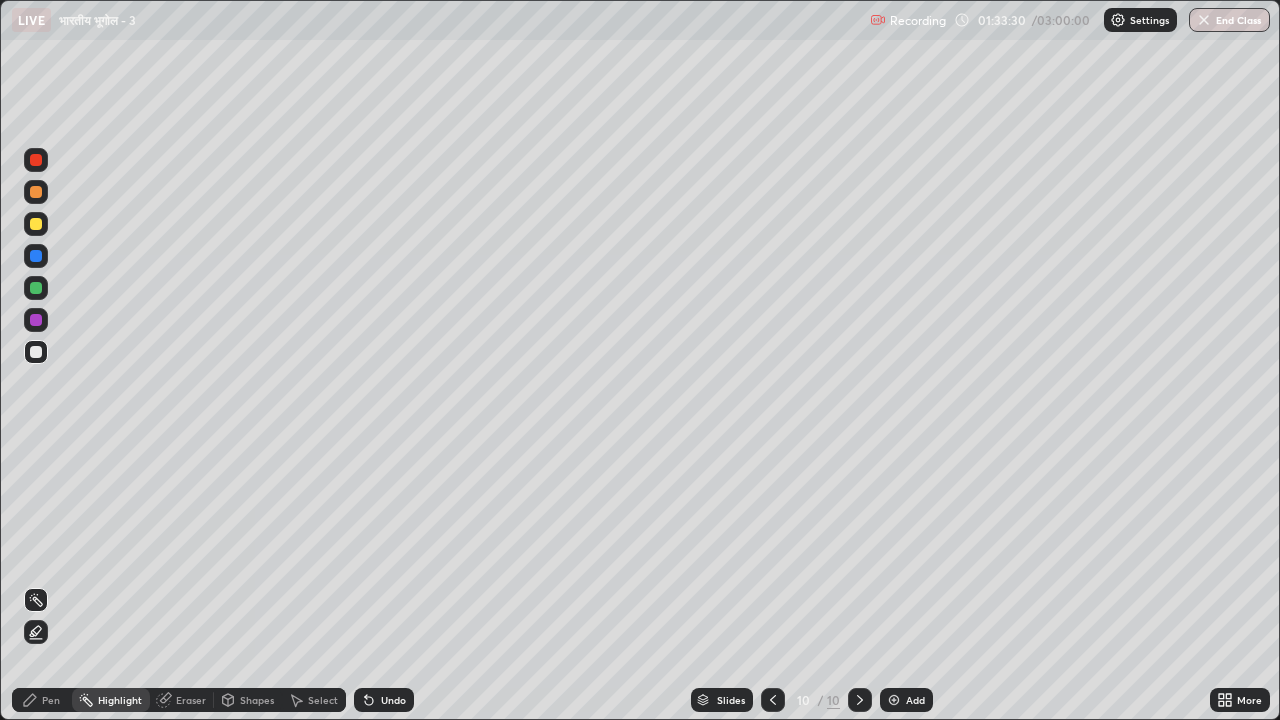 click 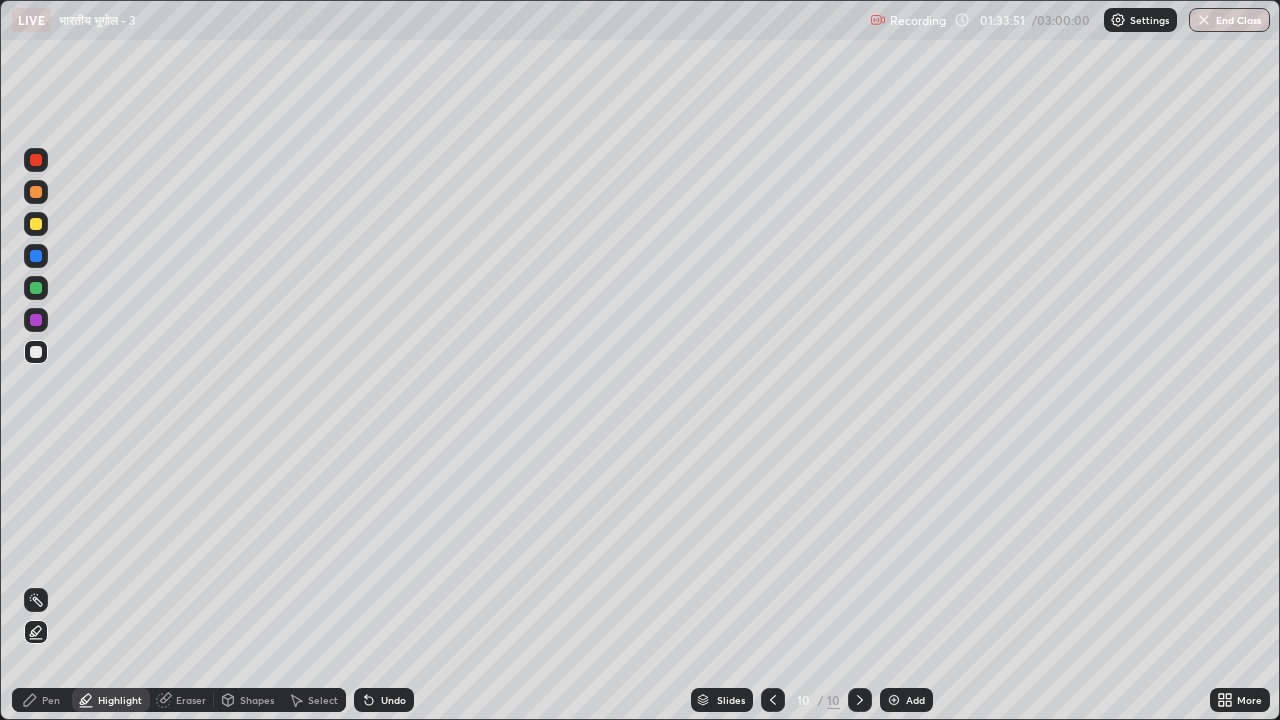 click on "Pen" at bounding box center [51, 700] 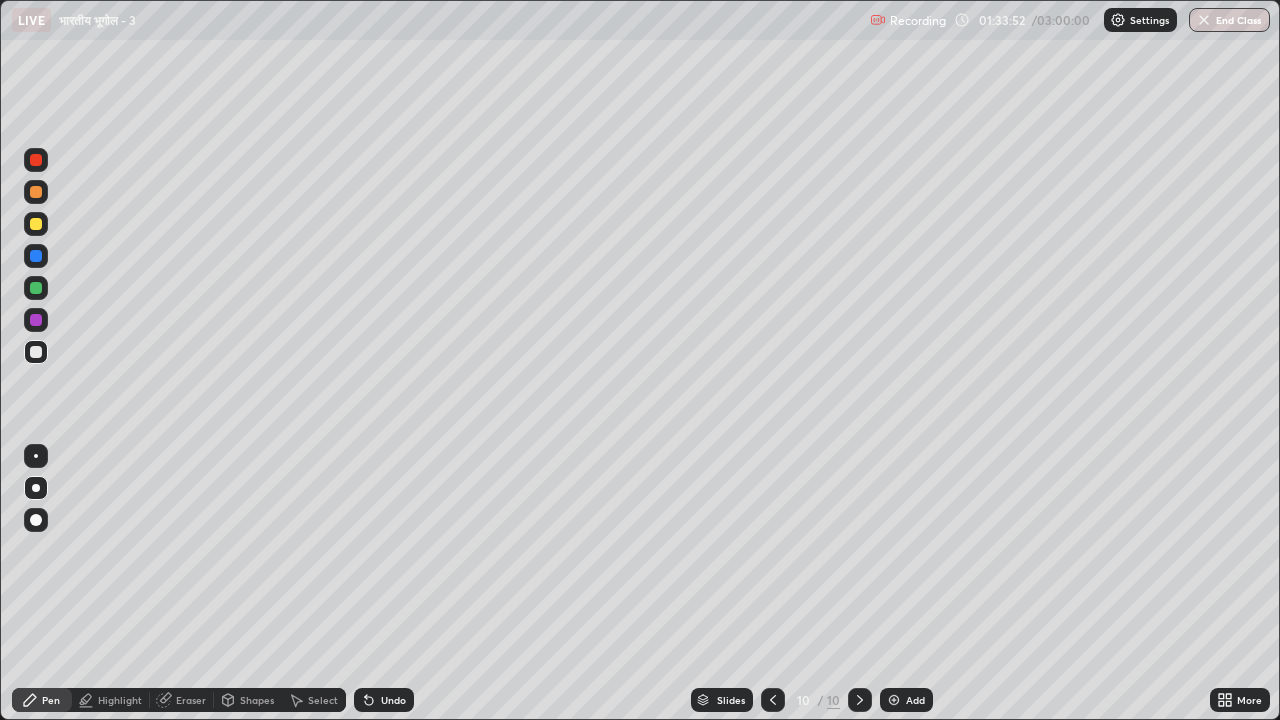 click at bounding box center [36, 224] 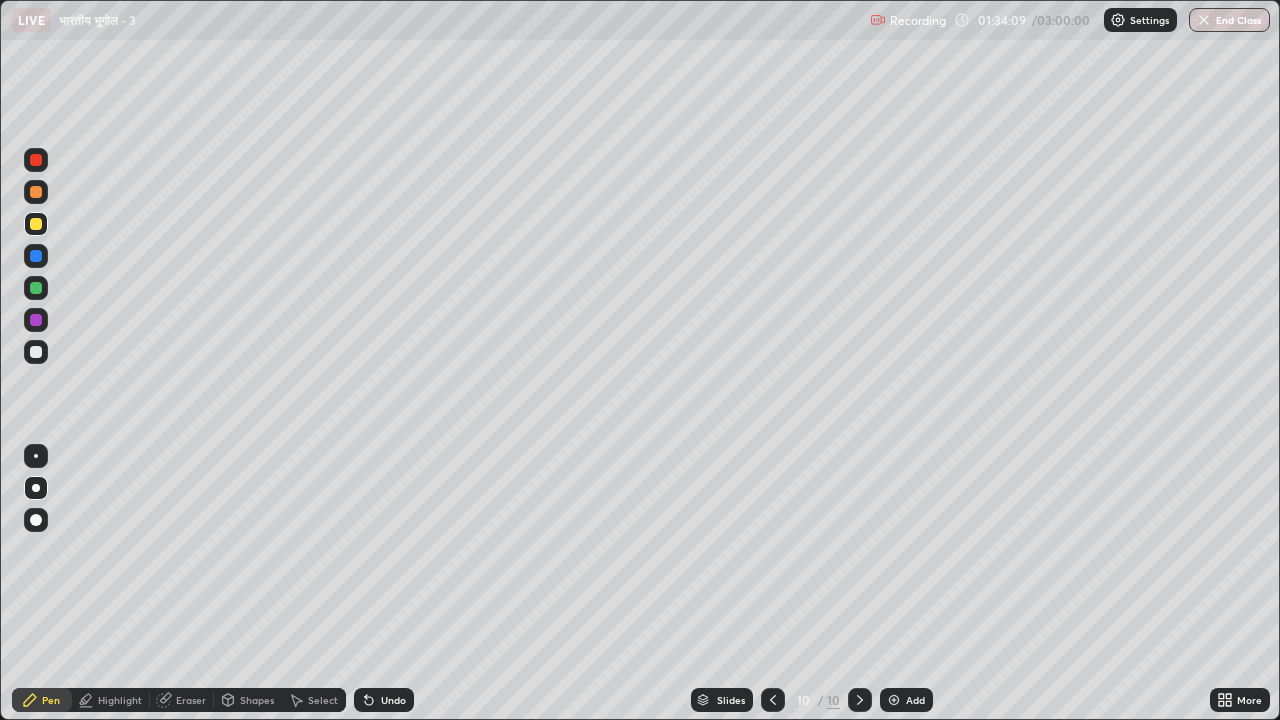 click at bounding box center [36, 288] 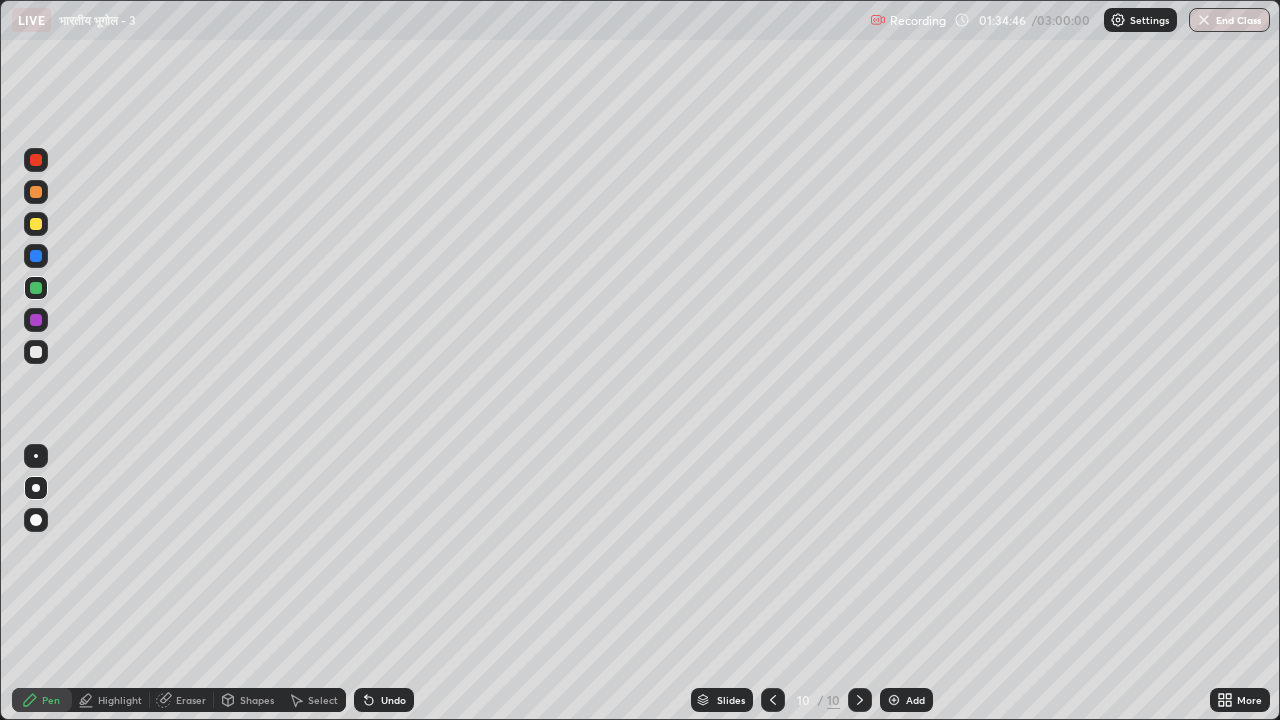 click at bounding box center [36, 320] 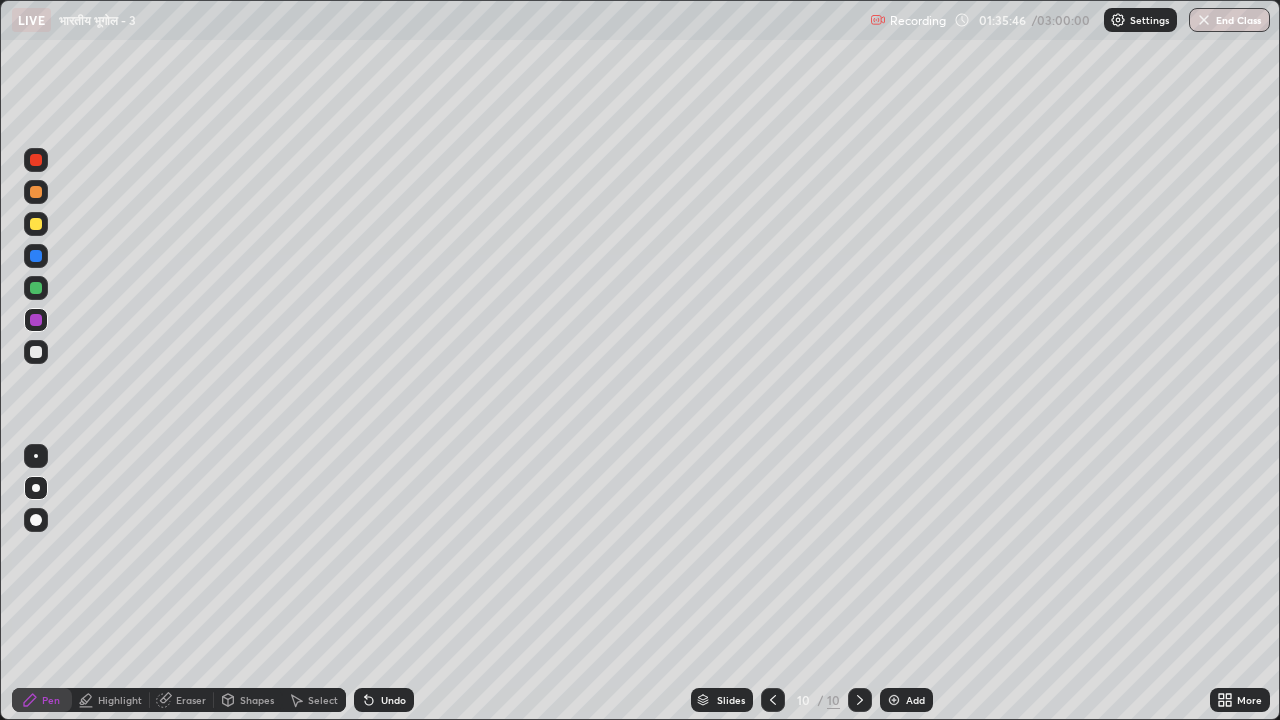 click at bounding box center (36, 224) 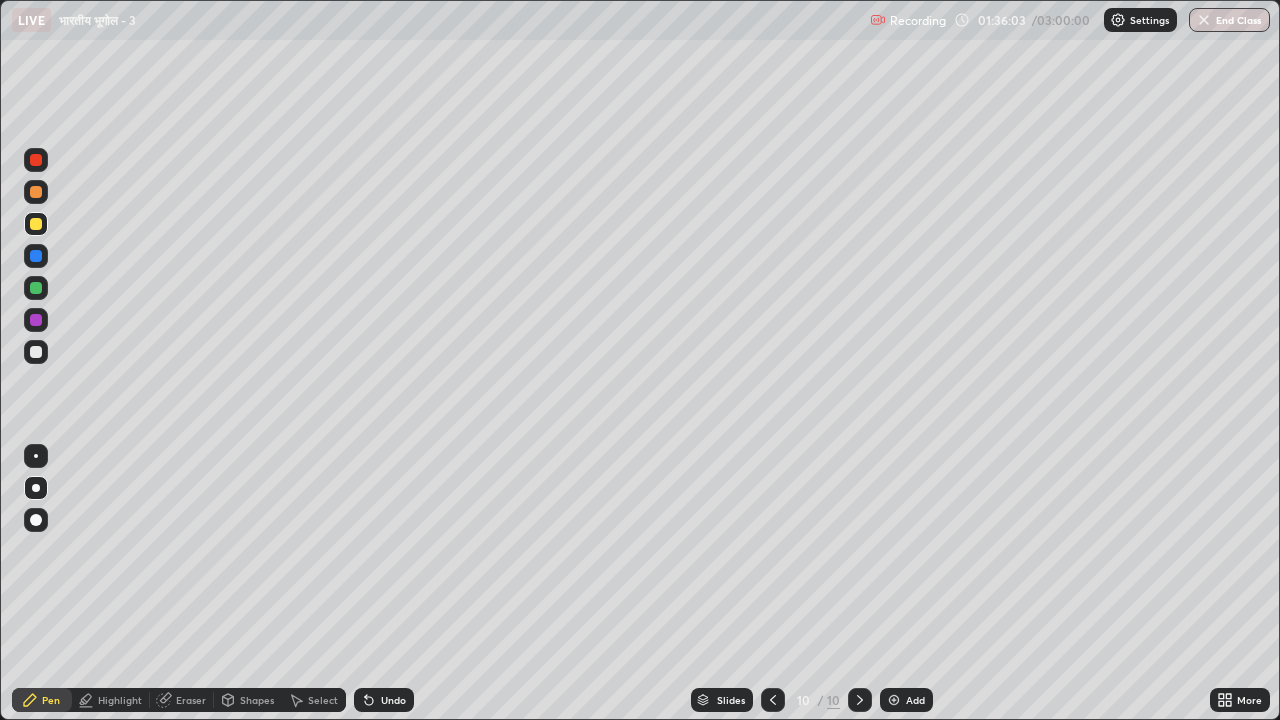 click at bounding box center (36, 256) 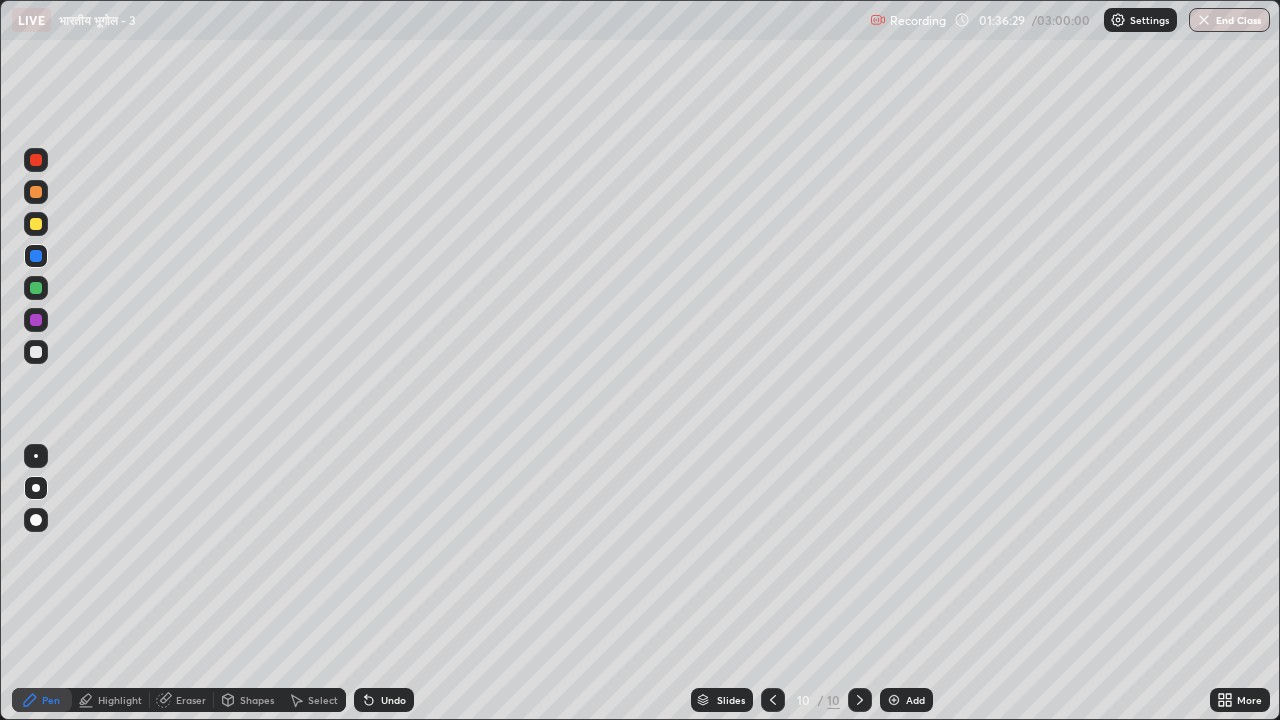 click at bounding box center [36, 224] 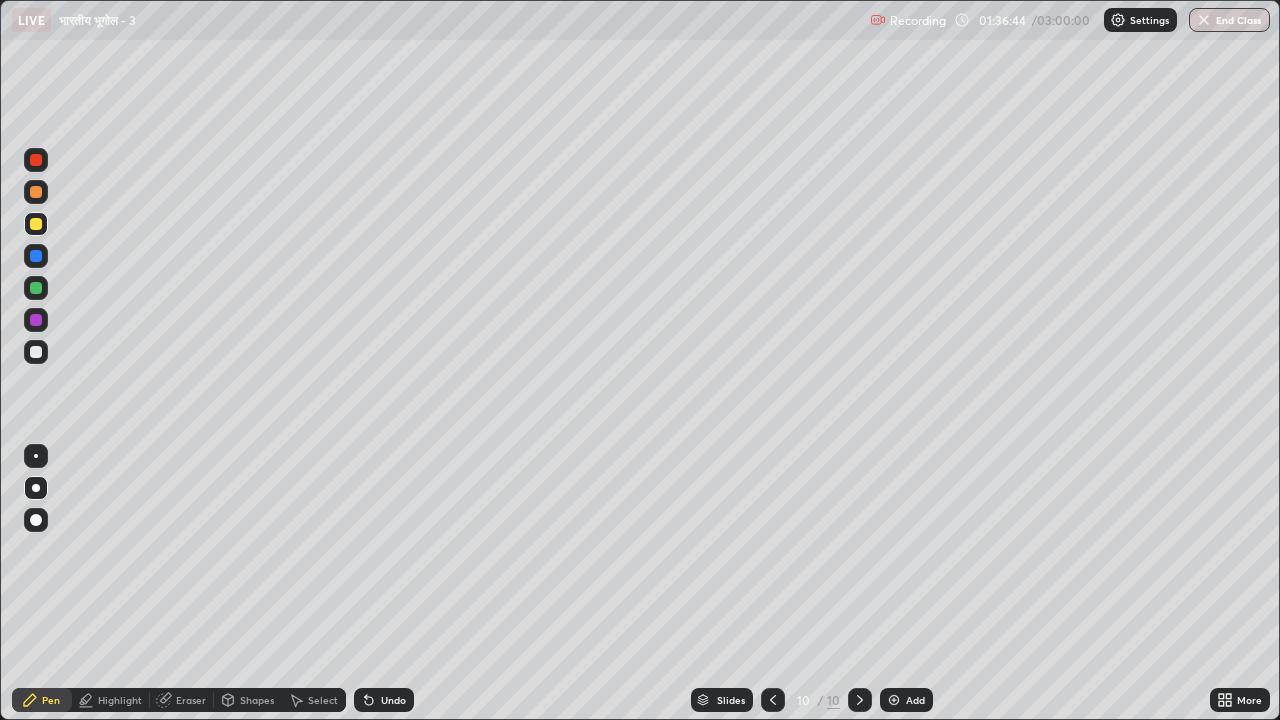 click at bounding box center (36, 192) 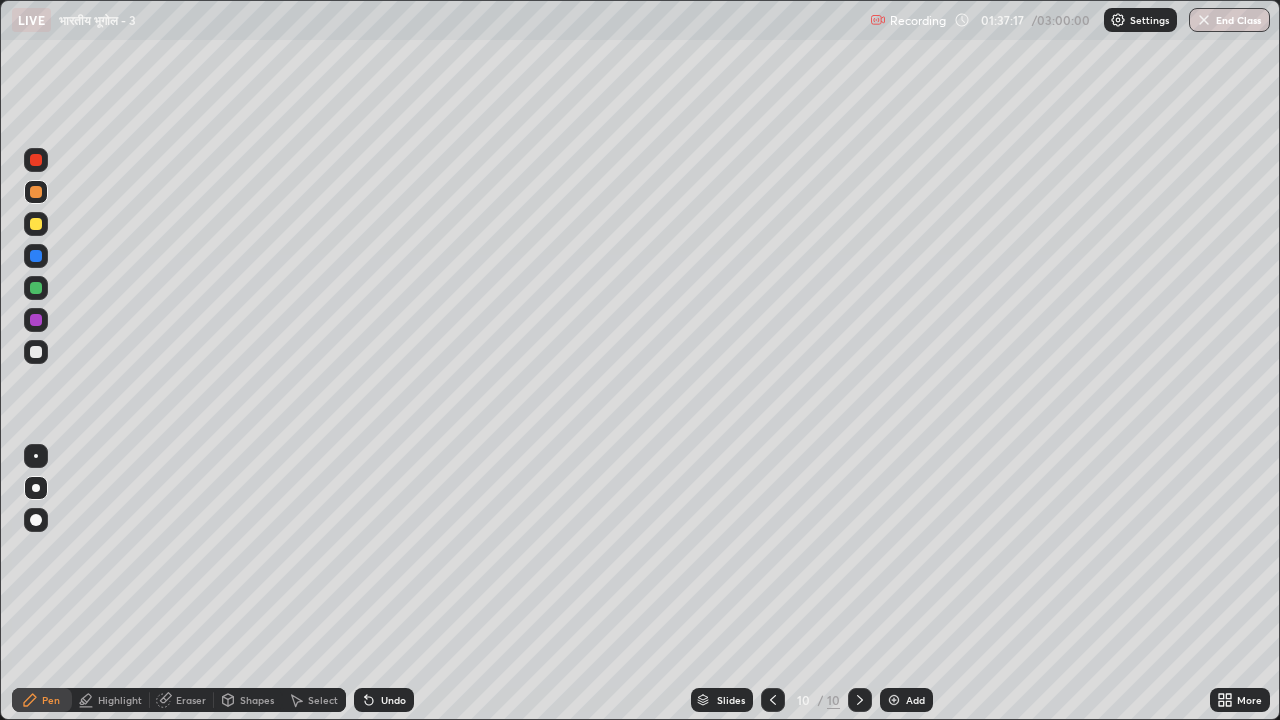 click at bounding box center (36, 320) 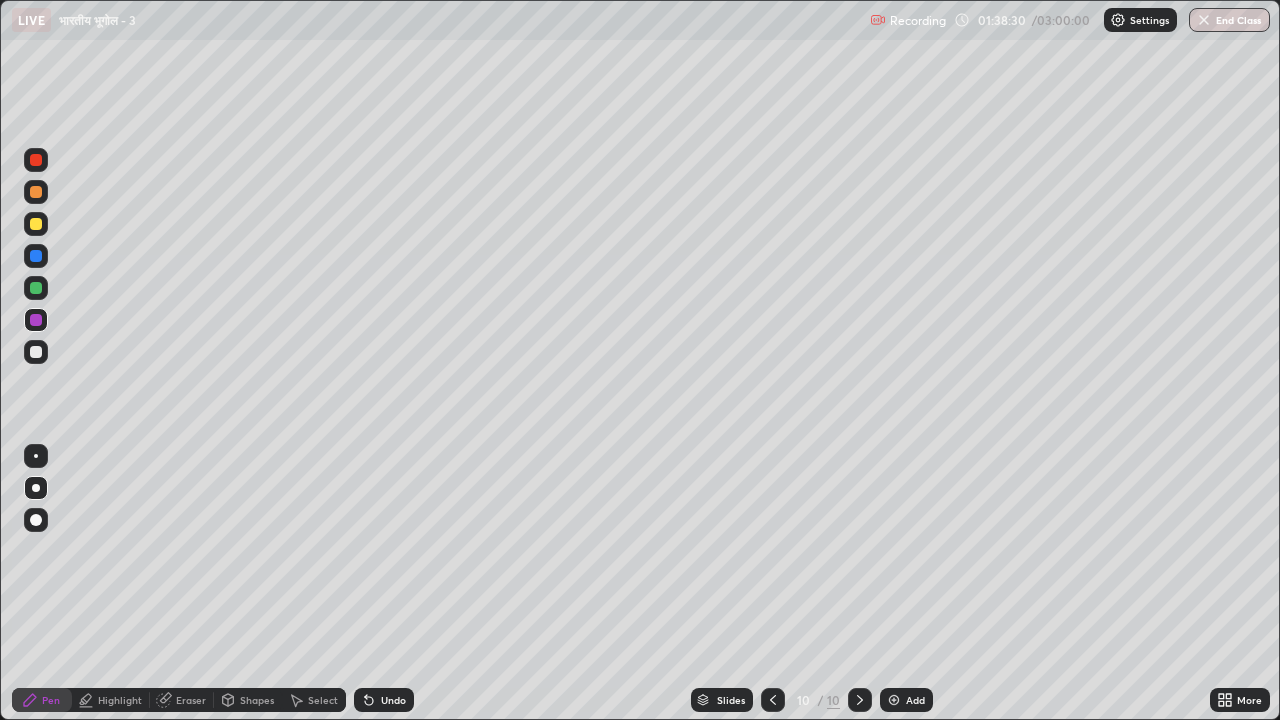 click at bounding box center (36, 192) 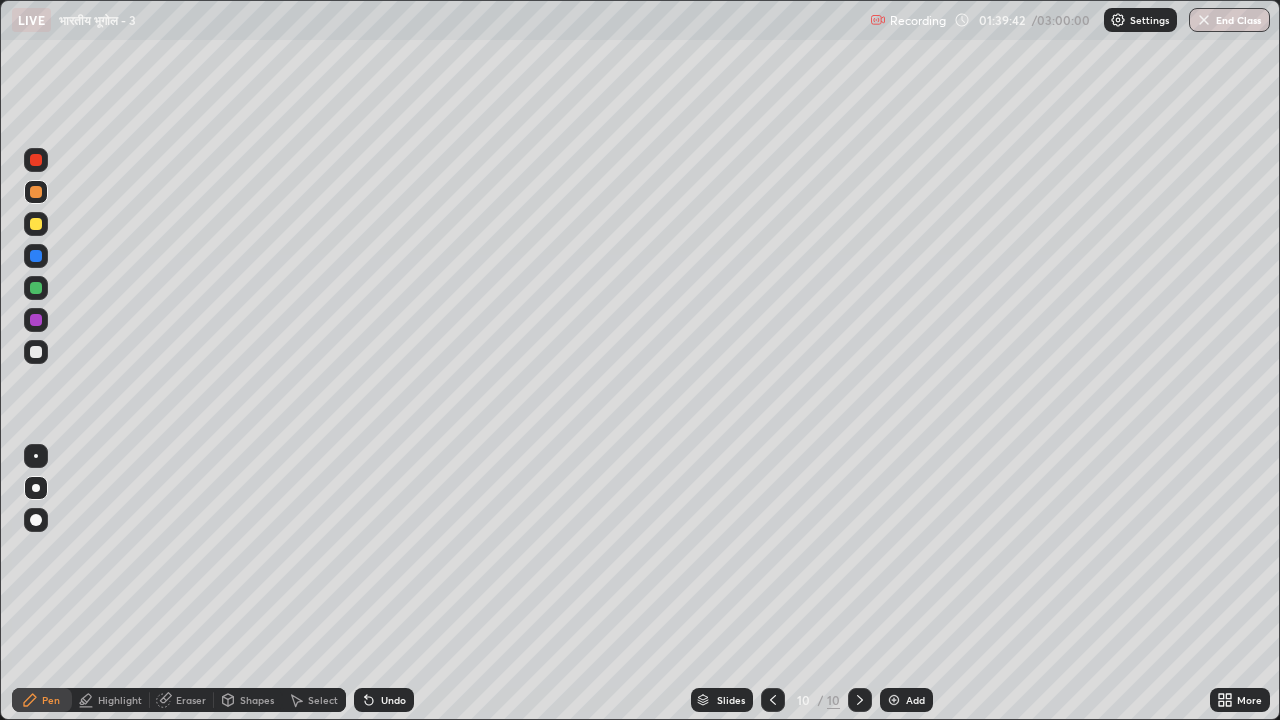 click at bounding box center (36, 192) 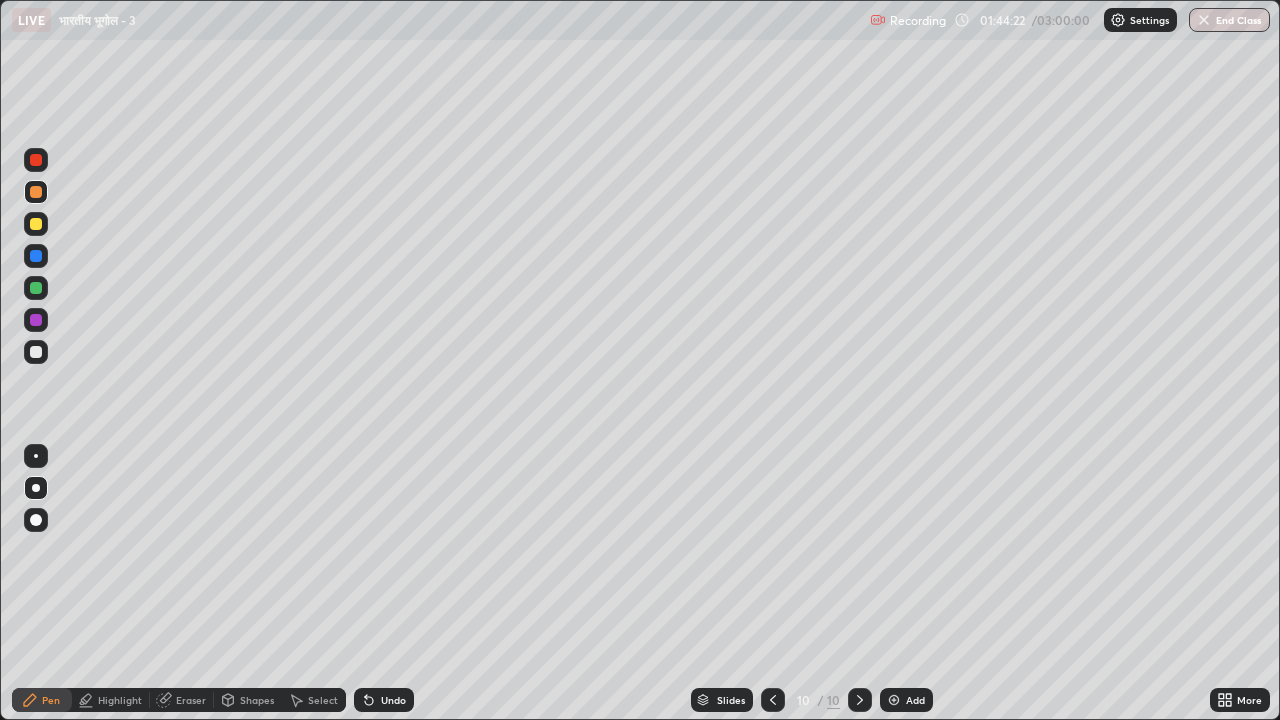 click at bounding box center [894, 700] 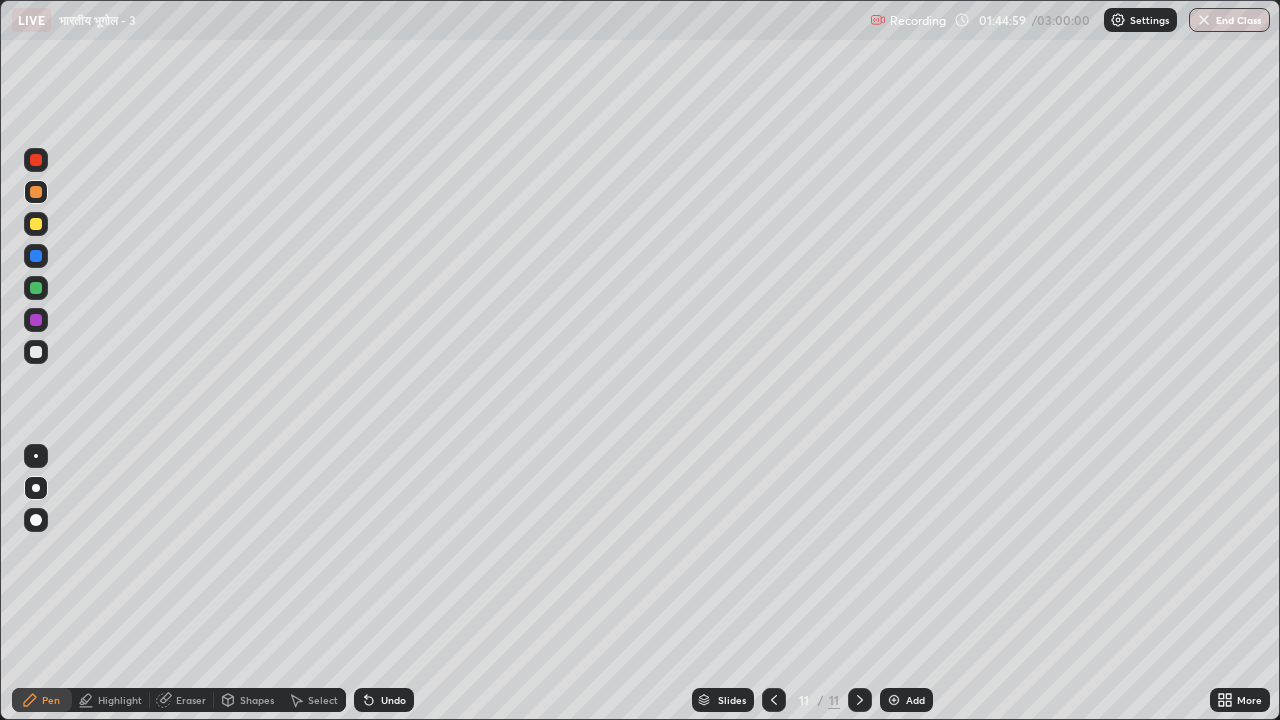 click at bounding box center [36, 288] 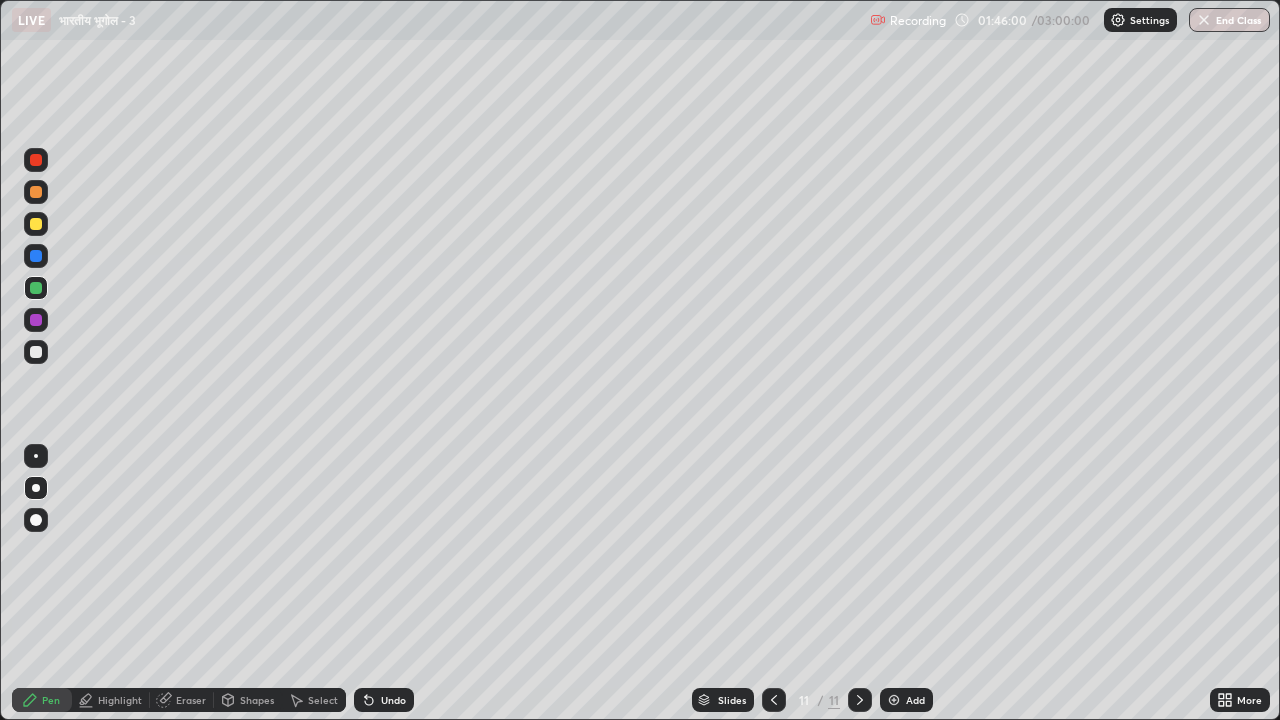 click 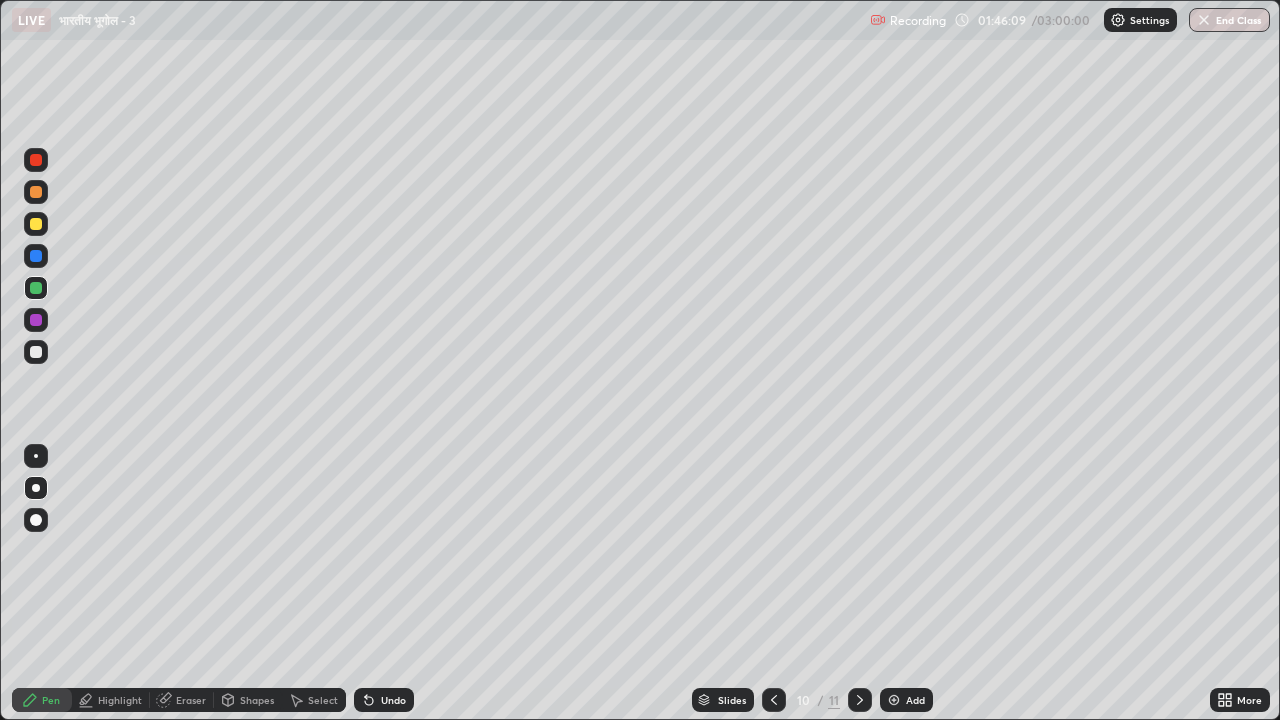 click at bounding box center (36, 320) 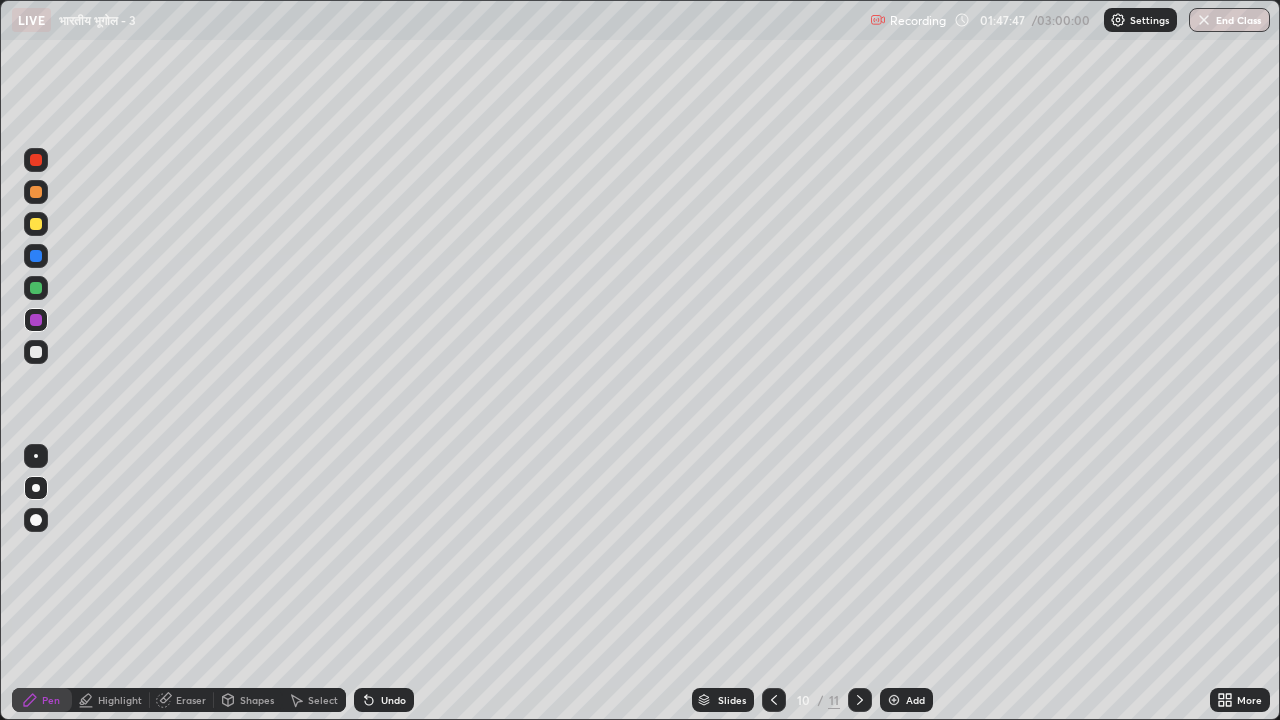 click 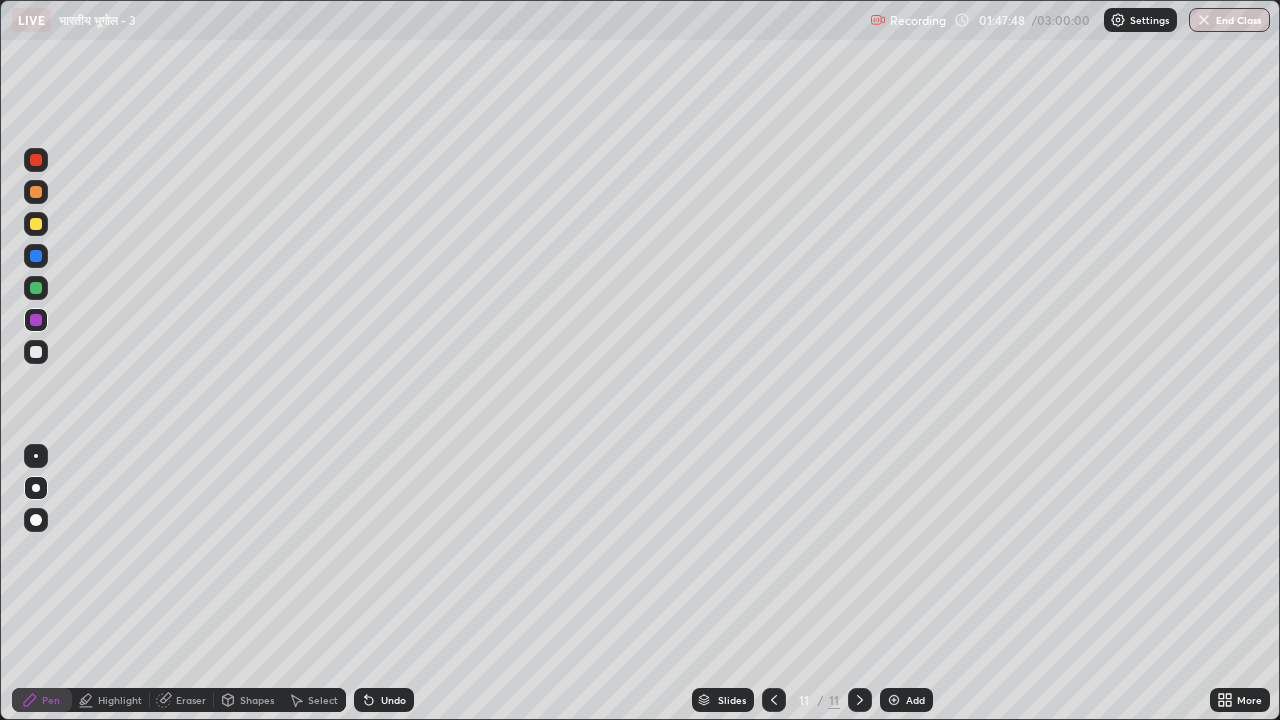 click at bounding box center [894, 700] 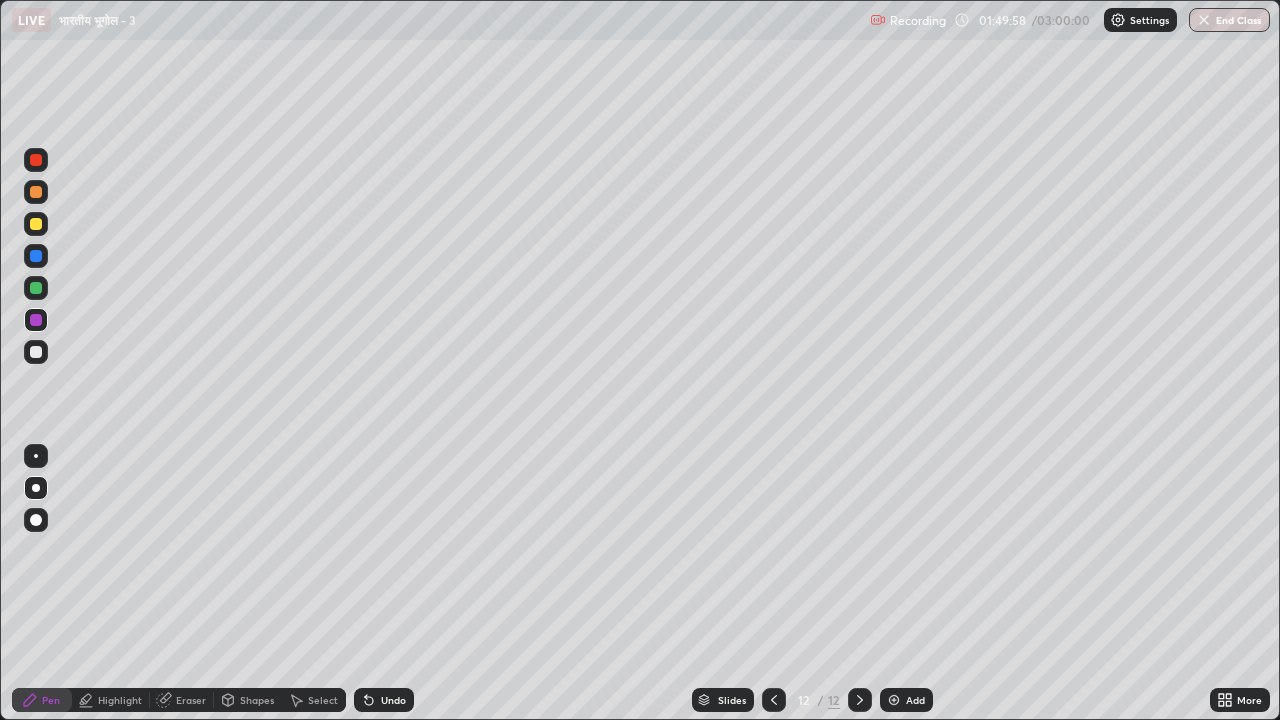 click 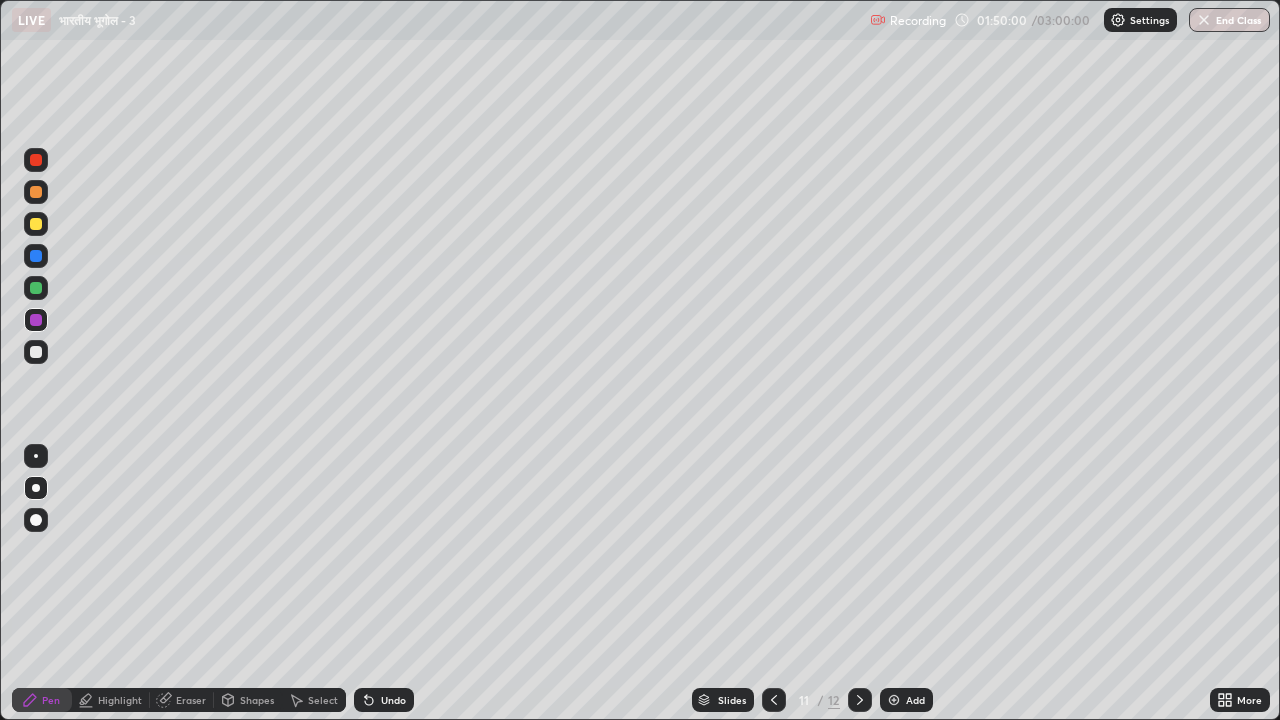 click at bounding box center (774, 700) 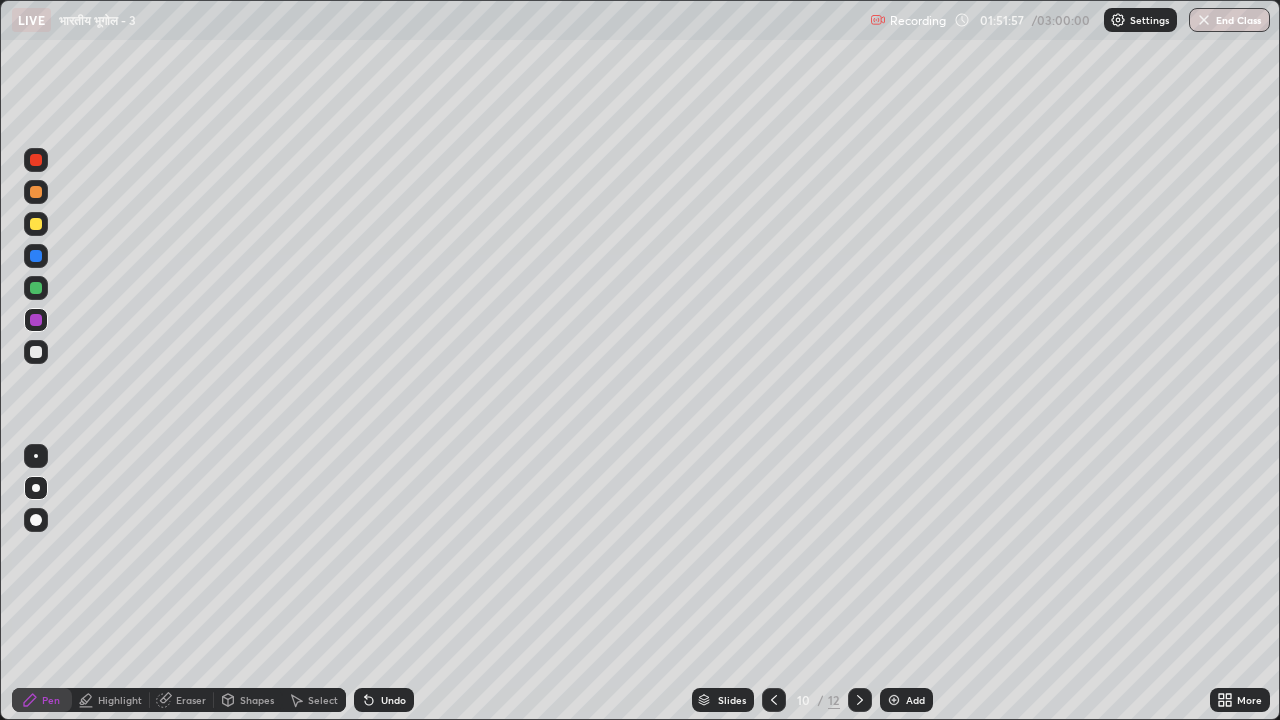 click 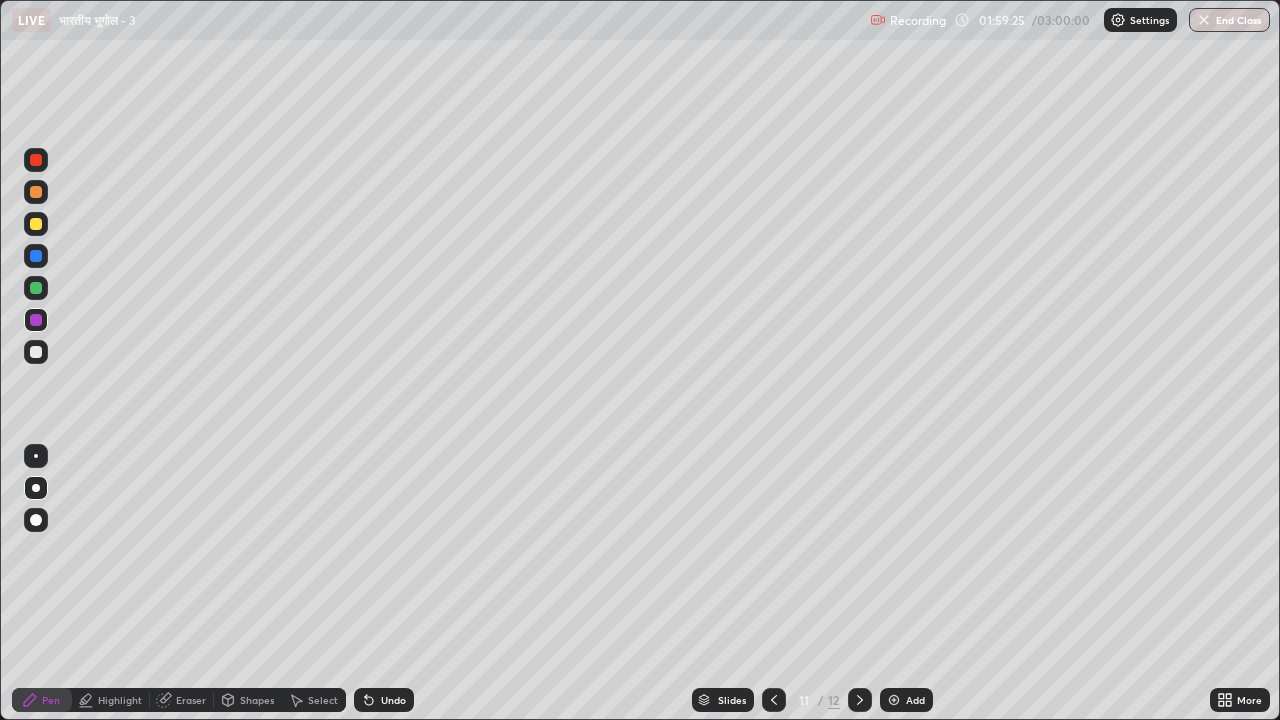 click 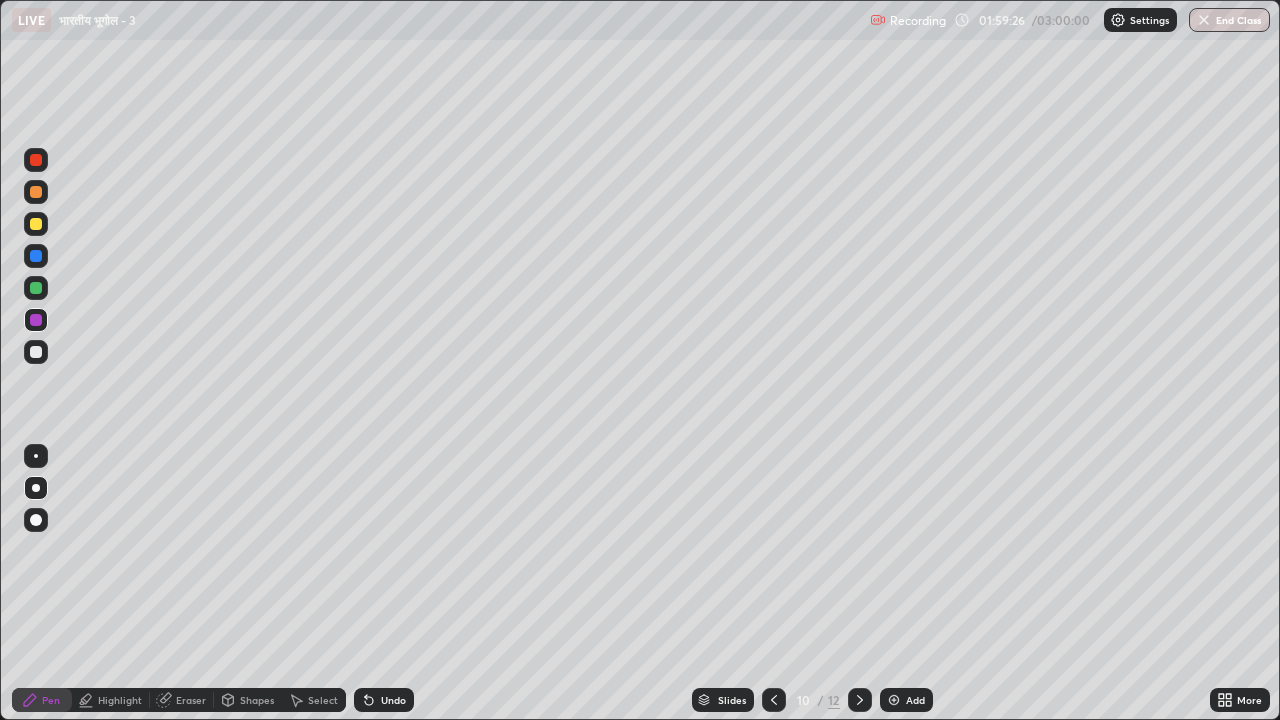 click 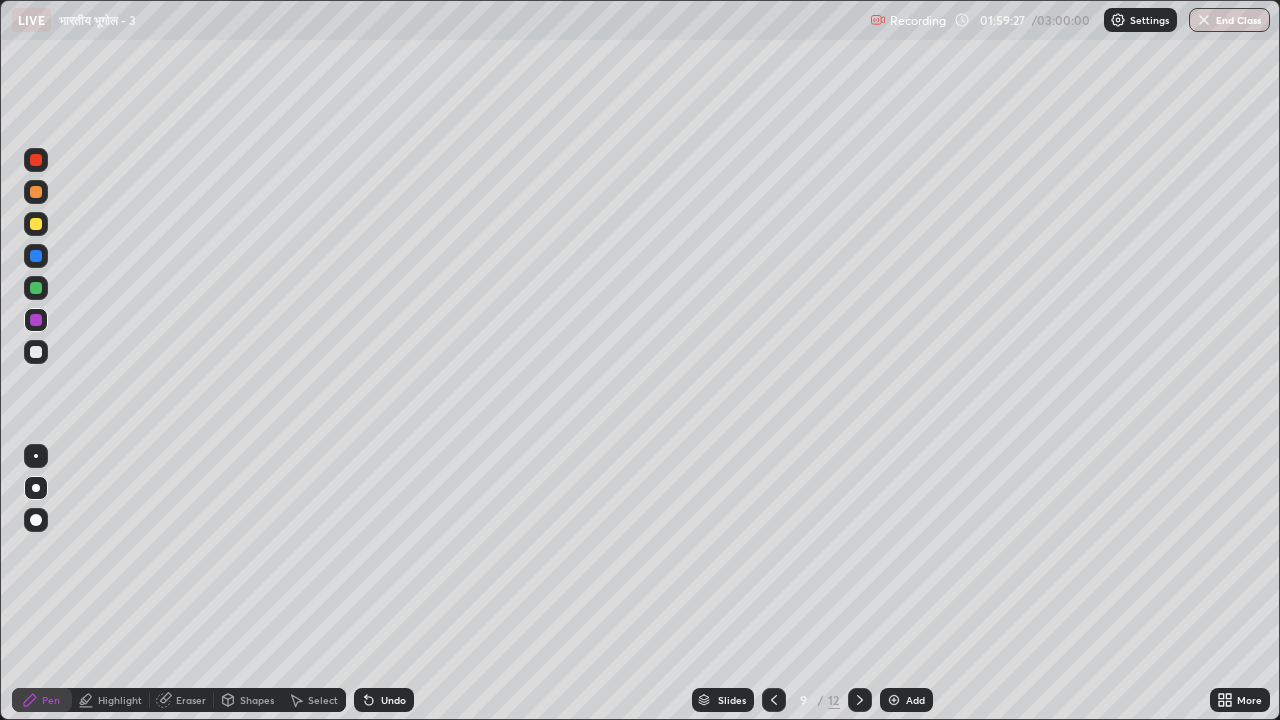 click 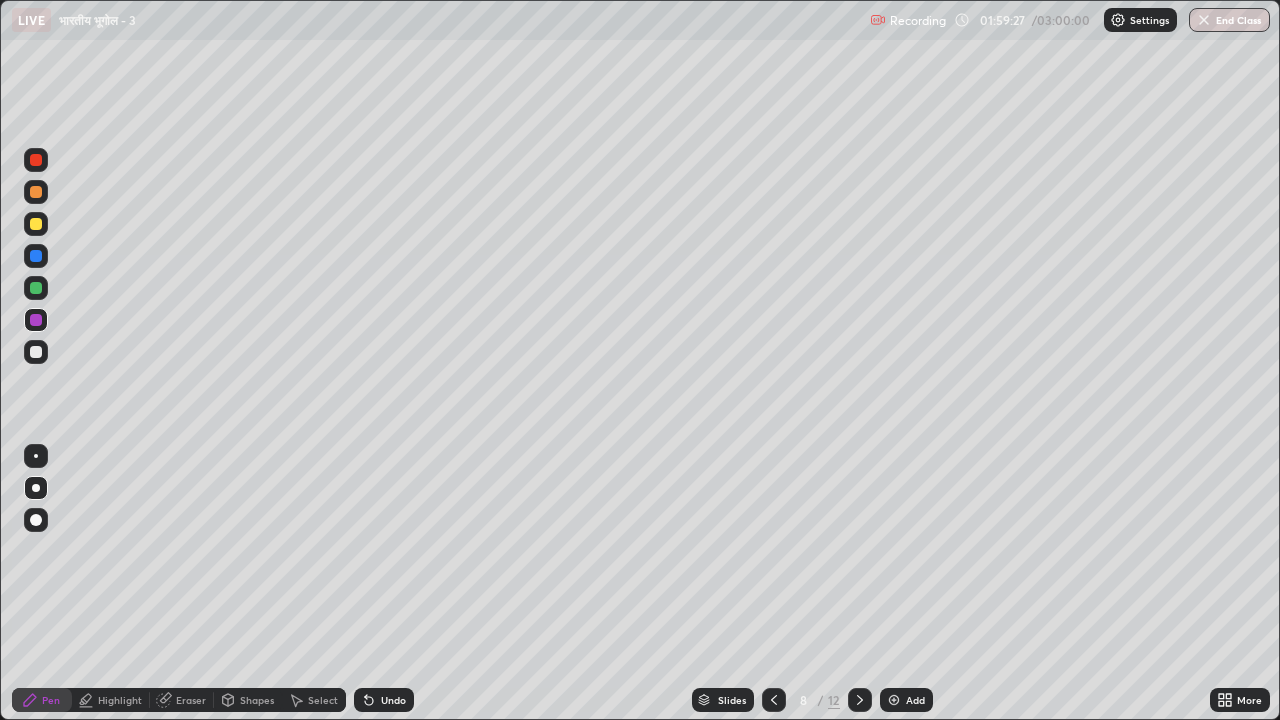 click 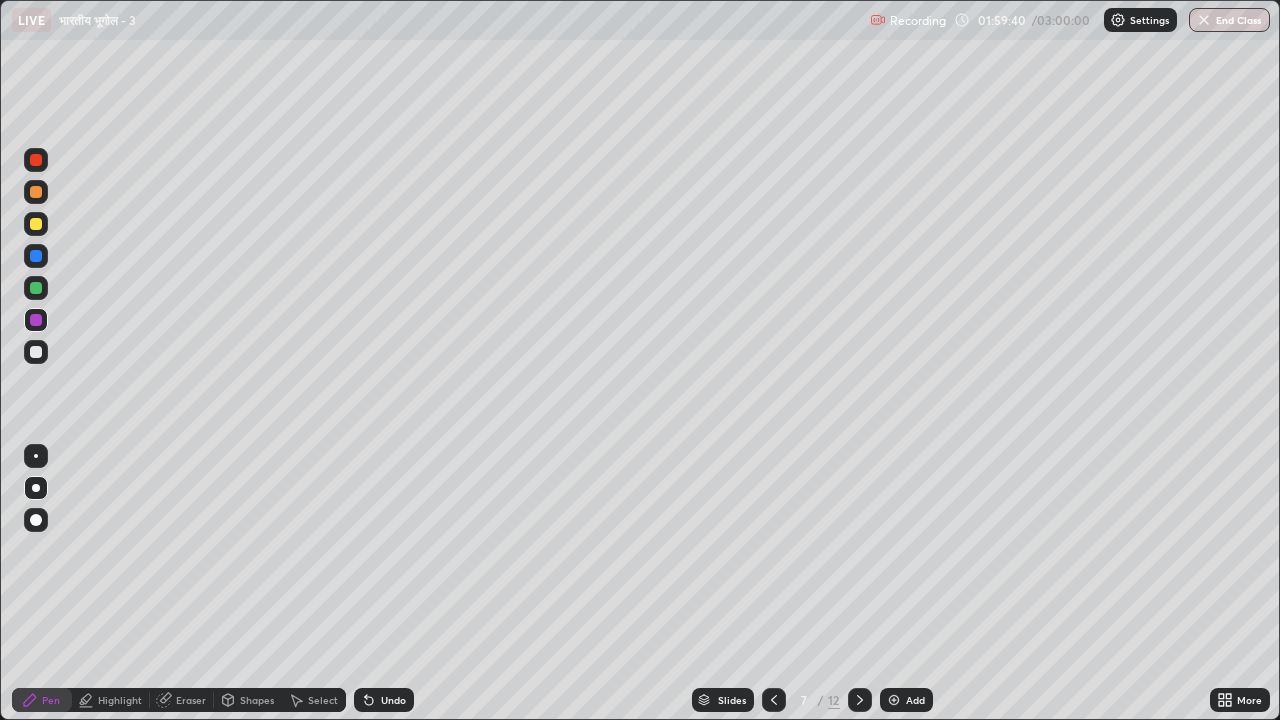 click 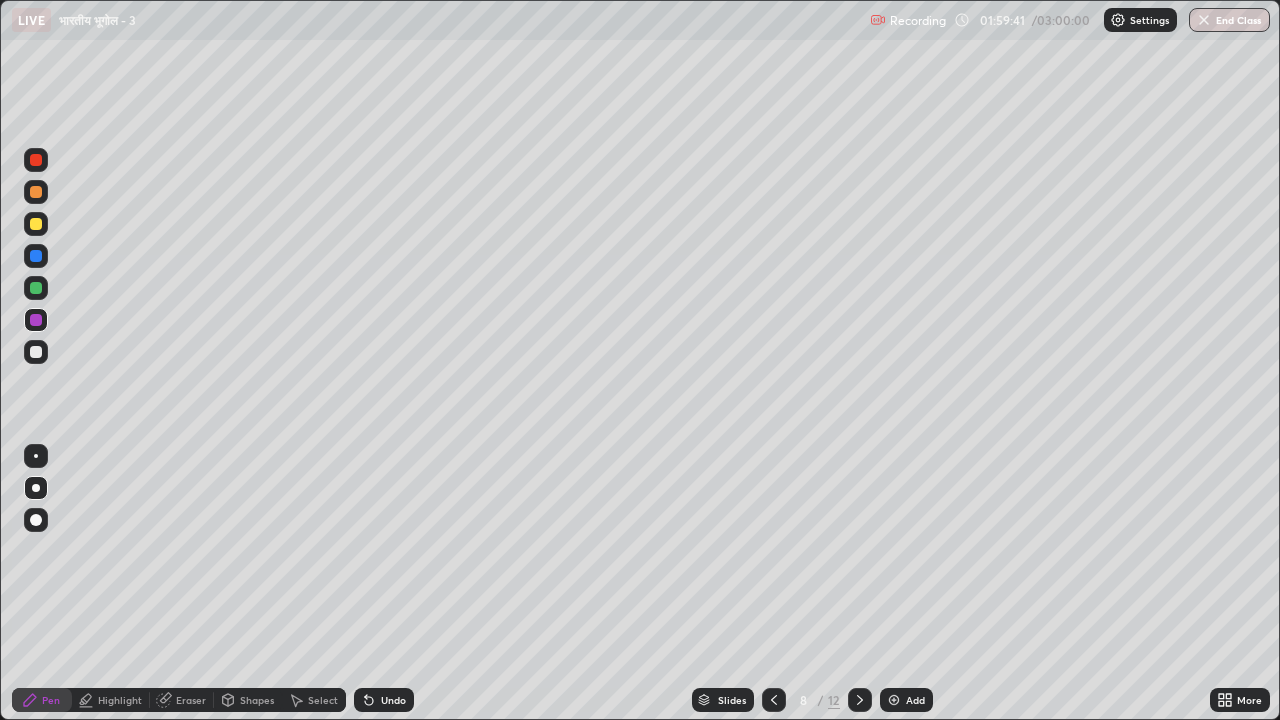 click 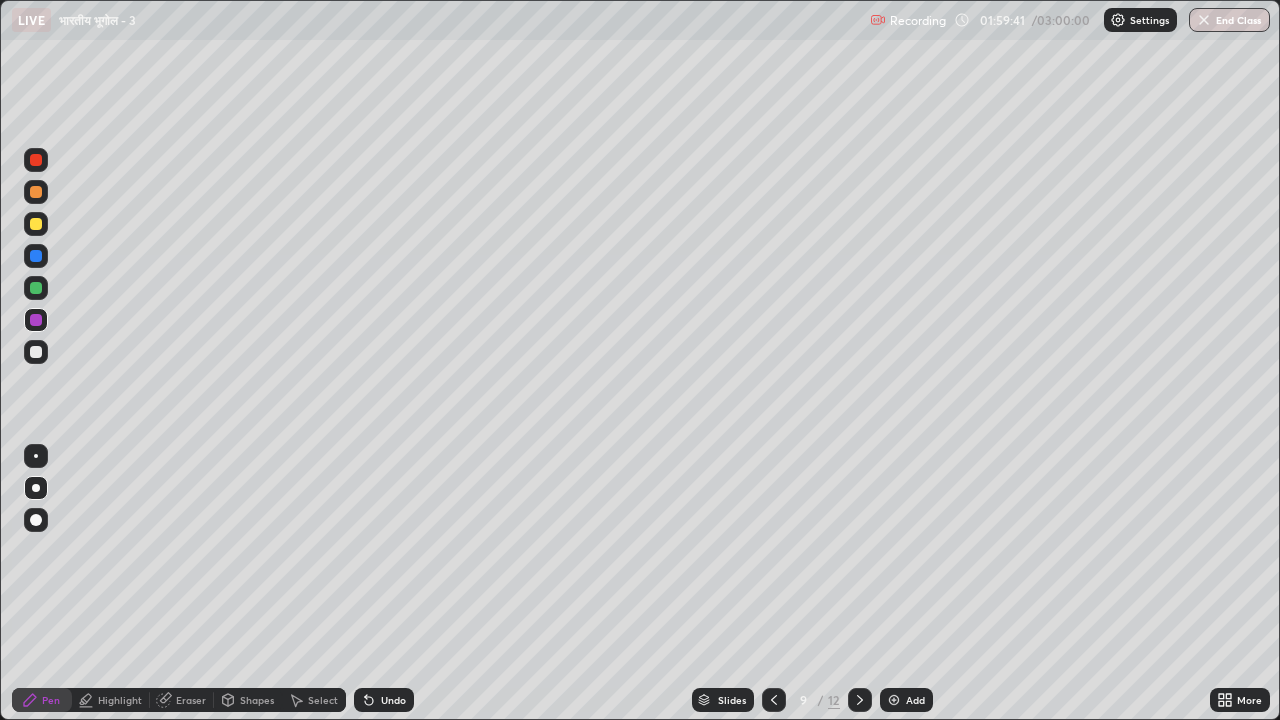 click 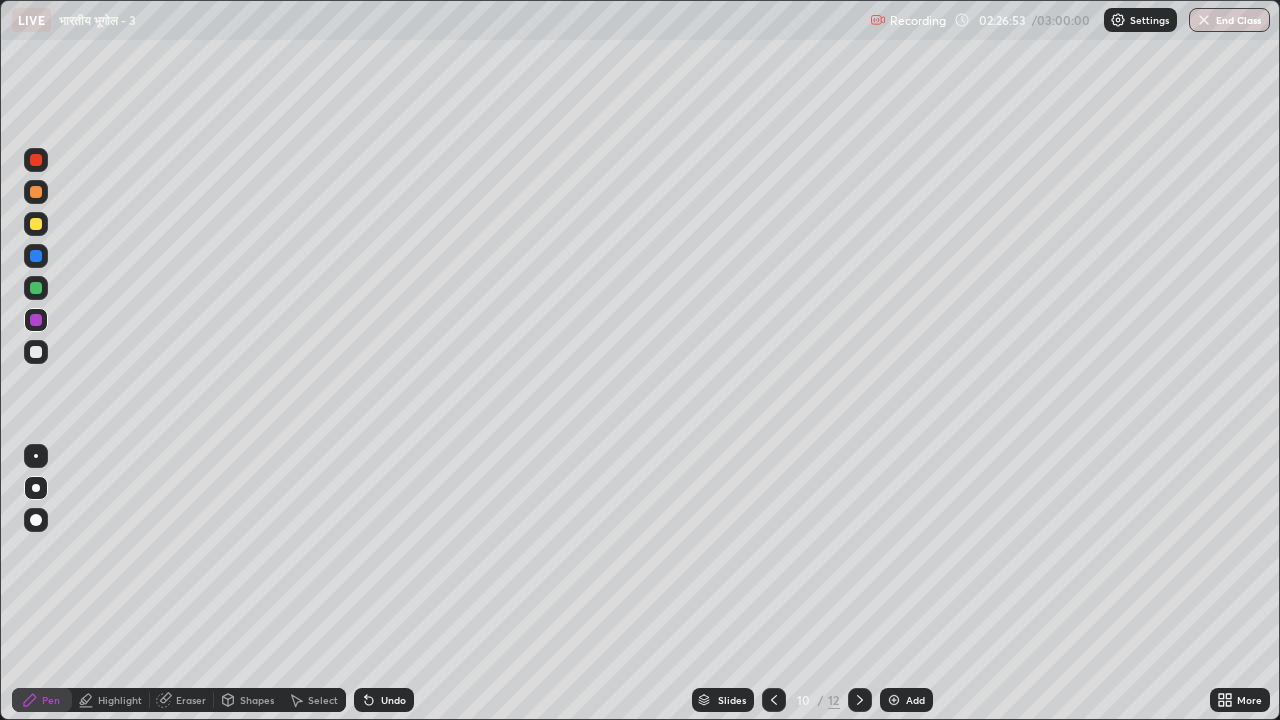 click at bounding box center (860, 700) 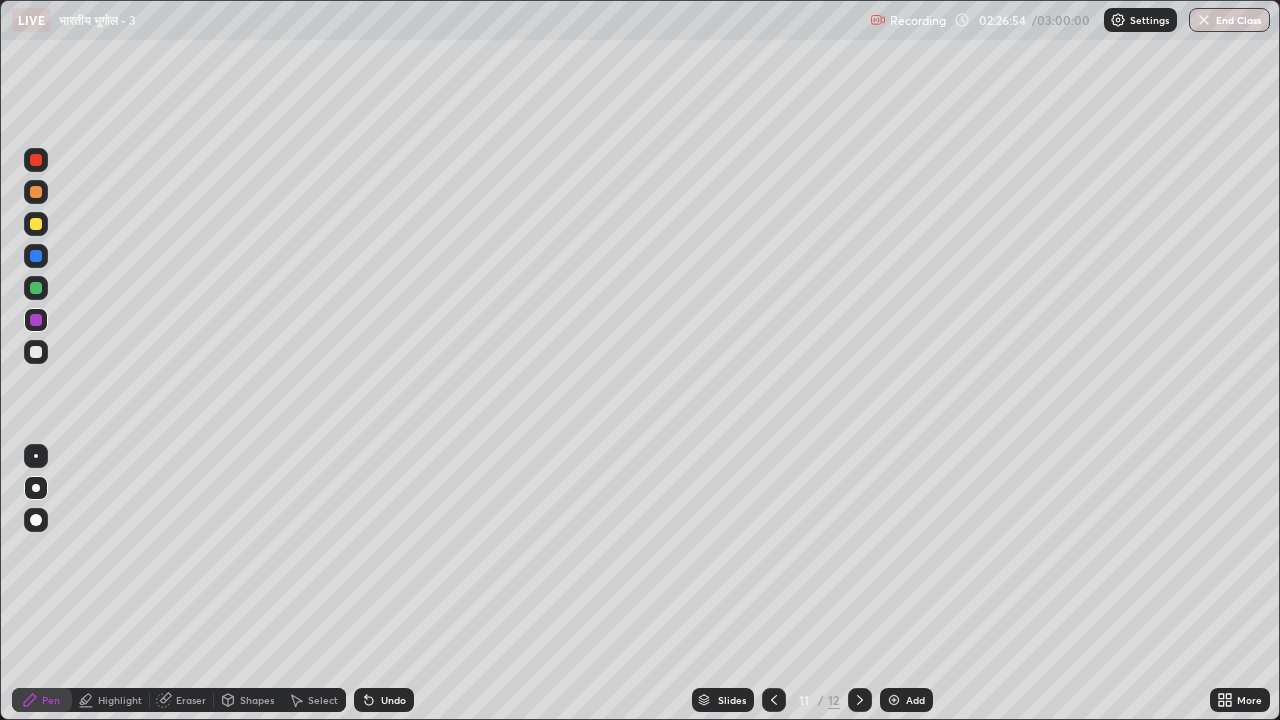 click 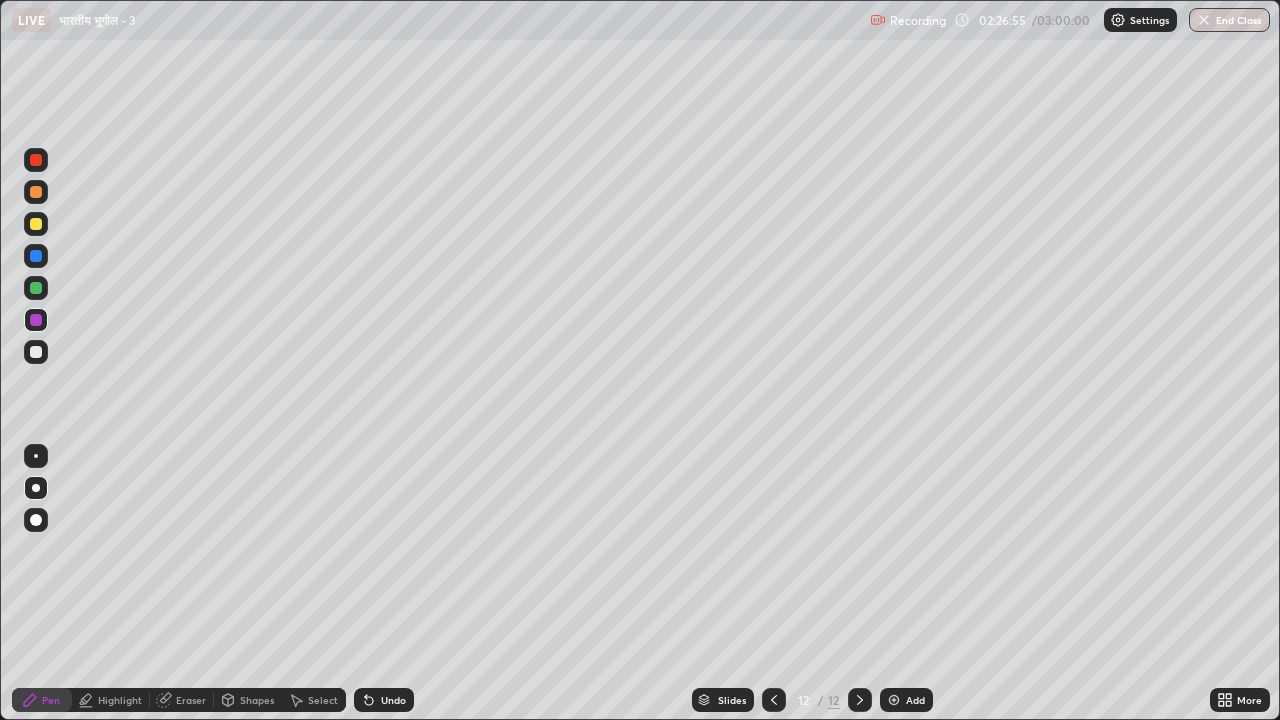 click on "Add" at bounding box center [906, 700] 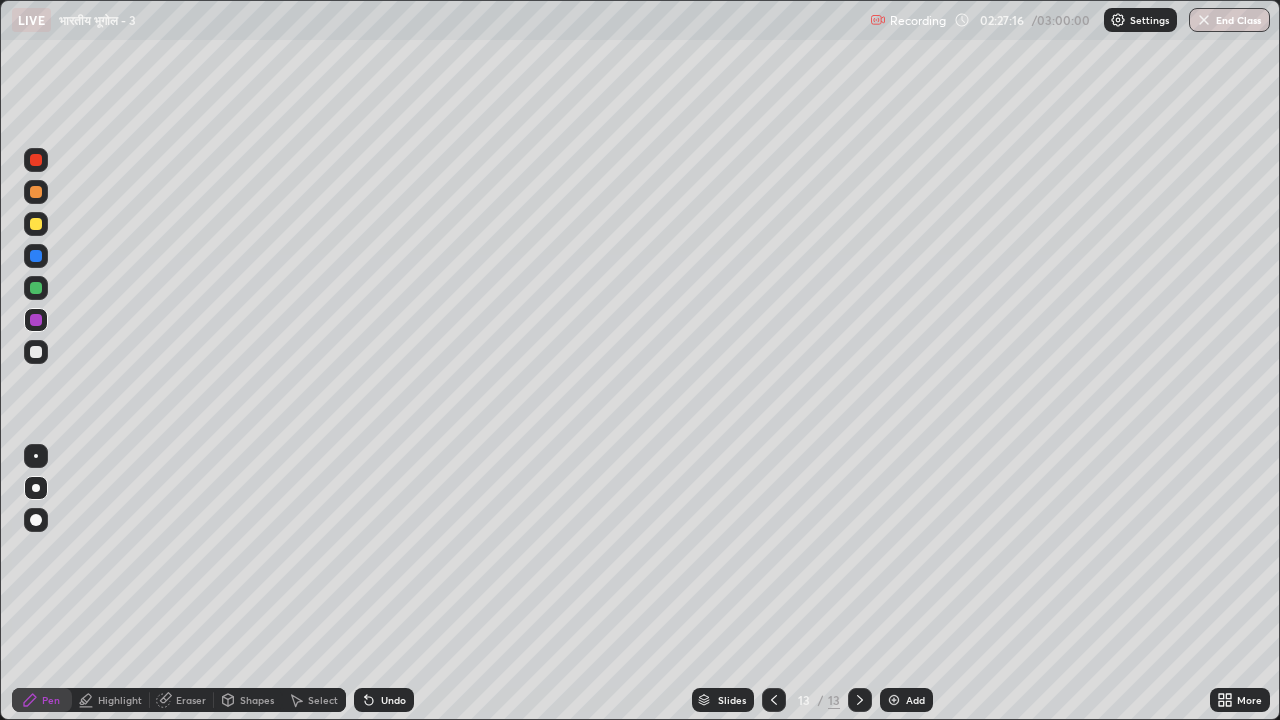 click at bounding box center [36, 224] 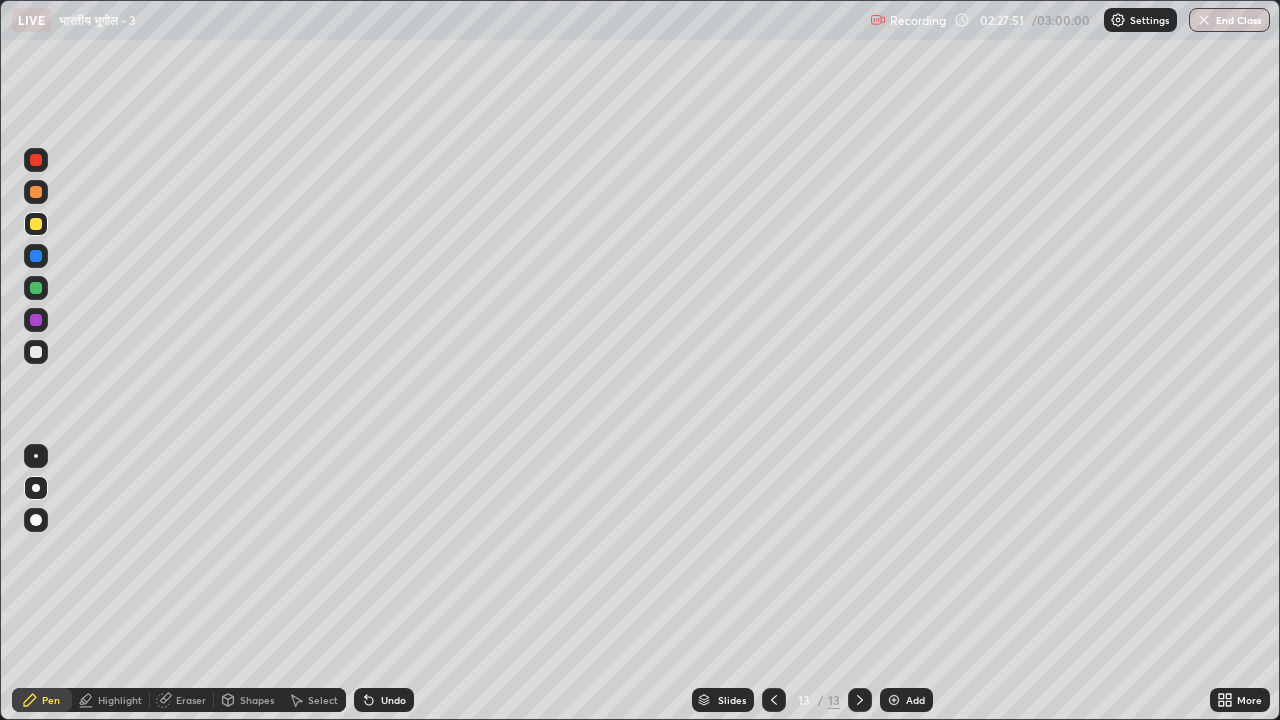 click at bounding box center [36, 192] 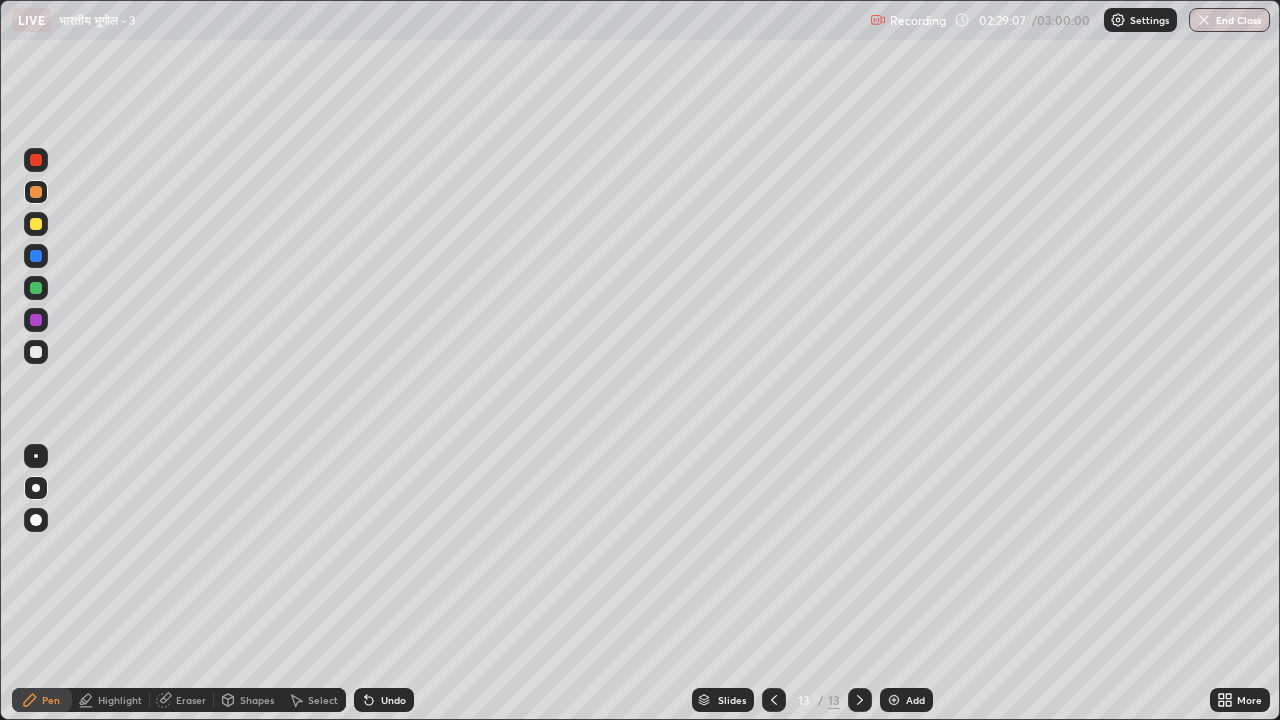 click at bounding box center [36, 288] 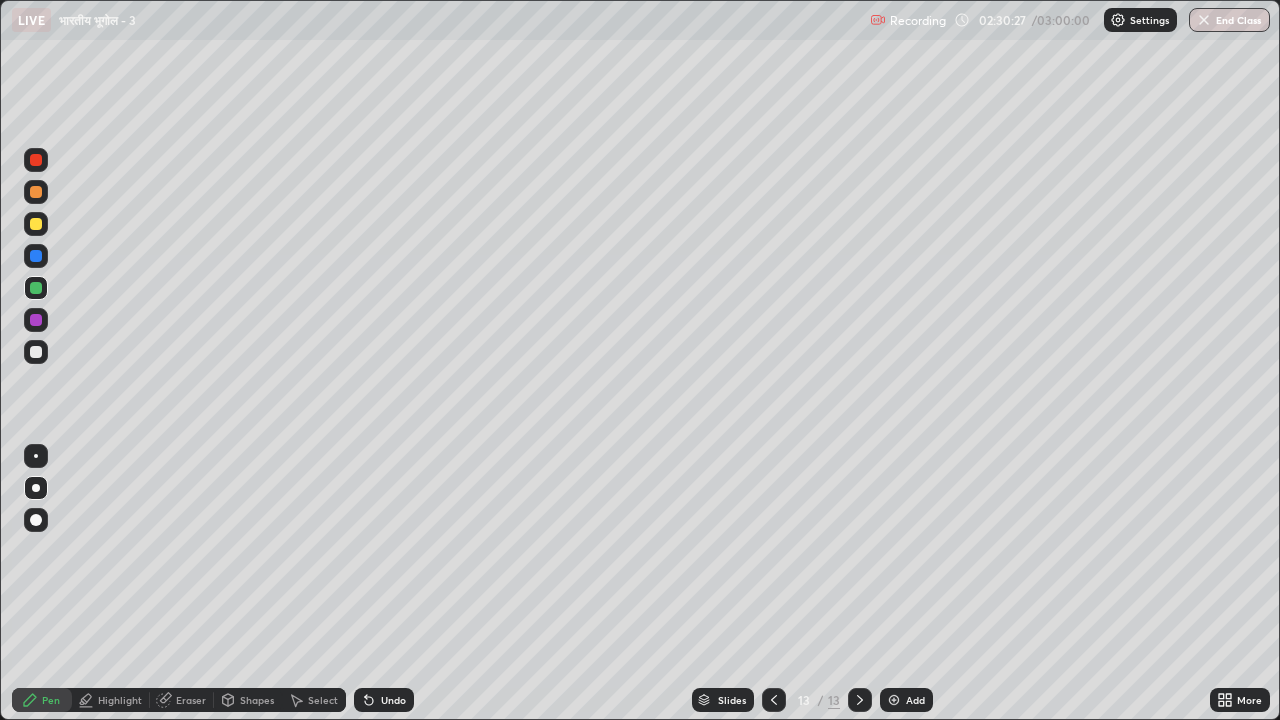 click at bounding box center (36, 192) 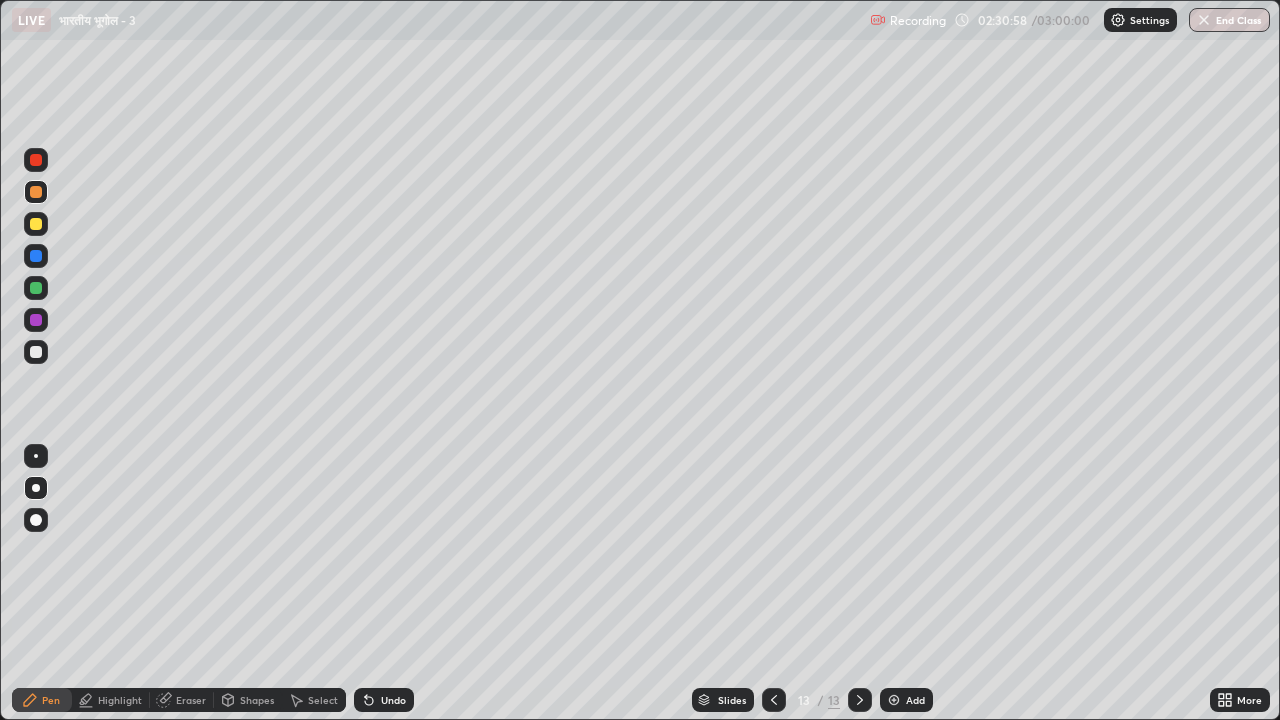 click at bounding box center [36, 320] 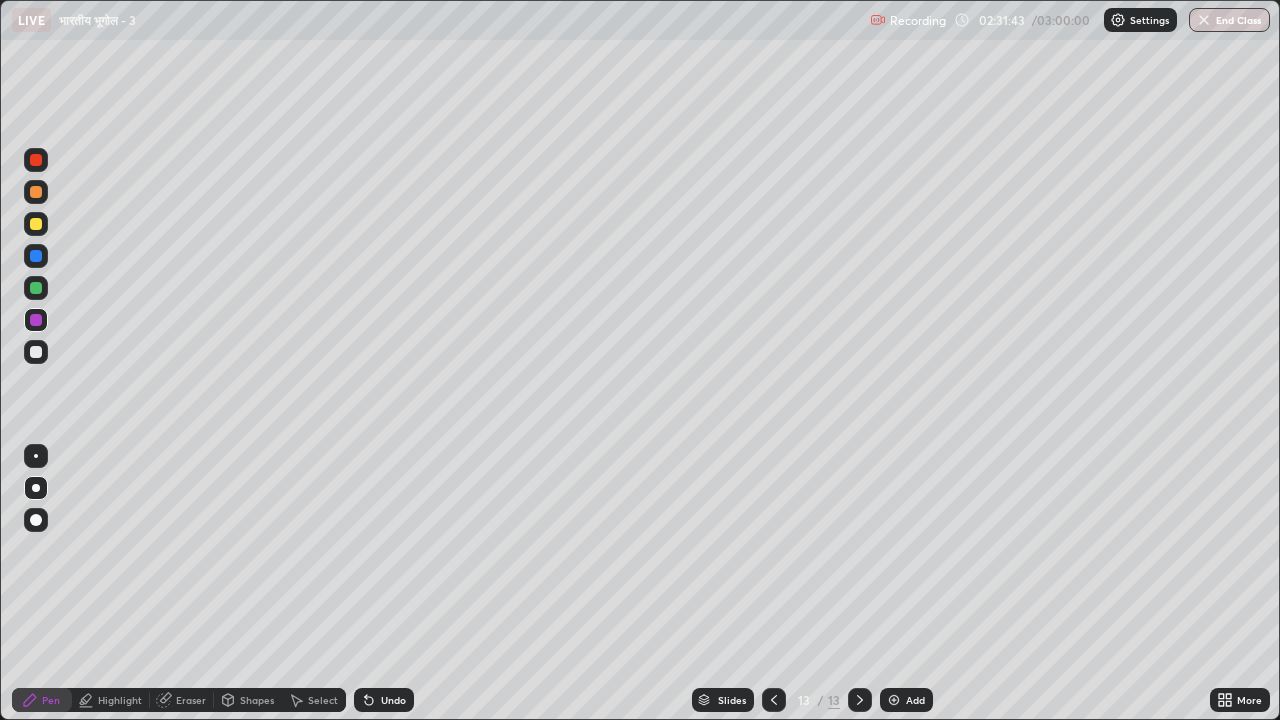click at bounding box center (36, 352) 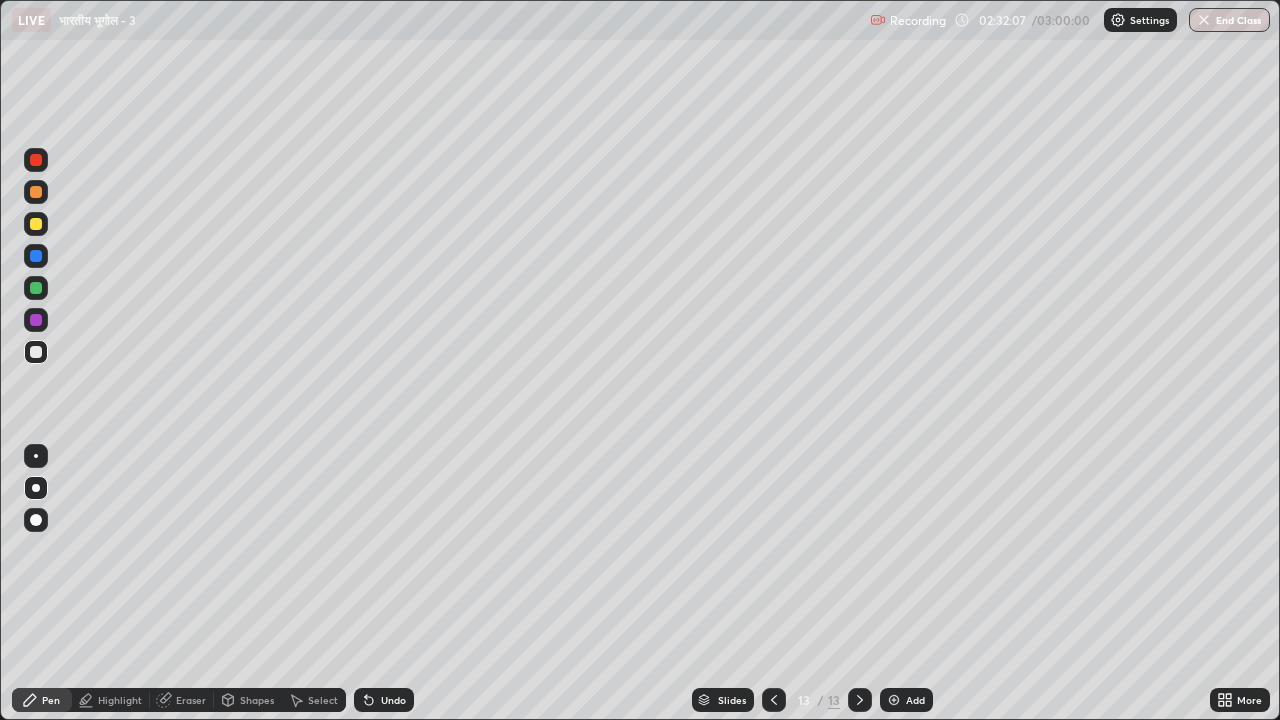 click on "Undo" at bounding box center (384, 700) 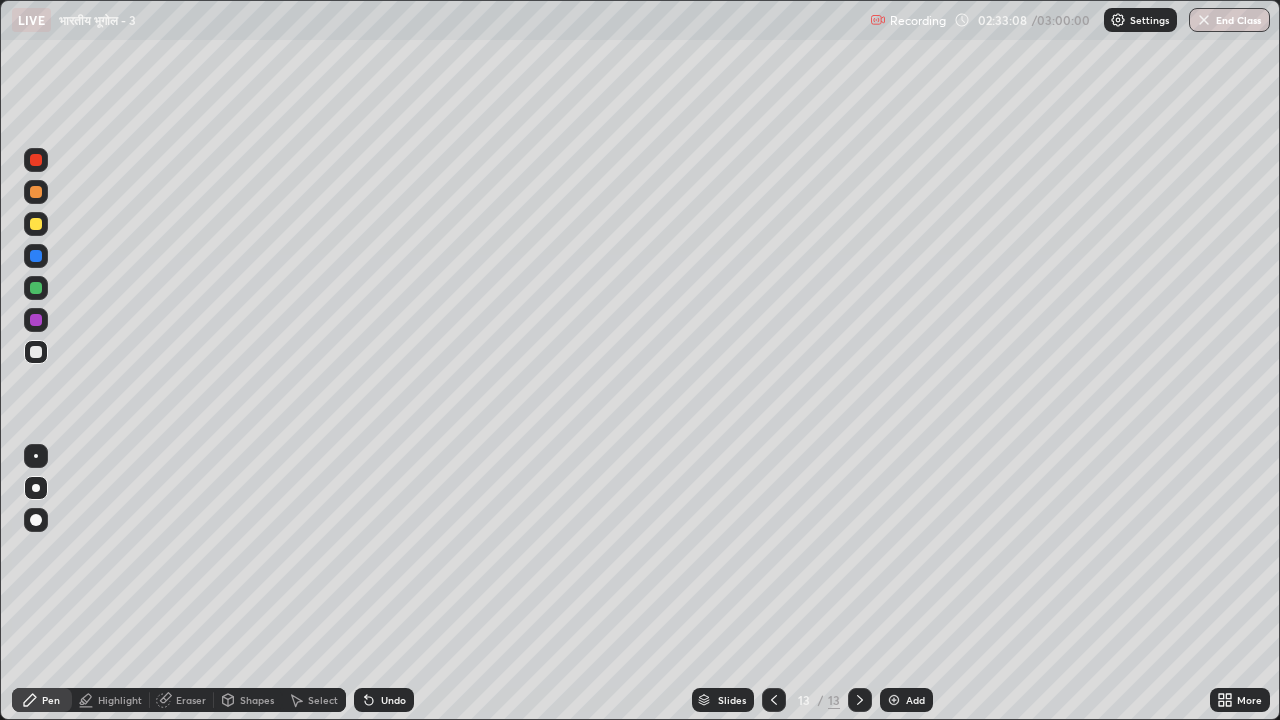 click at bounding box center [36, 224] 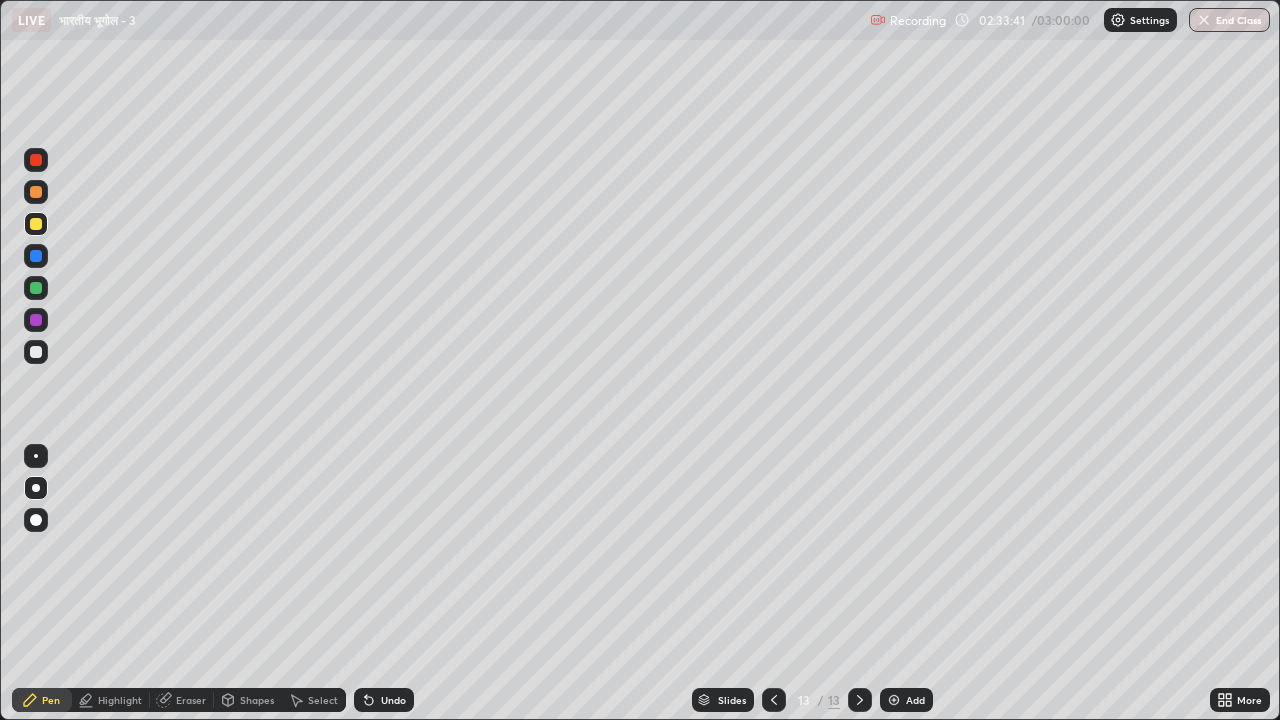 click at bounding box center (36, 288) 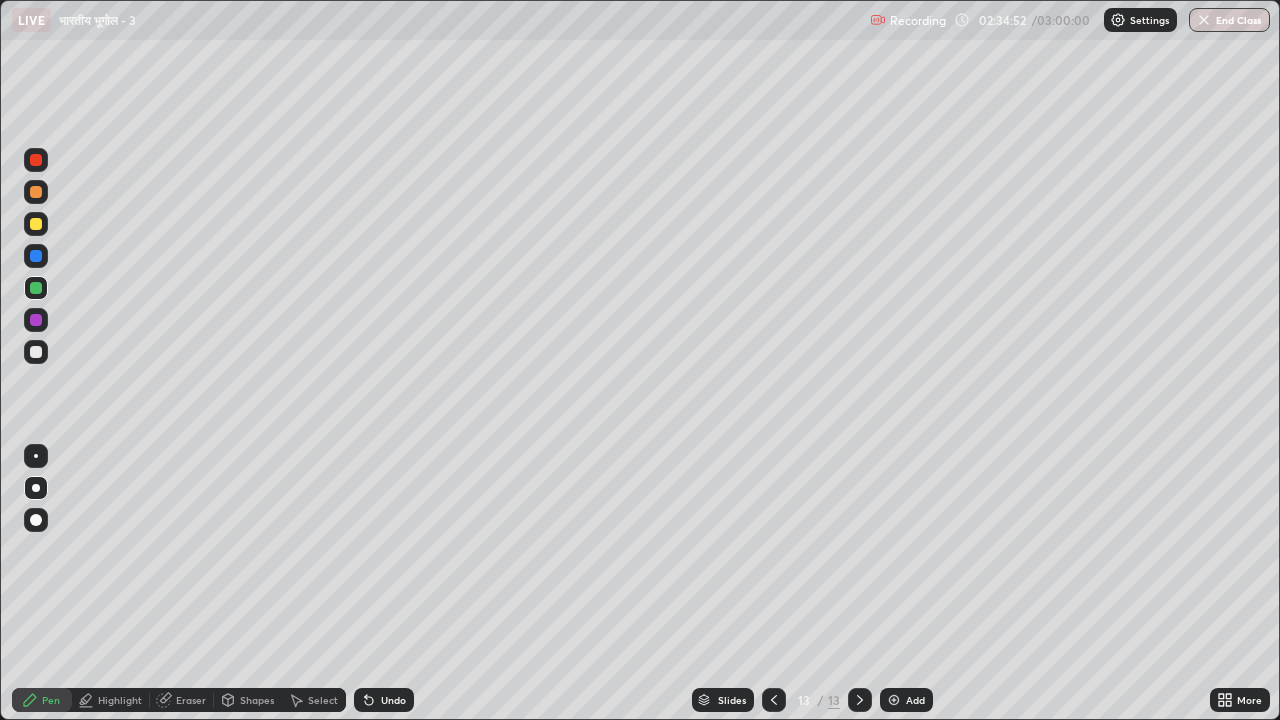 click at bounding box center (36, 352) 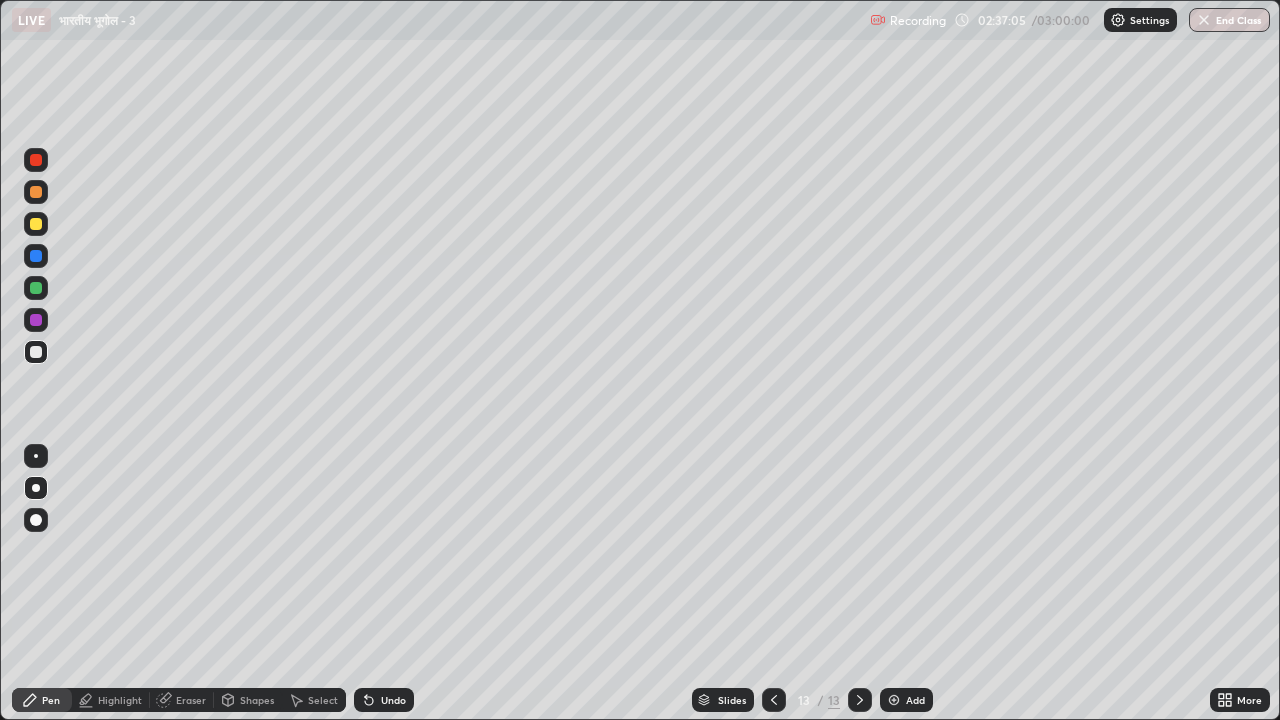 click at bounding box center [36, 352] 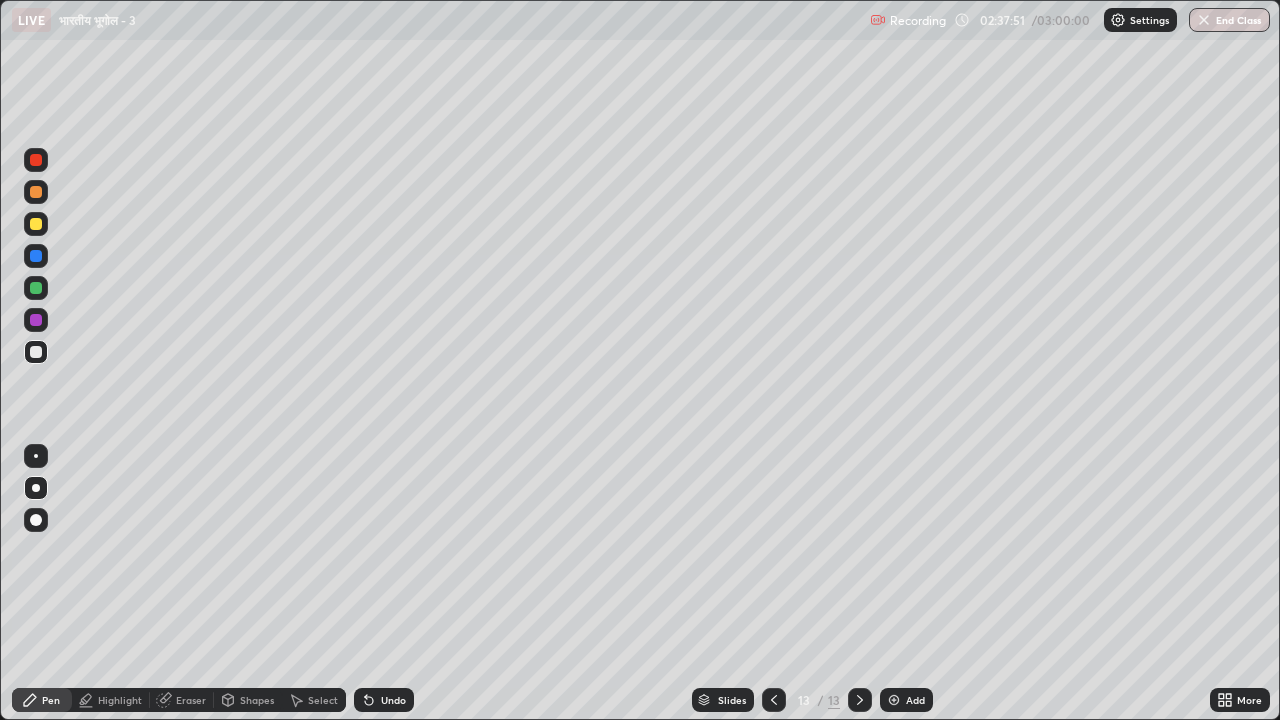 click at bounding box center (36, 288) 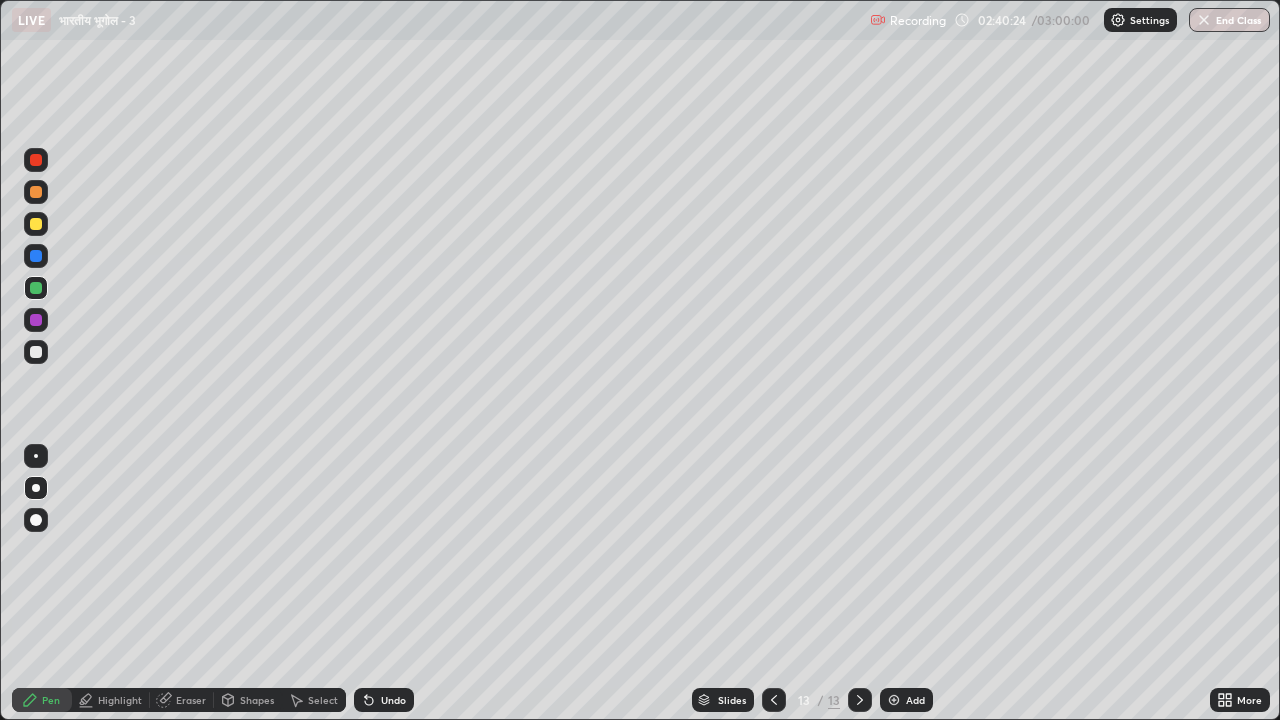 click at bounding box center [36, 520] 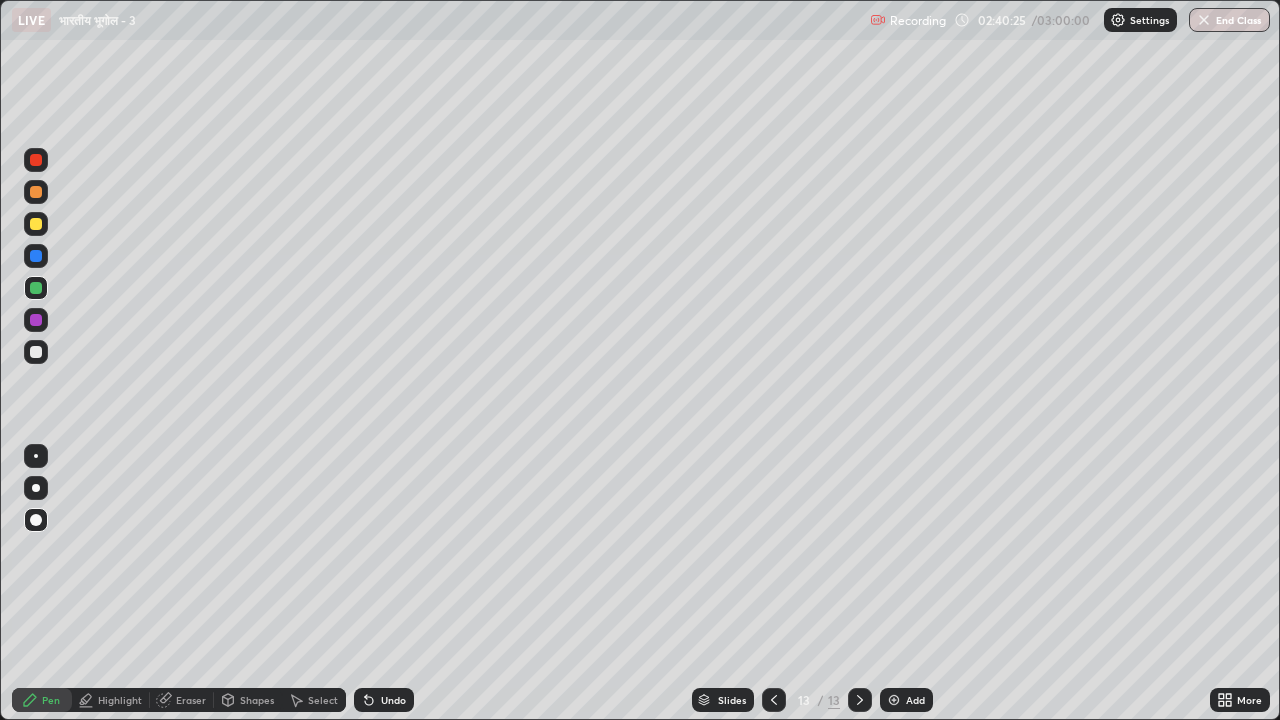 click at bounding box center (36, 352) 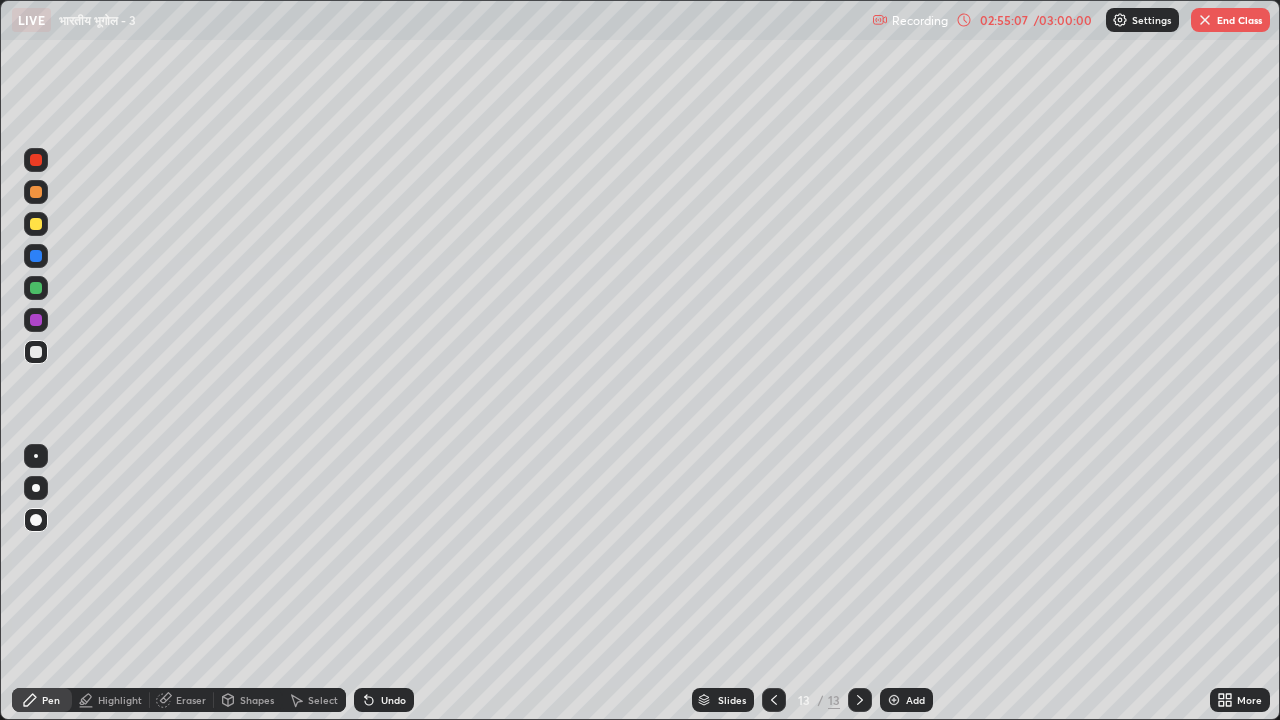 click at bounding box center [1205, 20] 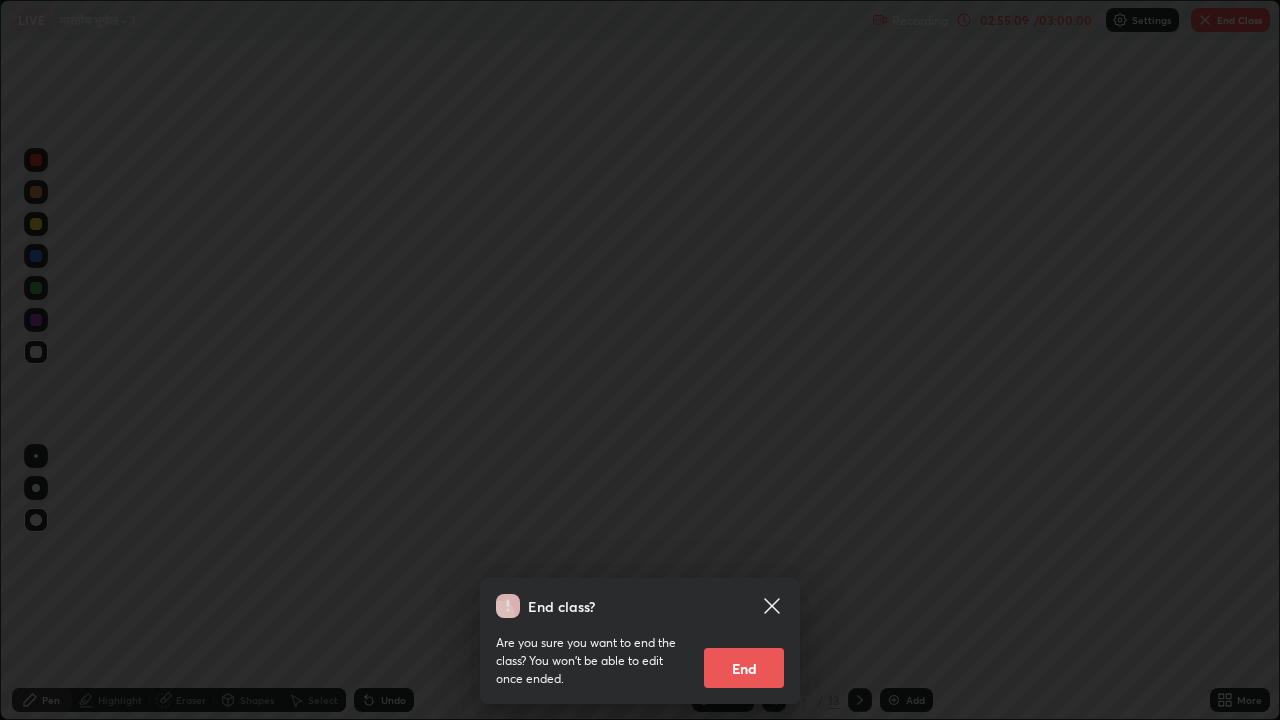 click on "End" at bounding box center (744, 668) 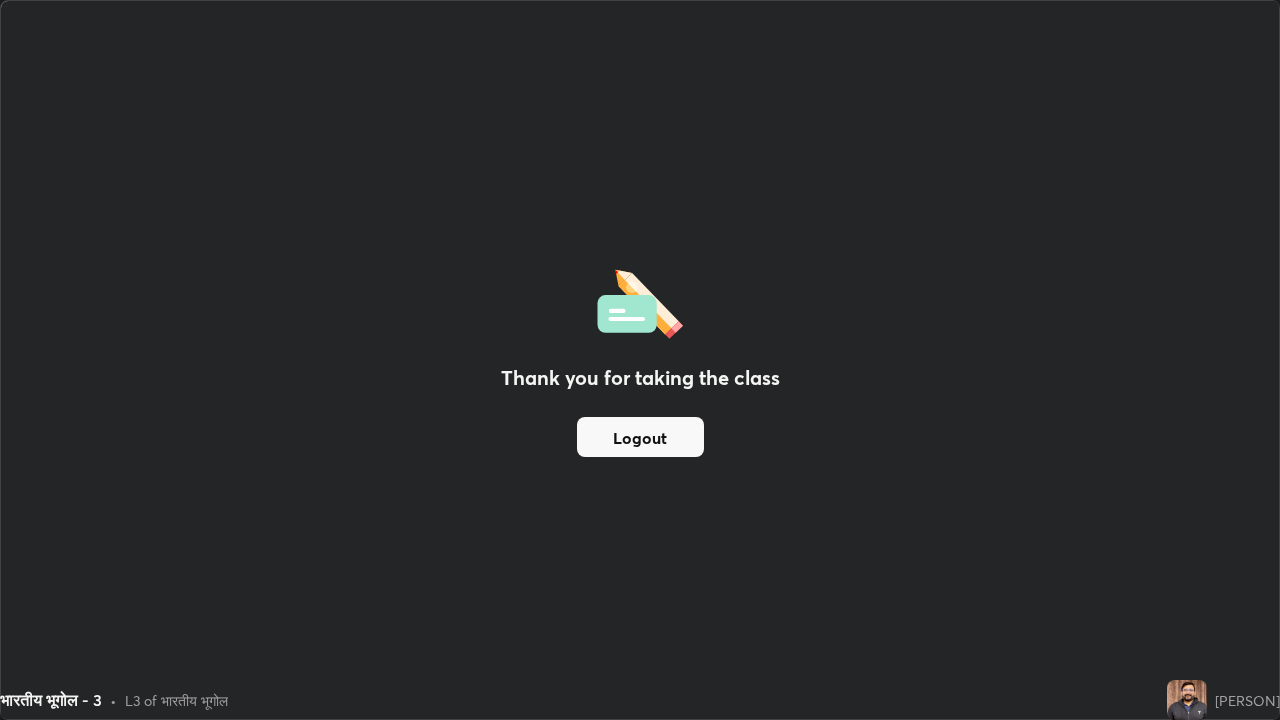 scroll, scrollTop: 99280, scrollLeft: 98720, axis: both 